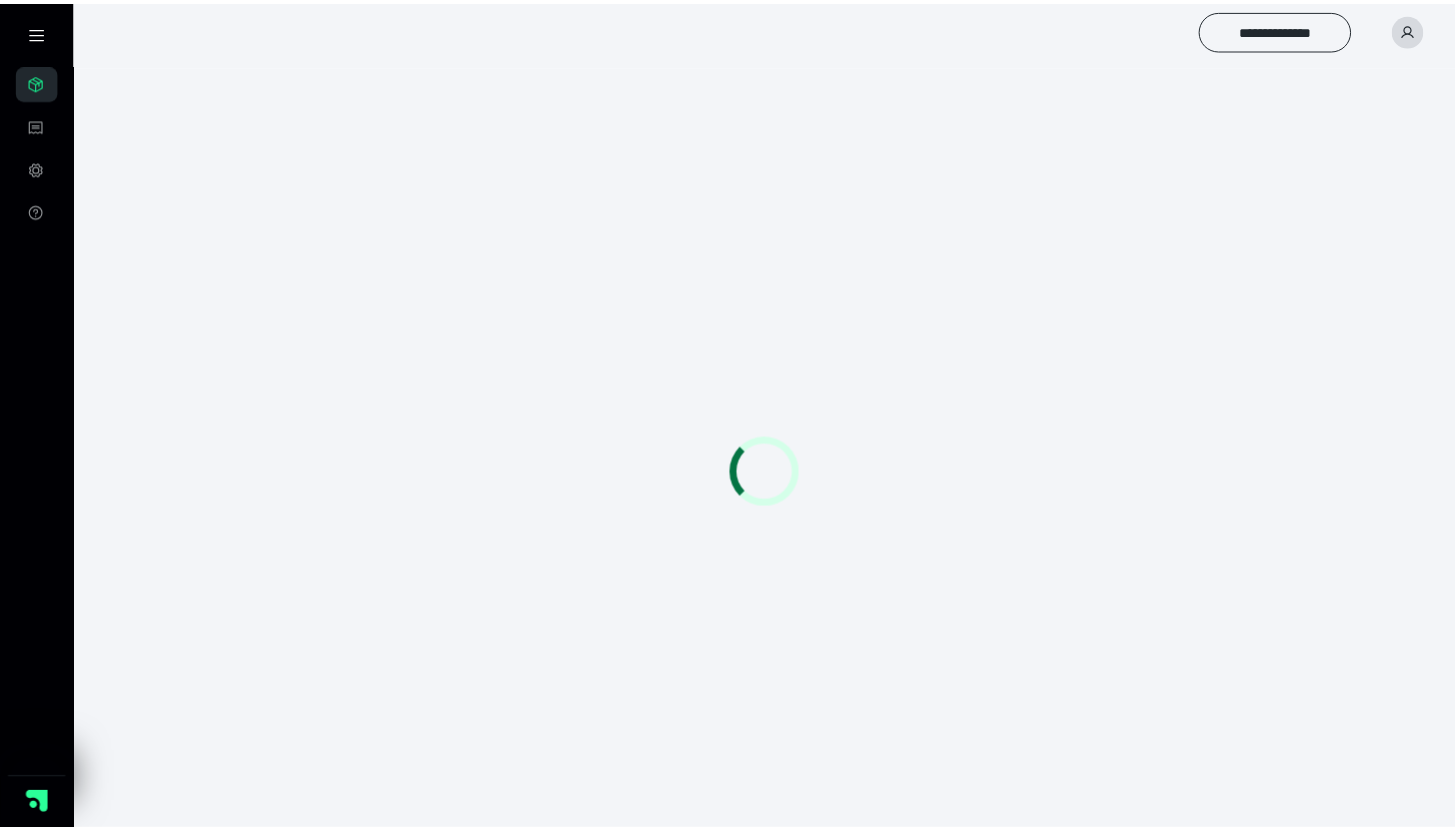 scroll, scrollTop: 56, scrollLeft: 0, axis: vertical 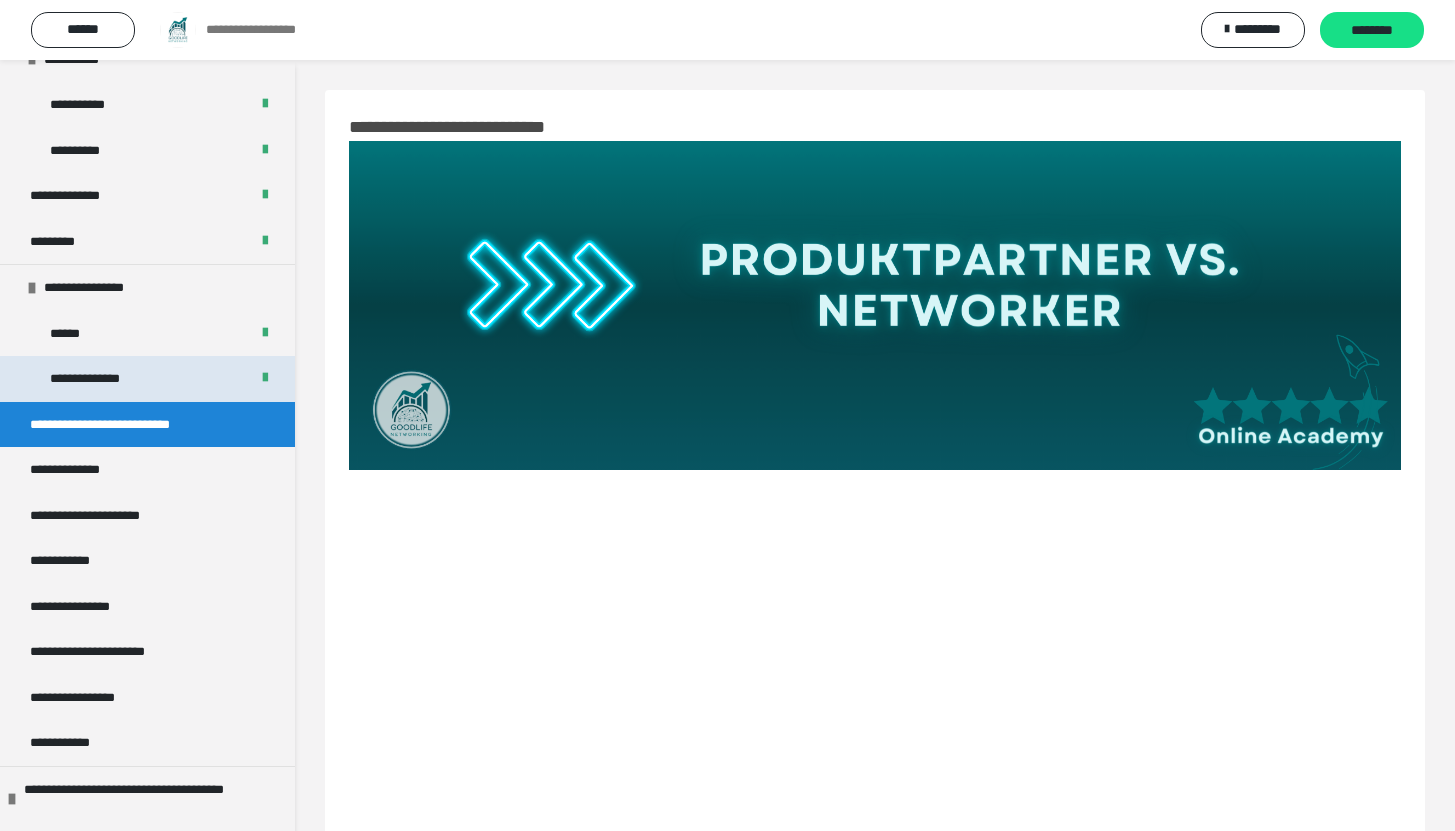 click on "**********" at bounding box center [147, 379] 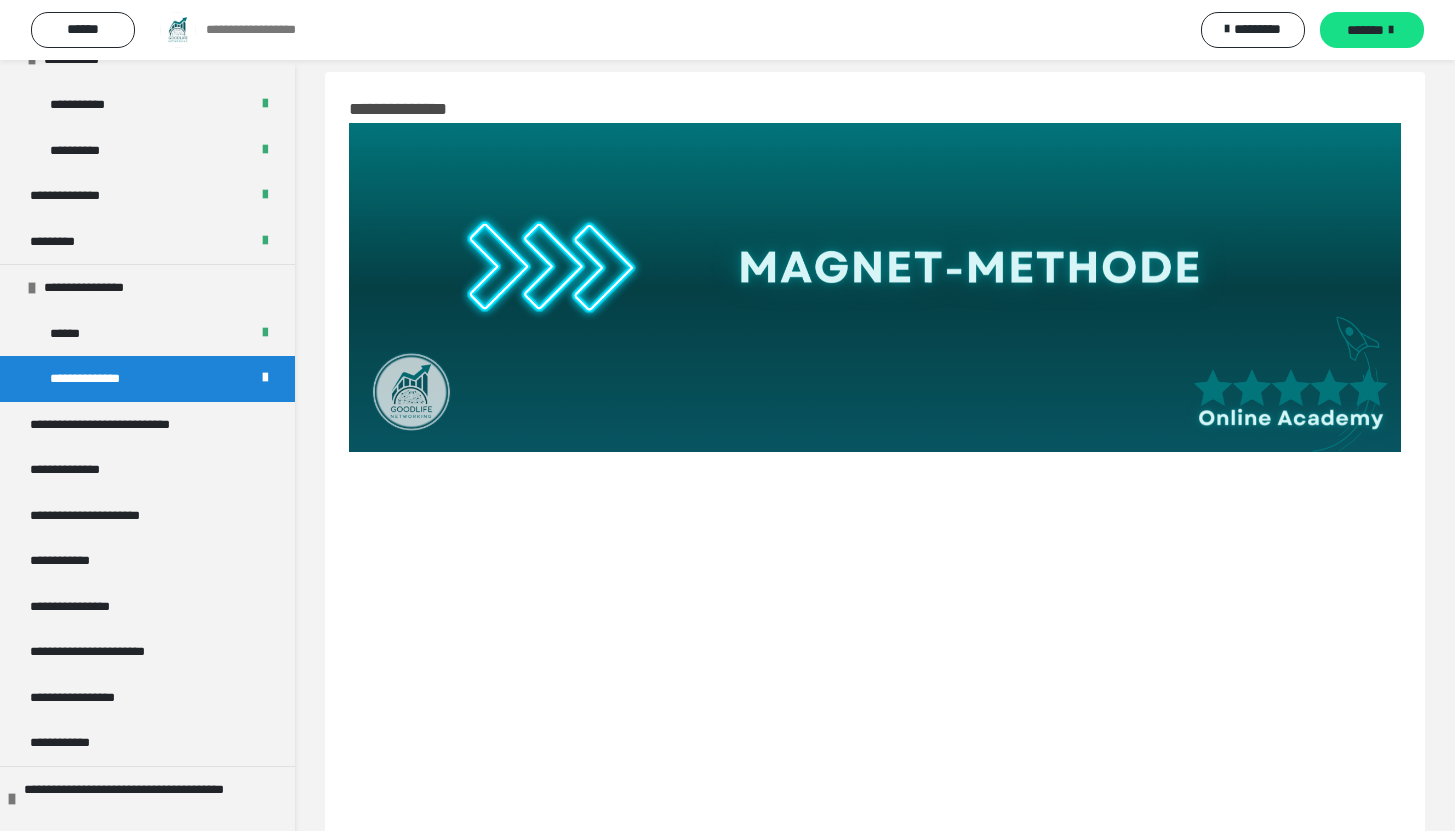 scroll, scrollTop: 317, scrollLeft: 0, axis: vertical 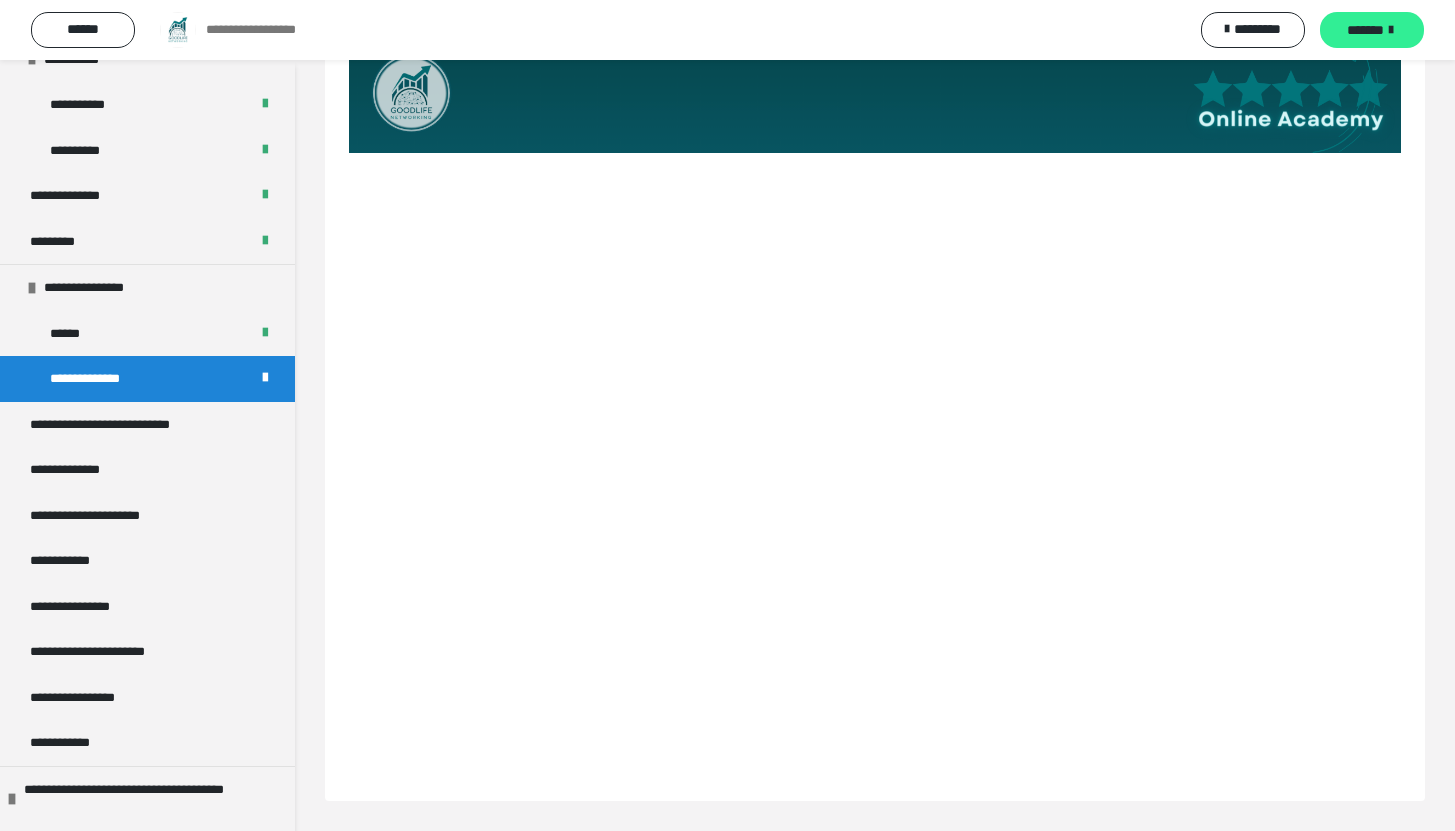 click on "*******" at bounding box center (1372, 30) 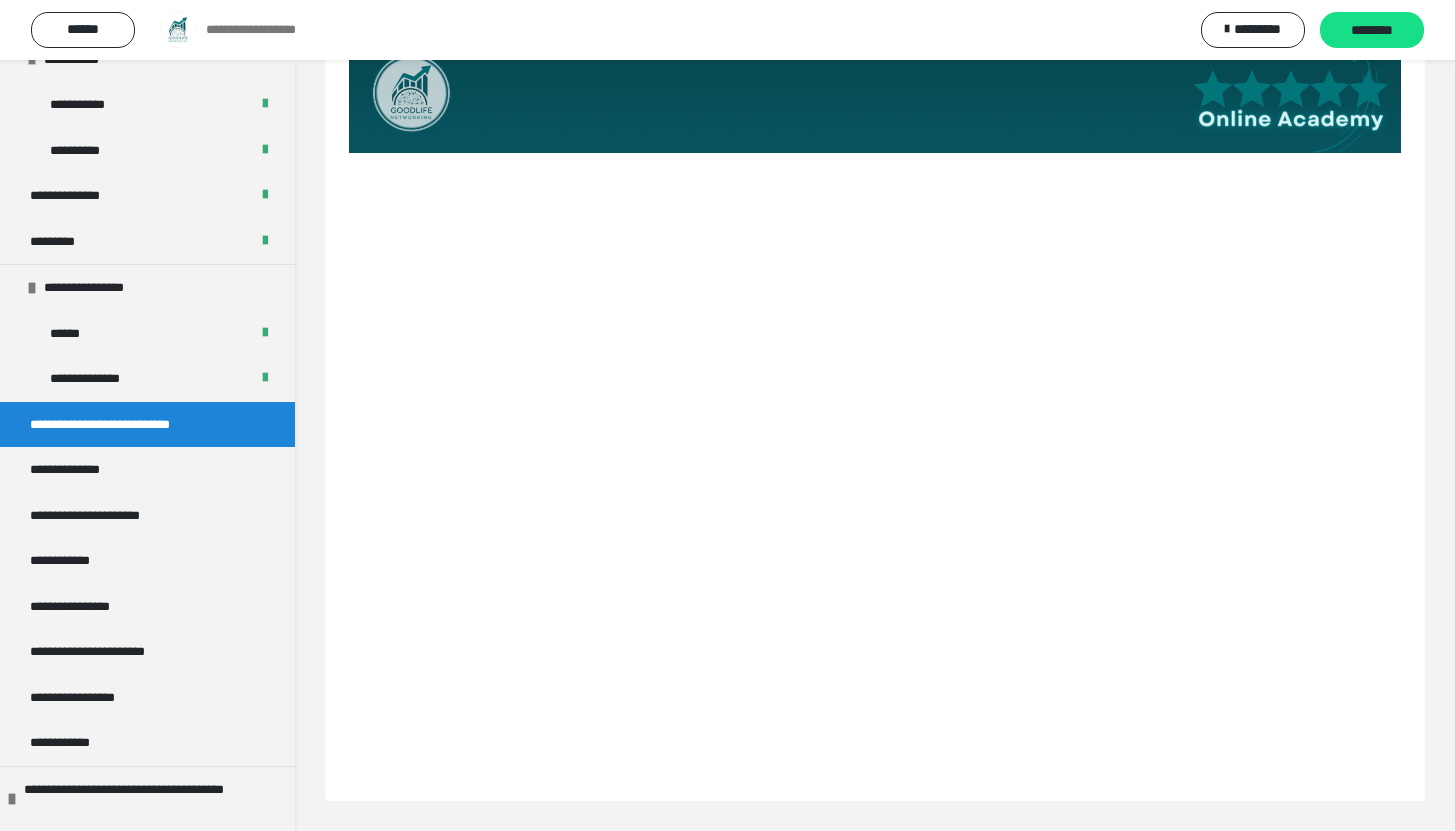 scroll, scrollTop: 317, scrollLeft: 0, axis: vertical 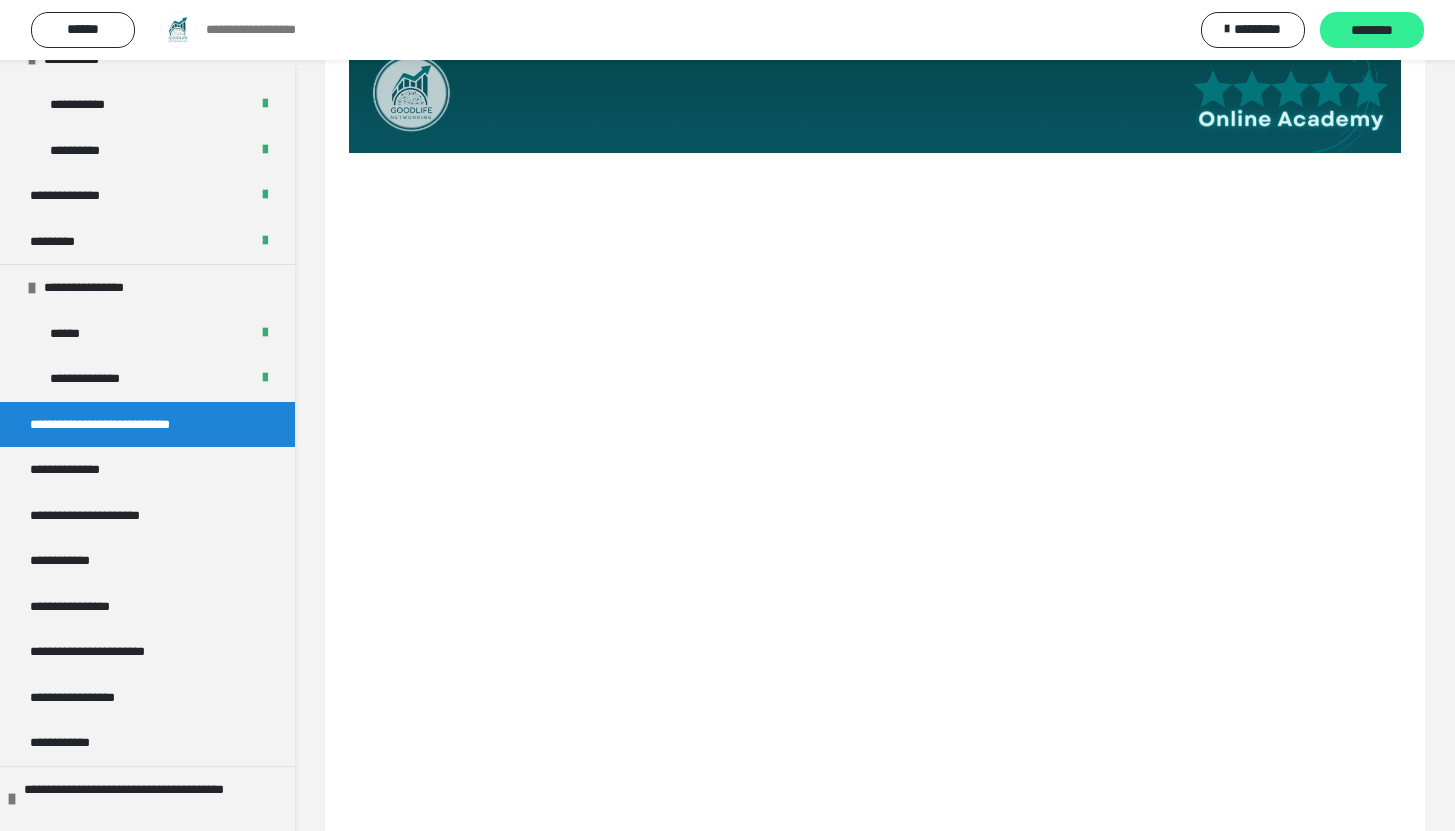 click on "********" at bounding box center [1372, 31] 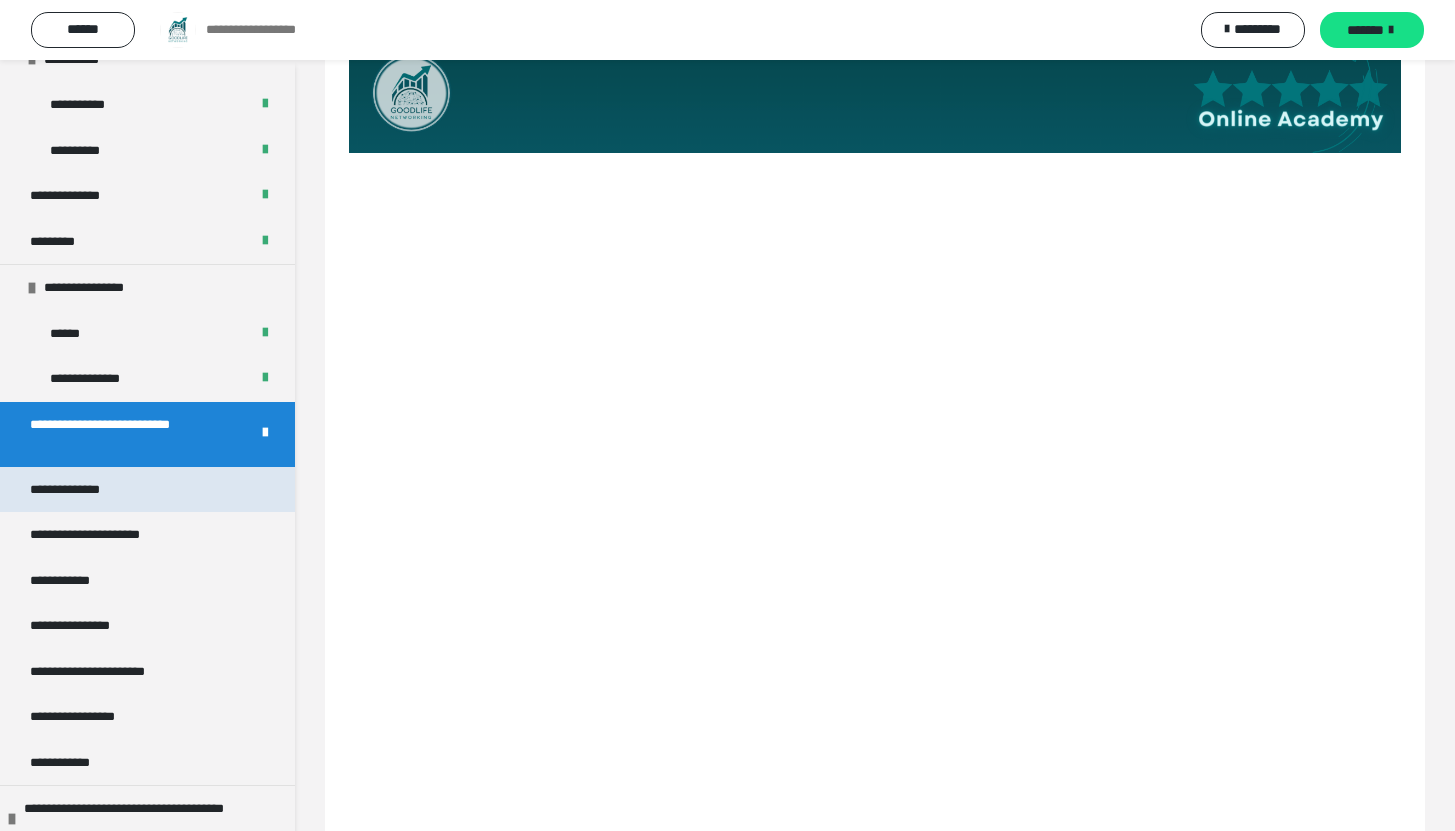 click on "**********" at bounding box center (147, 490) 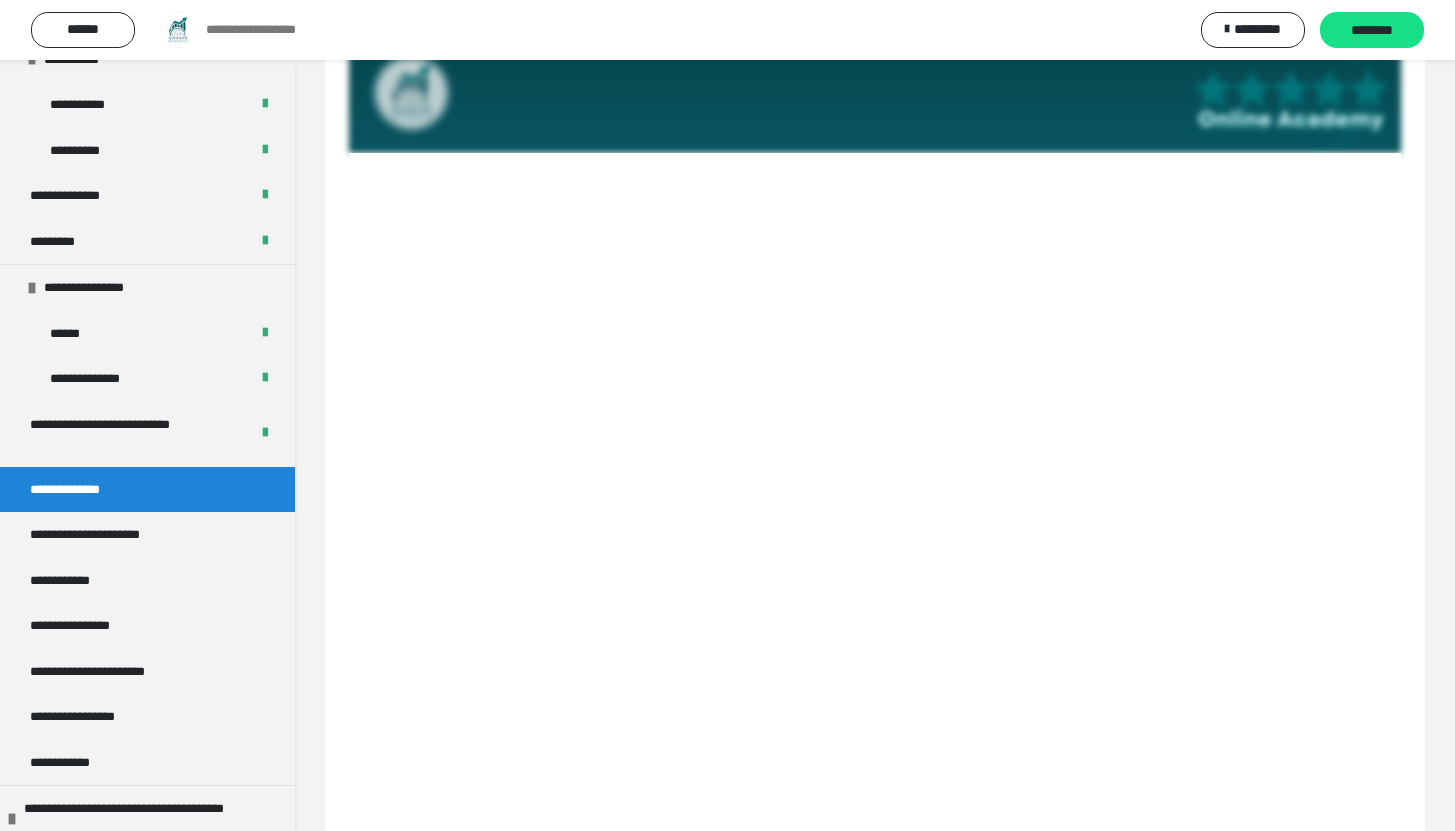 scroll, scrollTop: 317, scrollLeft: 0, axis: vertical 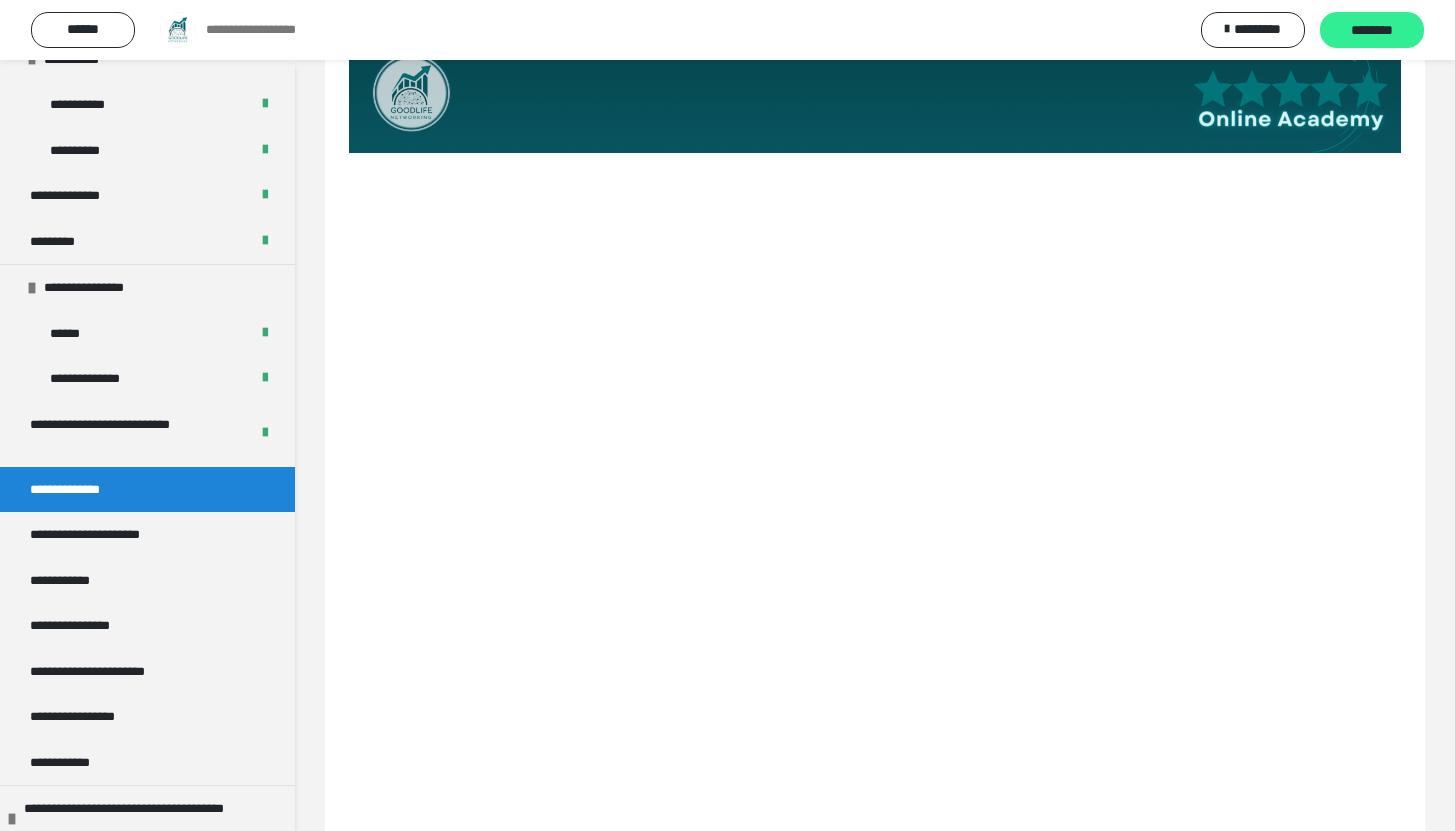 click on "********" at bounding box center [1372, 31] 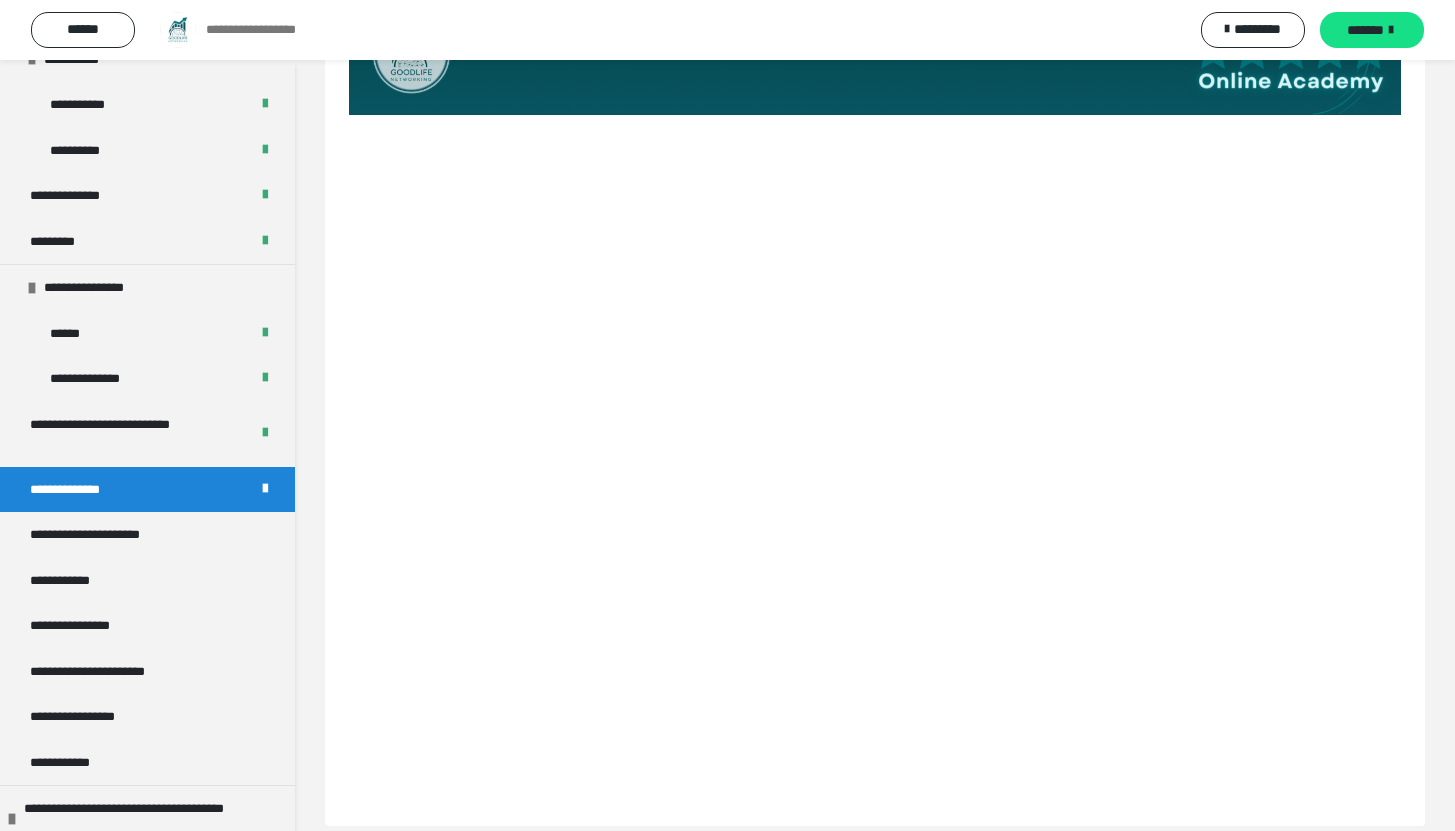 scroll, scrollTop: 380, scrollLeft: 0, axis: vertical 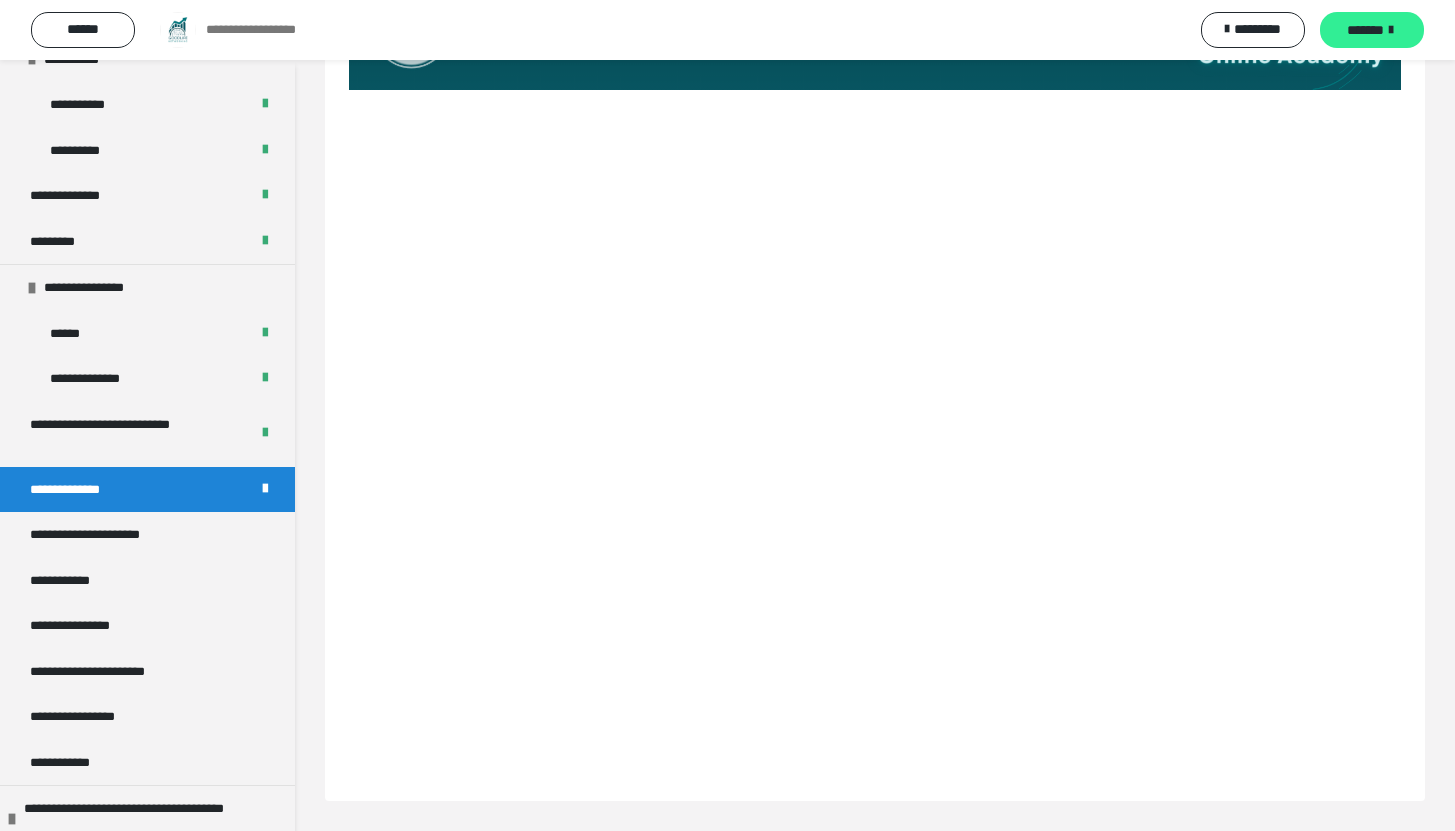 click on "*******" at bounding box center (1372, 30) 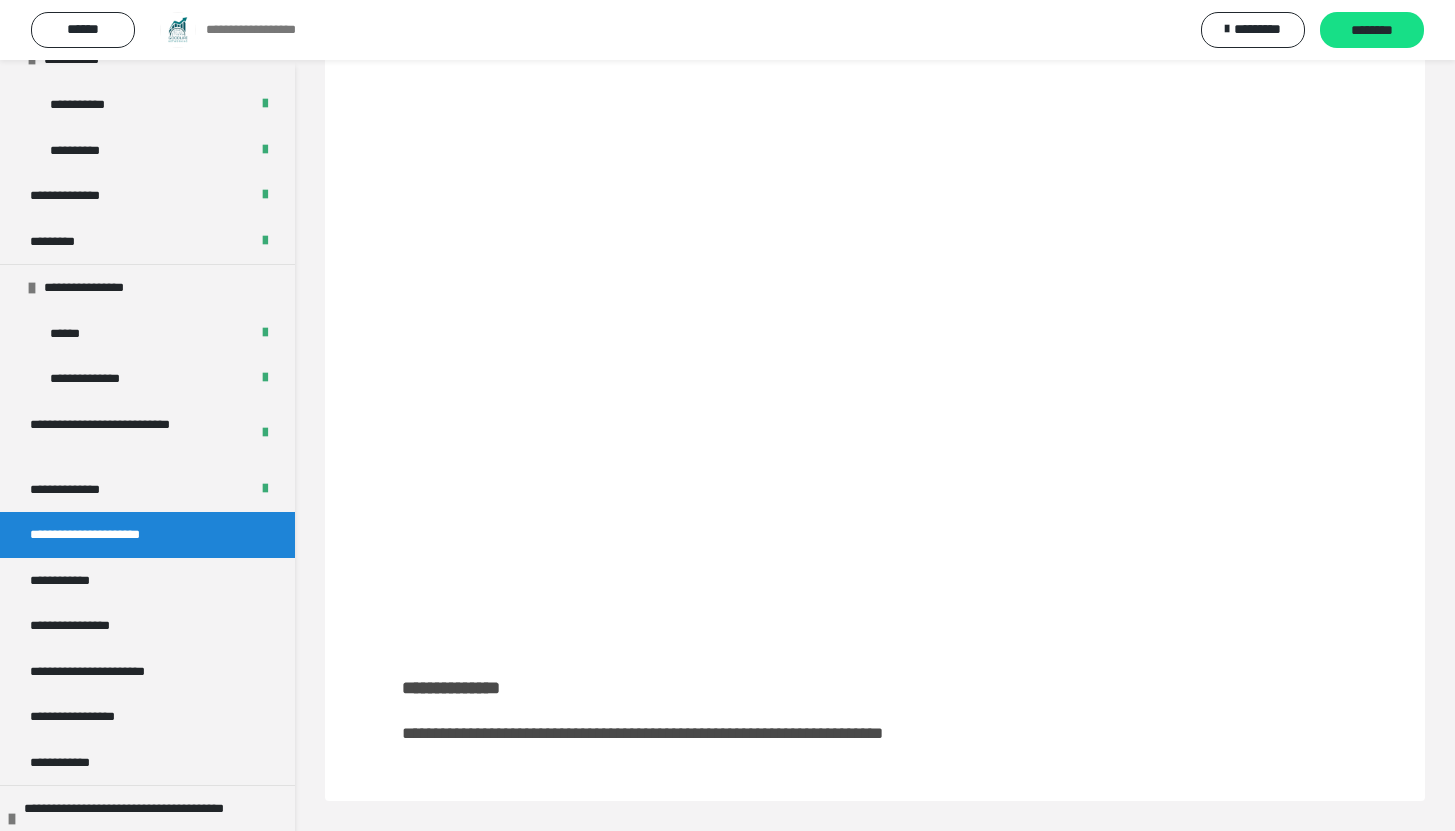 scroll, scrollTop: 380, scrollLeft: 0, axis: vertical 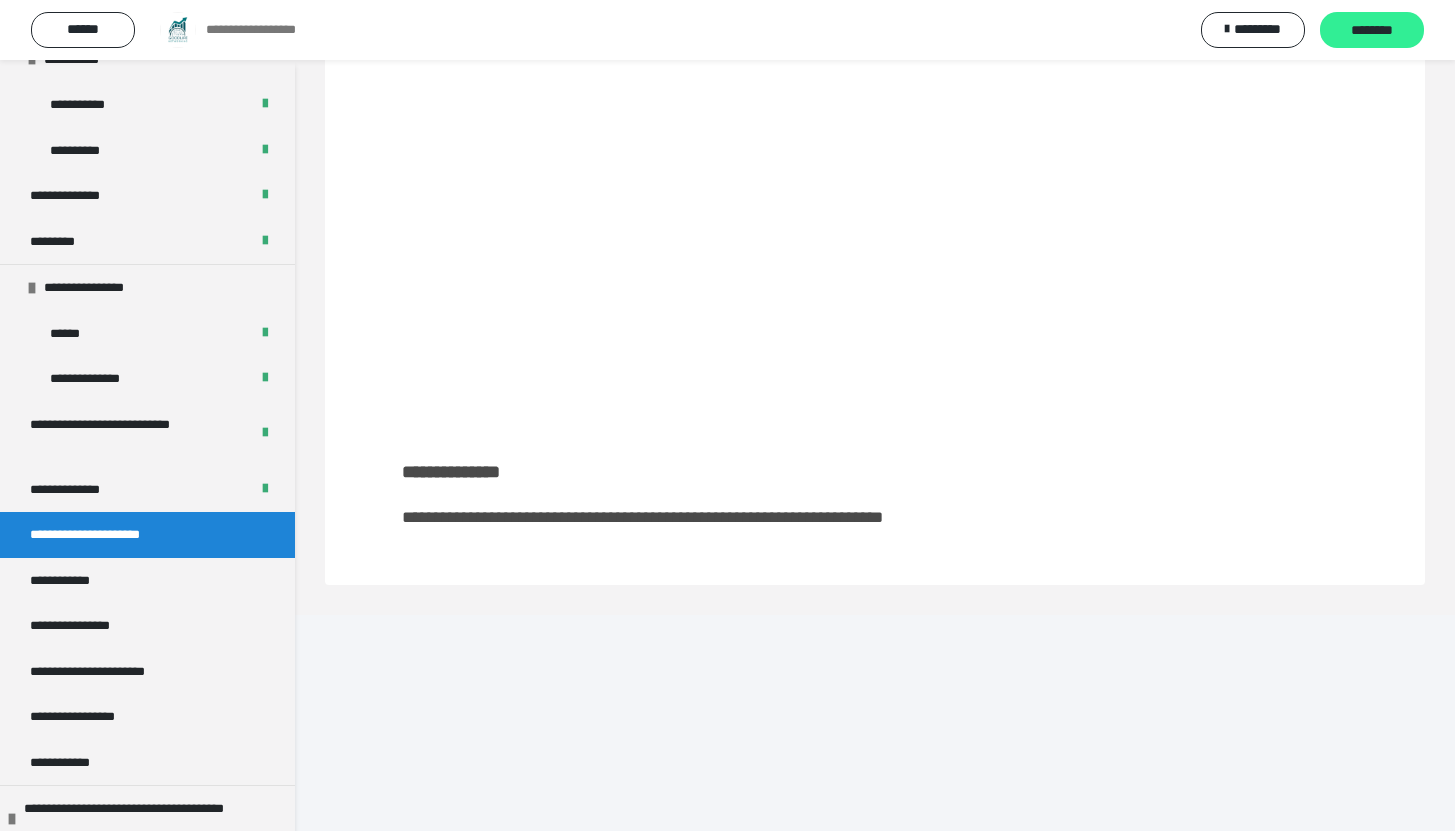 click on "********" at bounding box center (1372, 31) 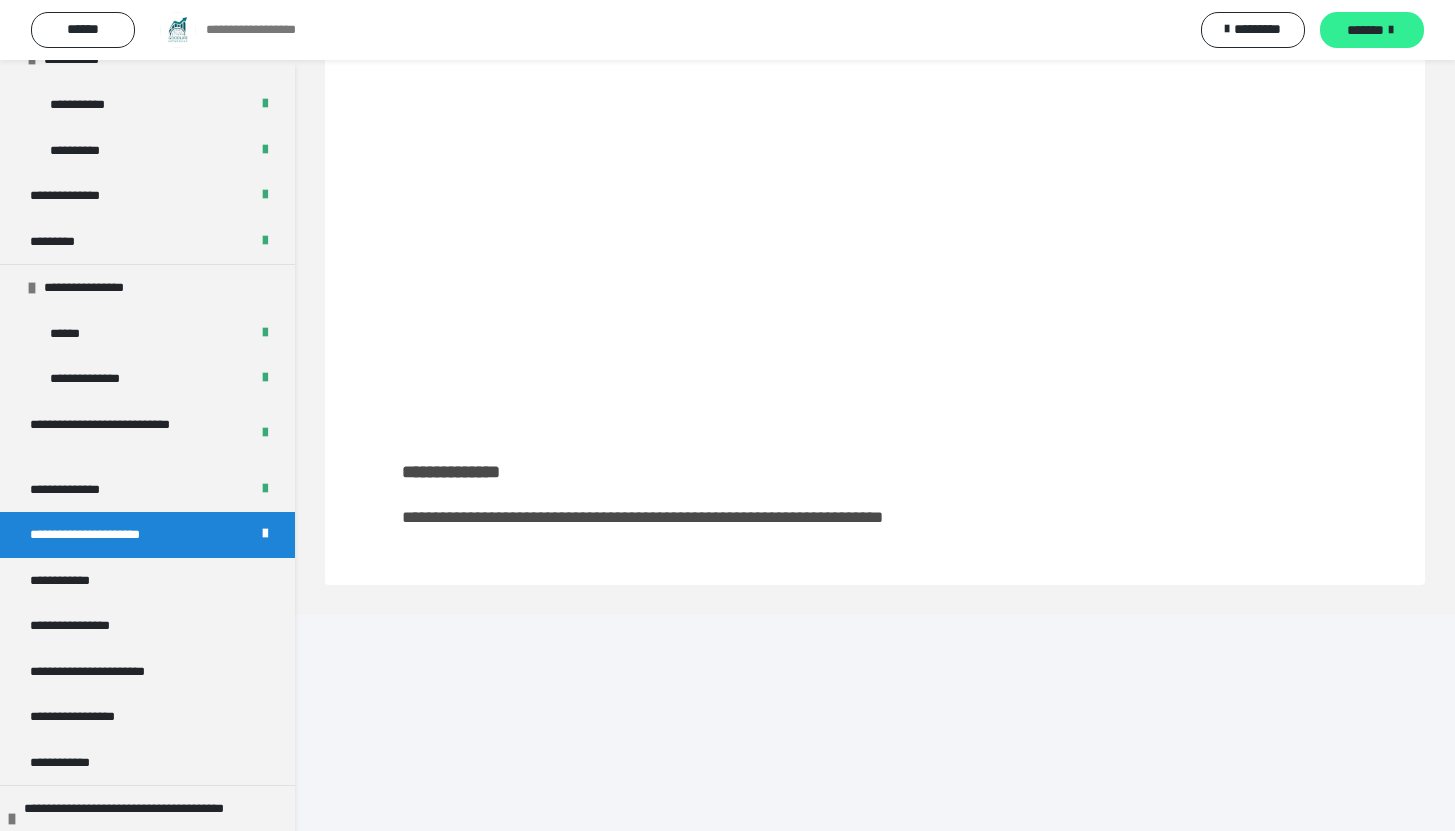 click on "*******" at bounding box center (1372, 30) 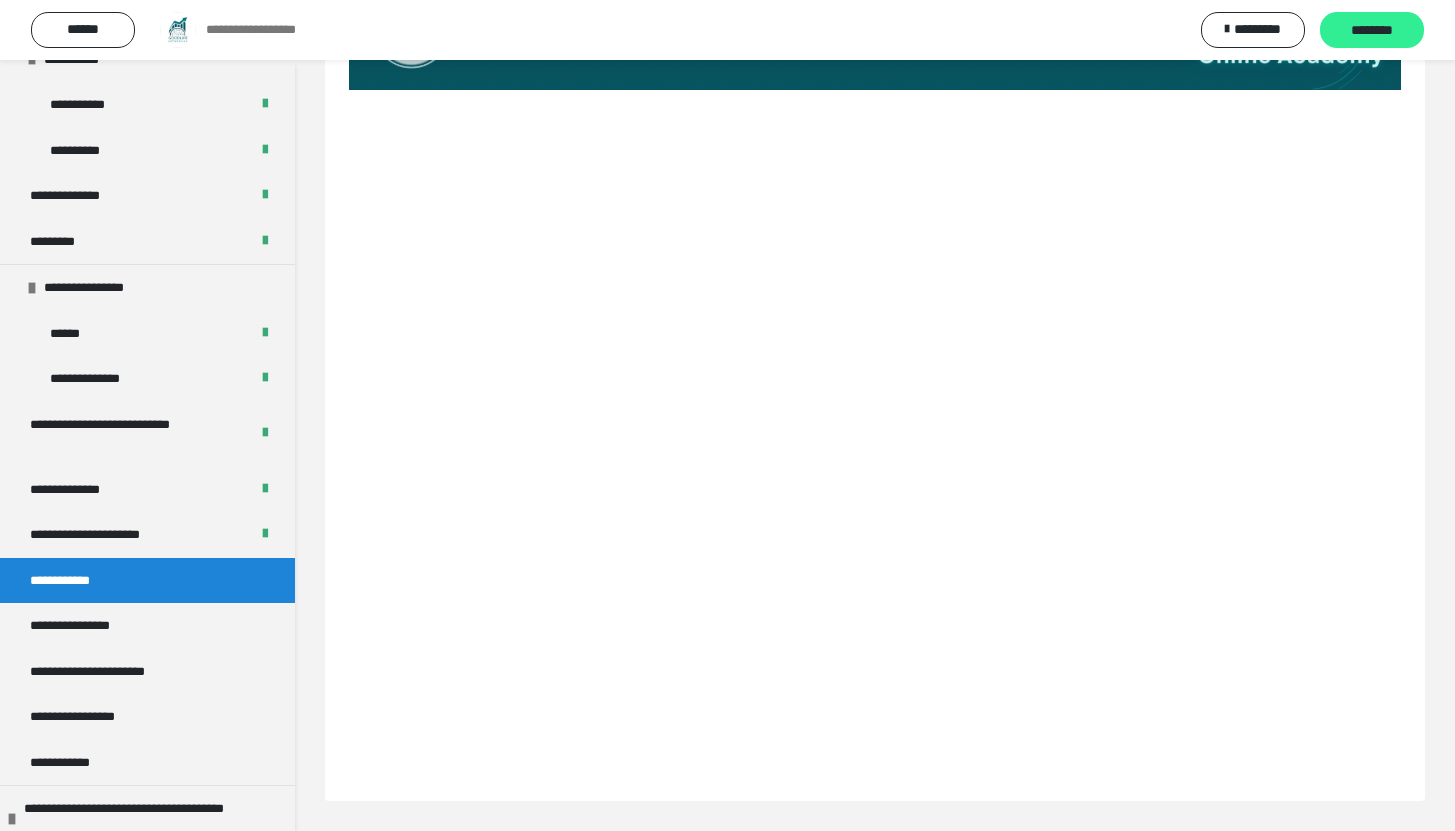 click on "********" at bounding box center (1372, 30) 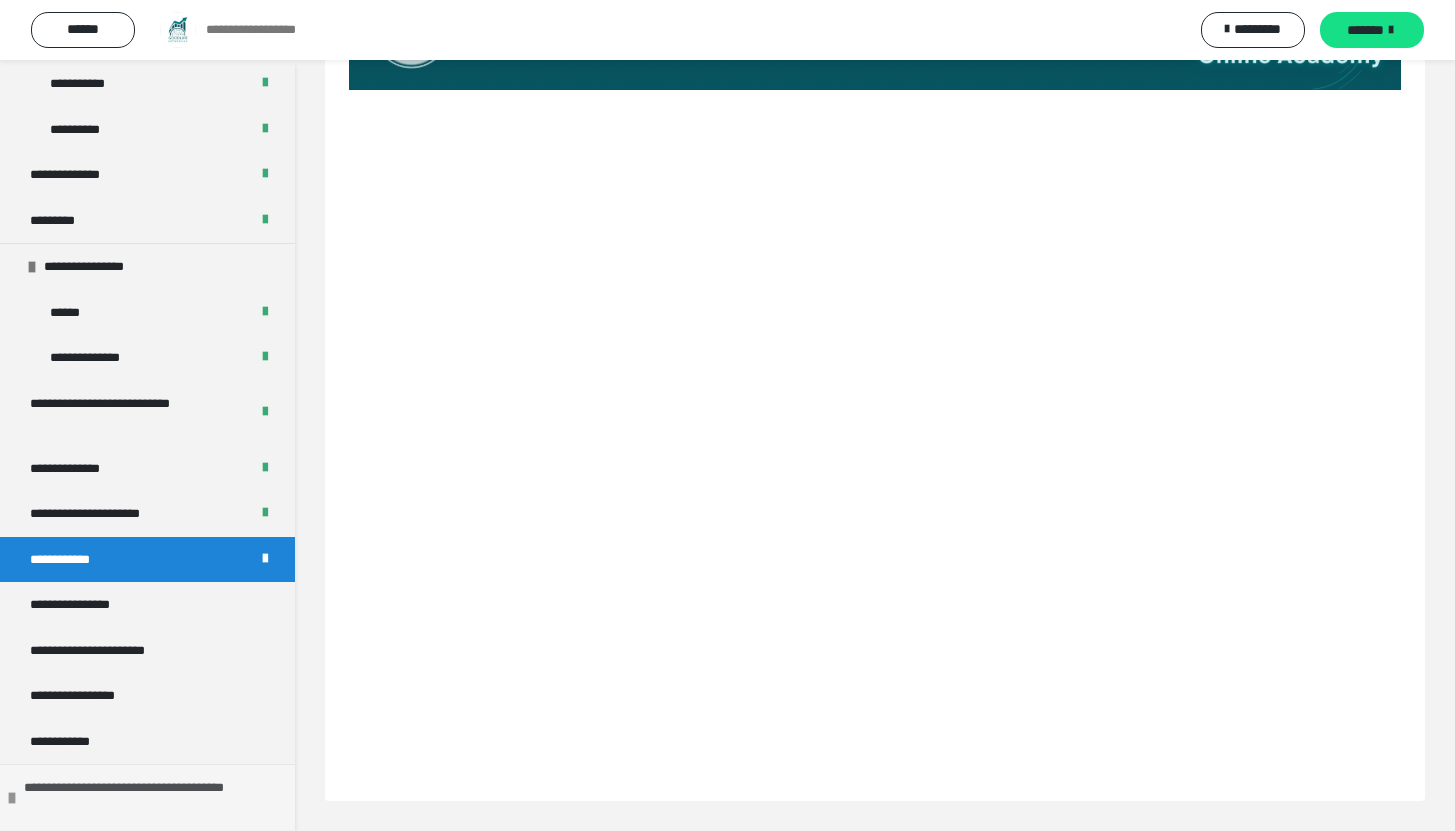 scroll, scrollTop: 1720, scrollLeft: 0, axis: vertical 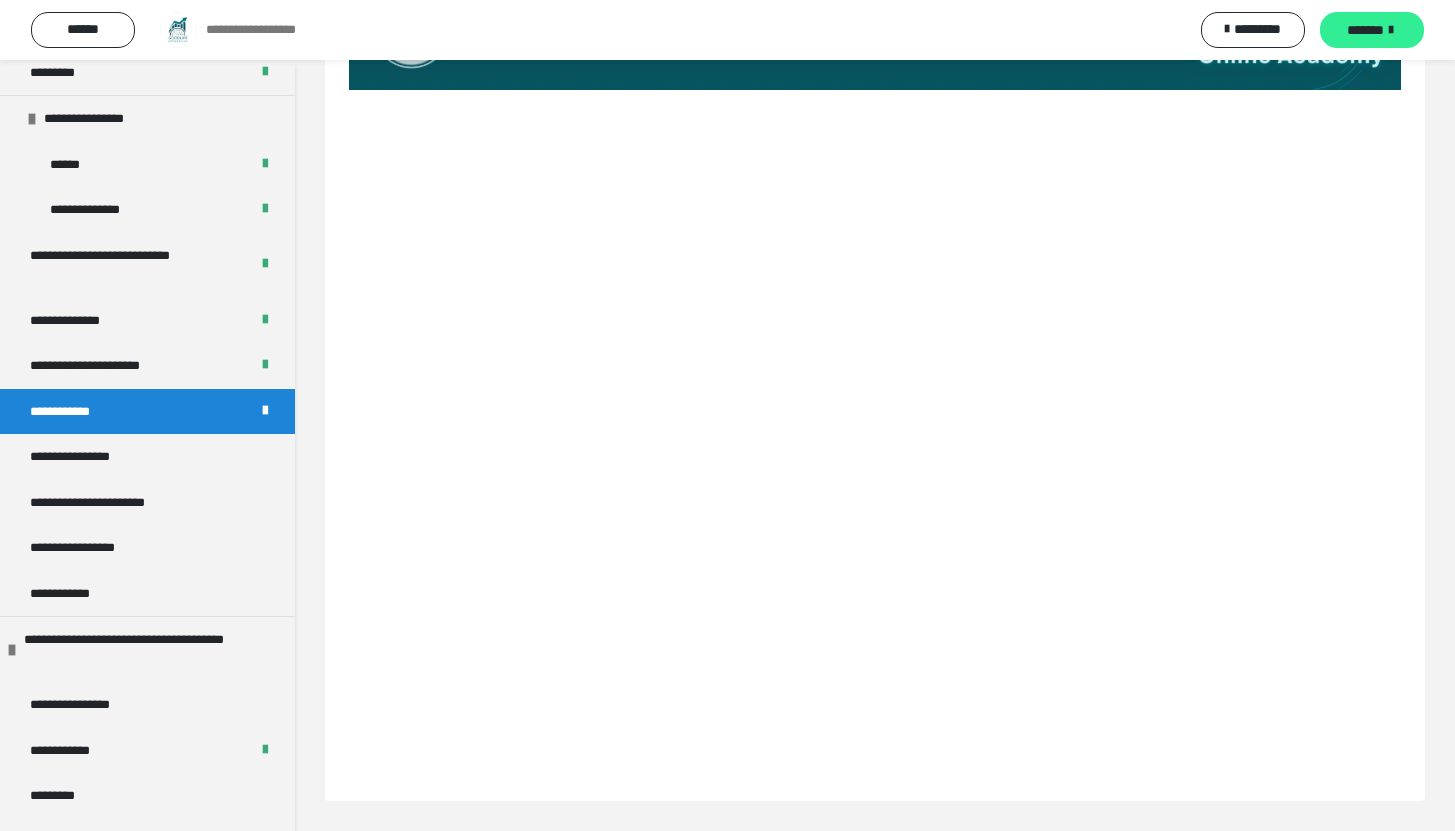 click on "*******" at bounding box center [1372, 30] 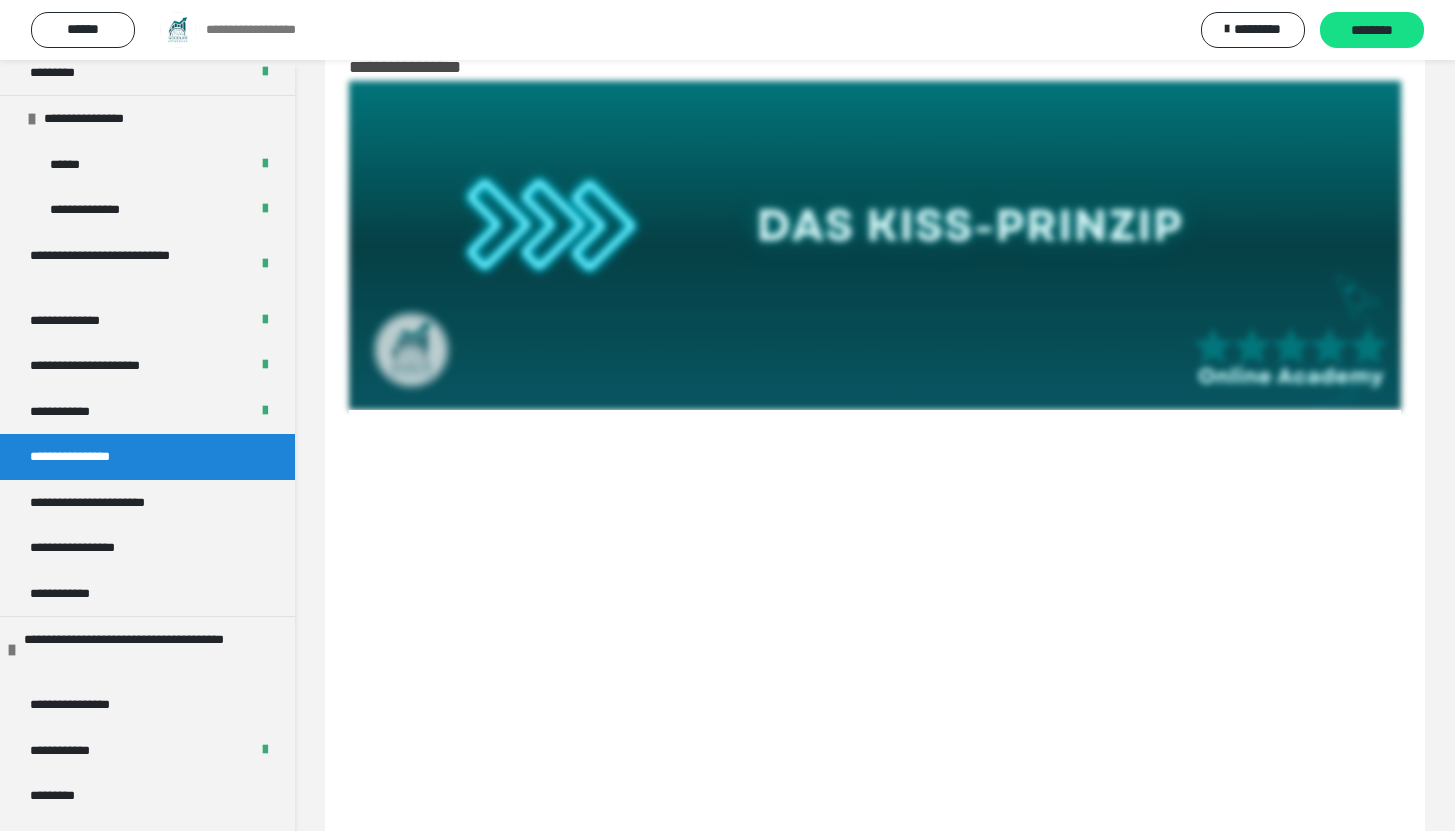 scroll, scrollTop: 380, scrollLeft: 0, axis: vertical 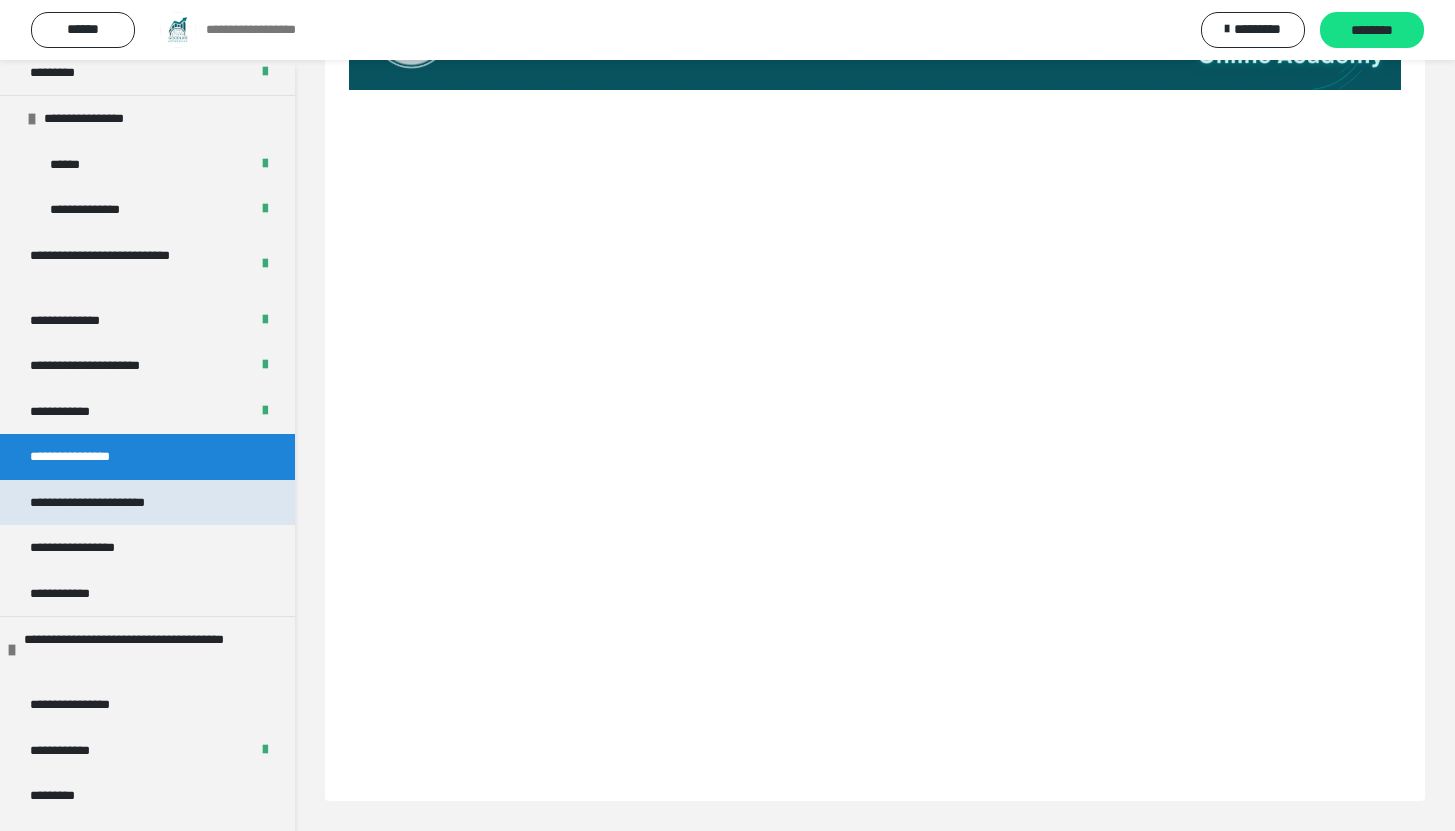 click on "**********" at bounding box center (114, 503) 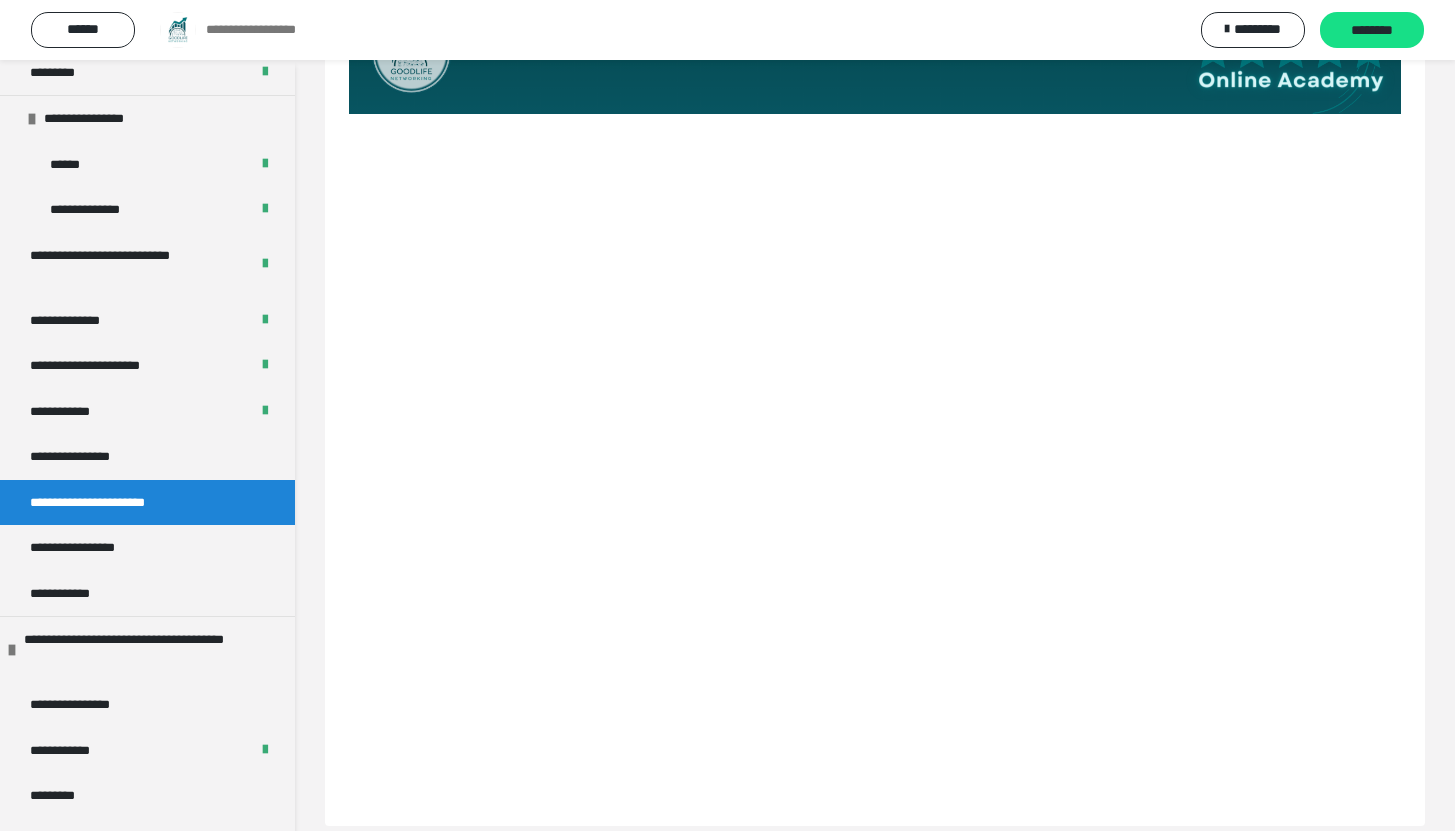 click on "**********" at bounding box center (114, 503) 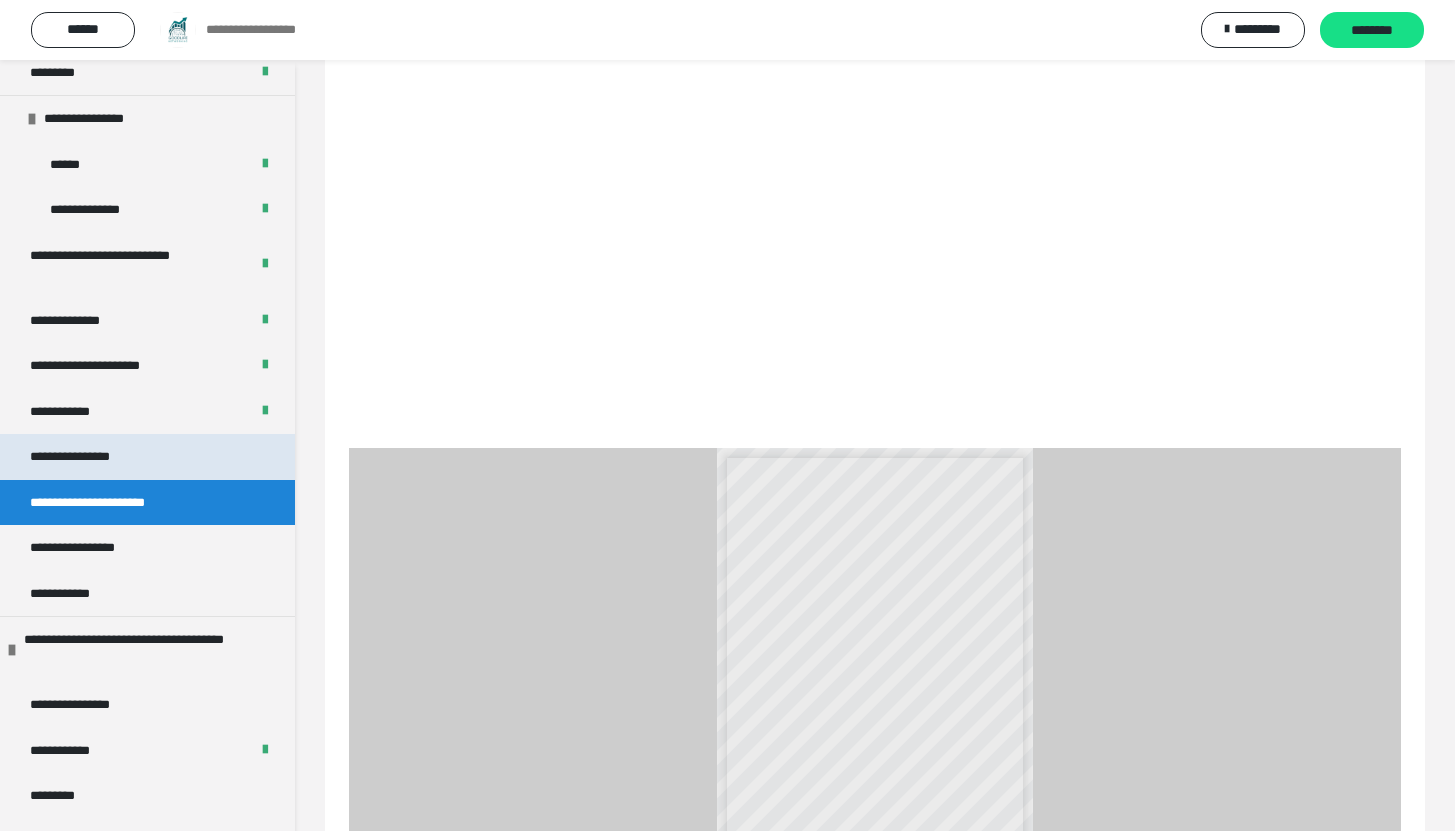 drag, startPoint x: 196, startPoint y: 473, endPoint x: 222, endPoint y: 468, distance: 26.476404 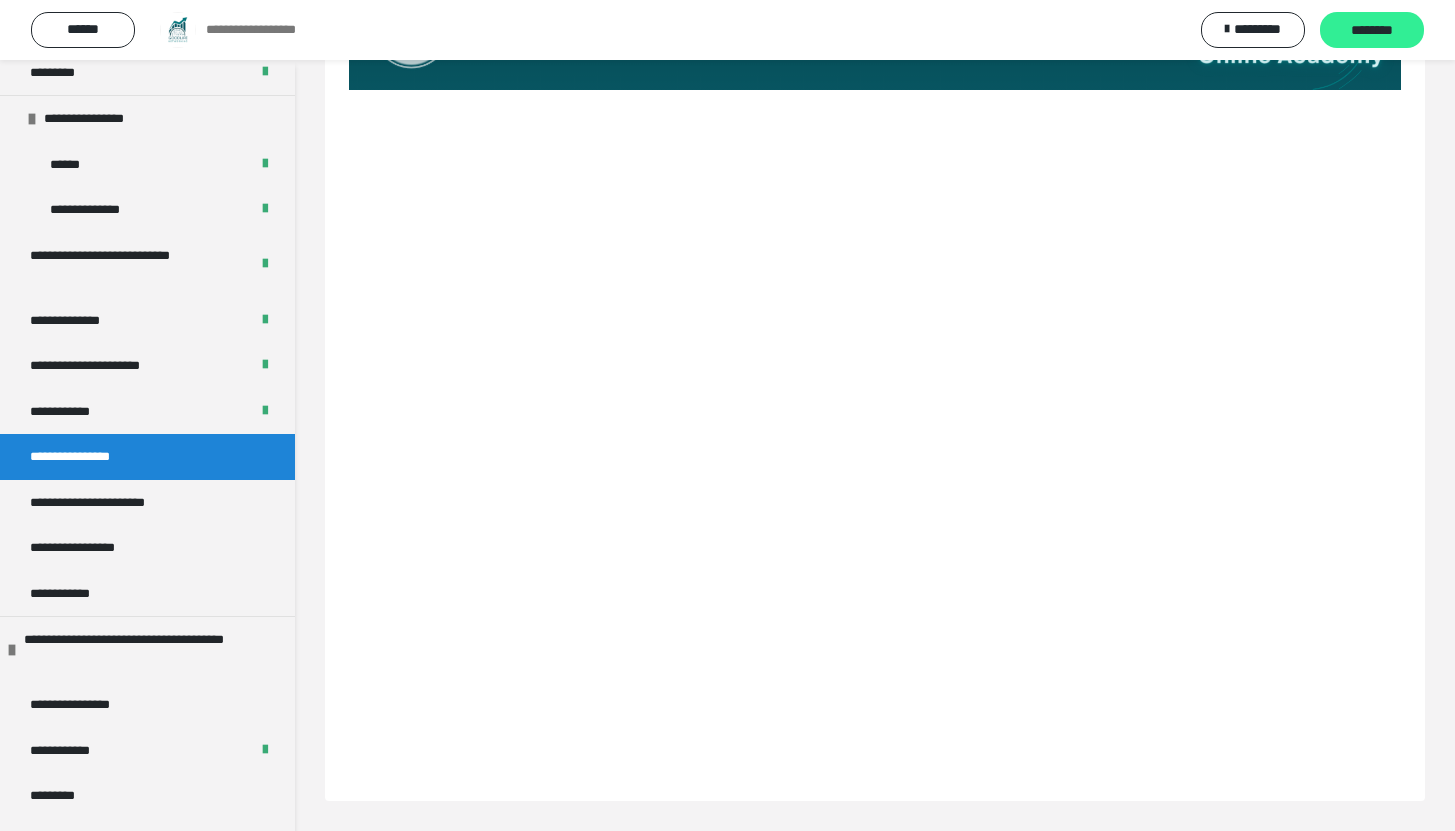 click on "********" at bounding box center (1372, 31) 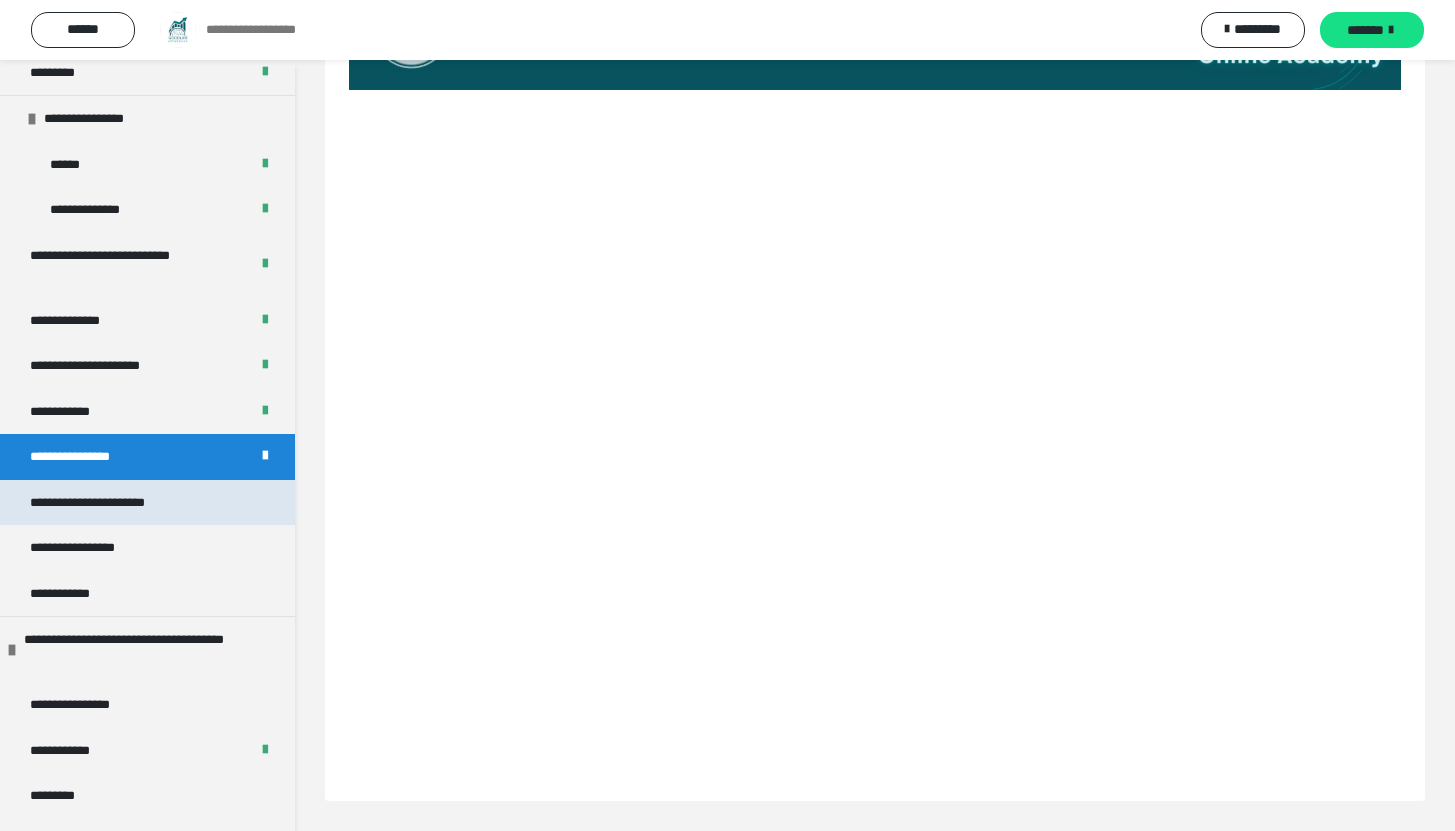 click on "**********" at bounding box center (114, 503) 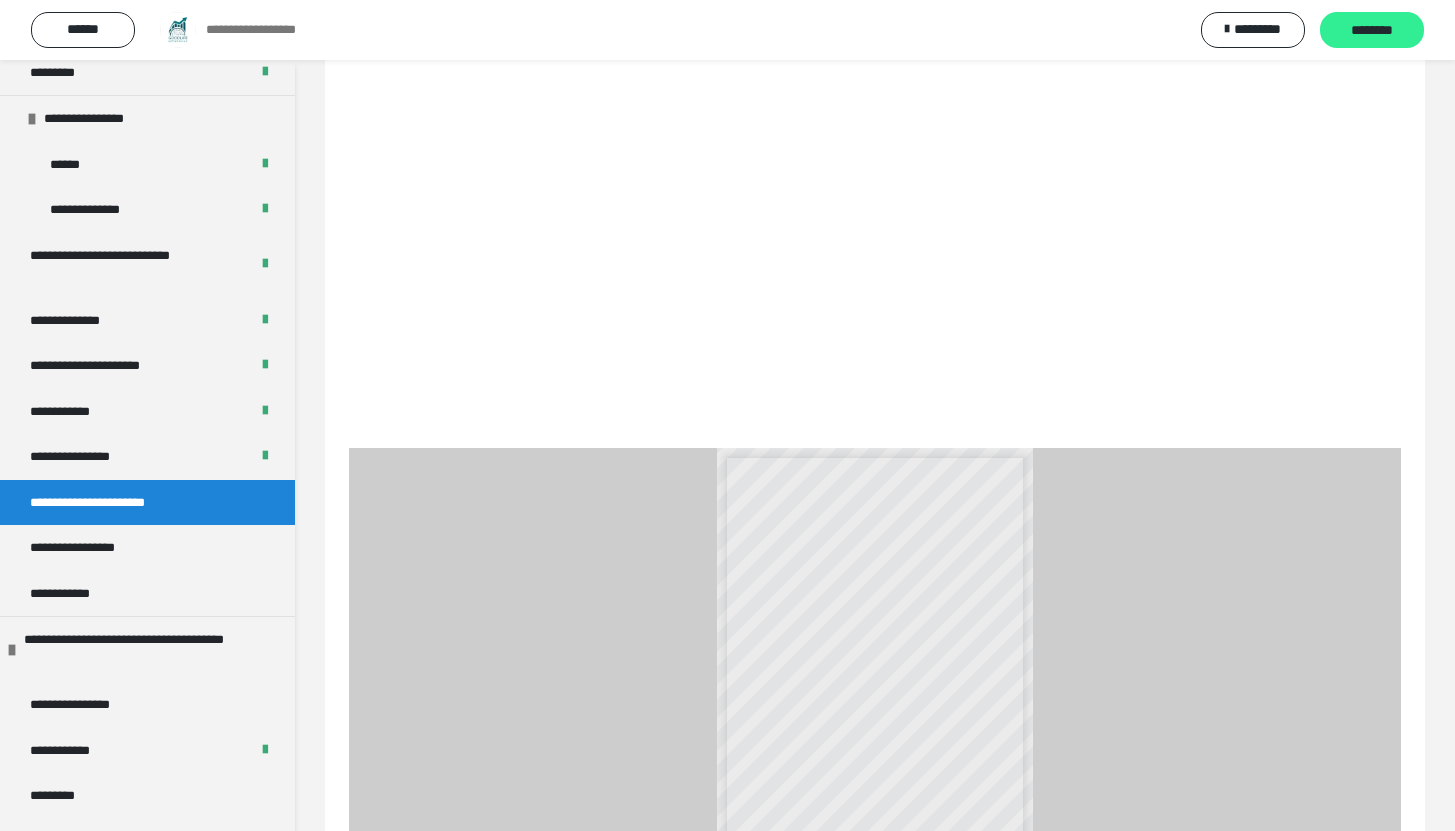 click on "********" at bounding box center [1372, 30] 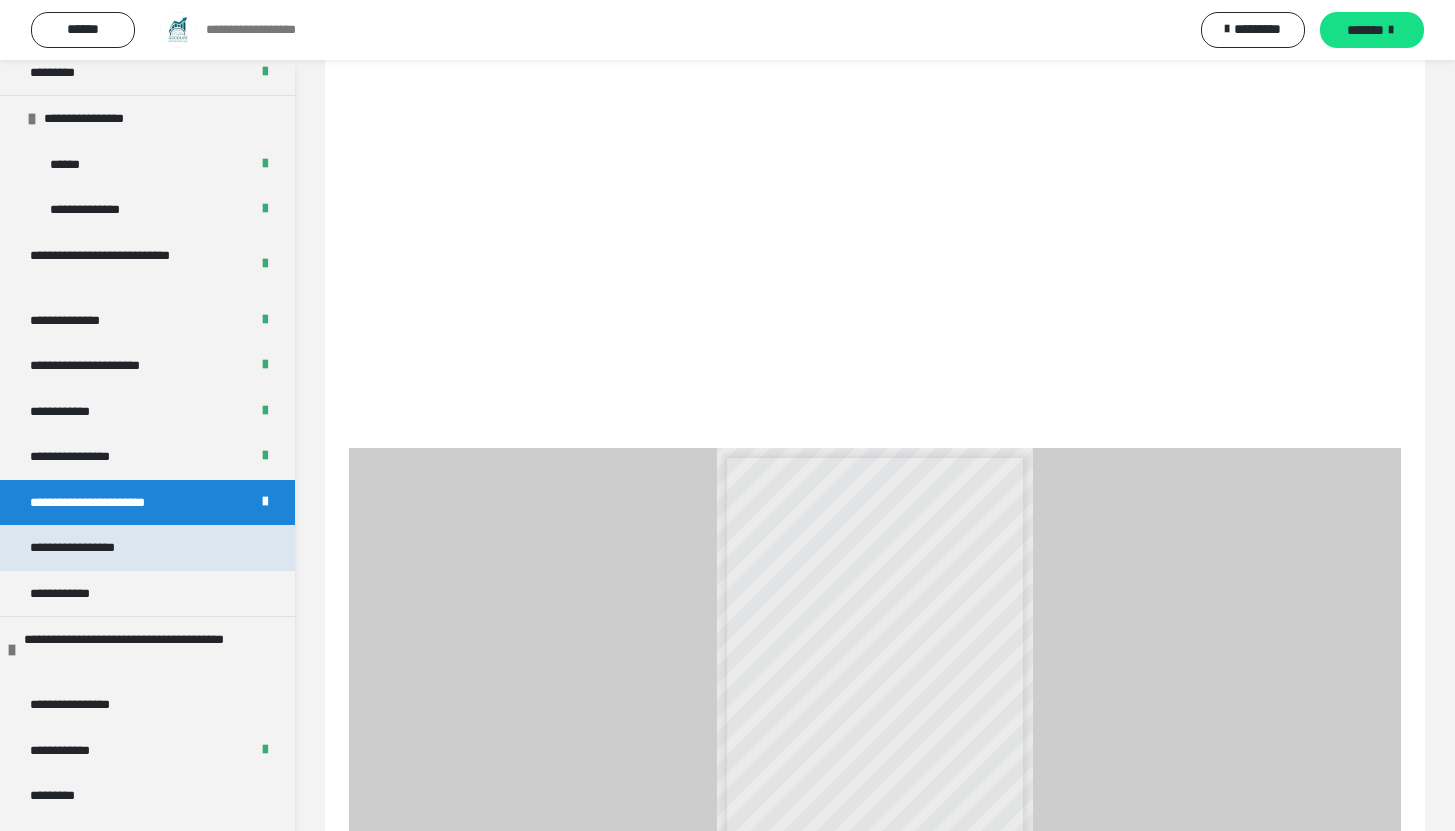click on "**********" at bounding box center [147, 548] 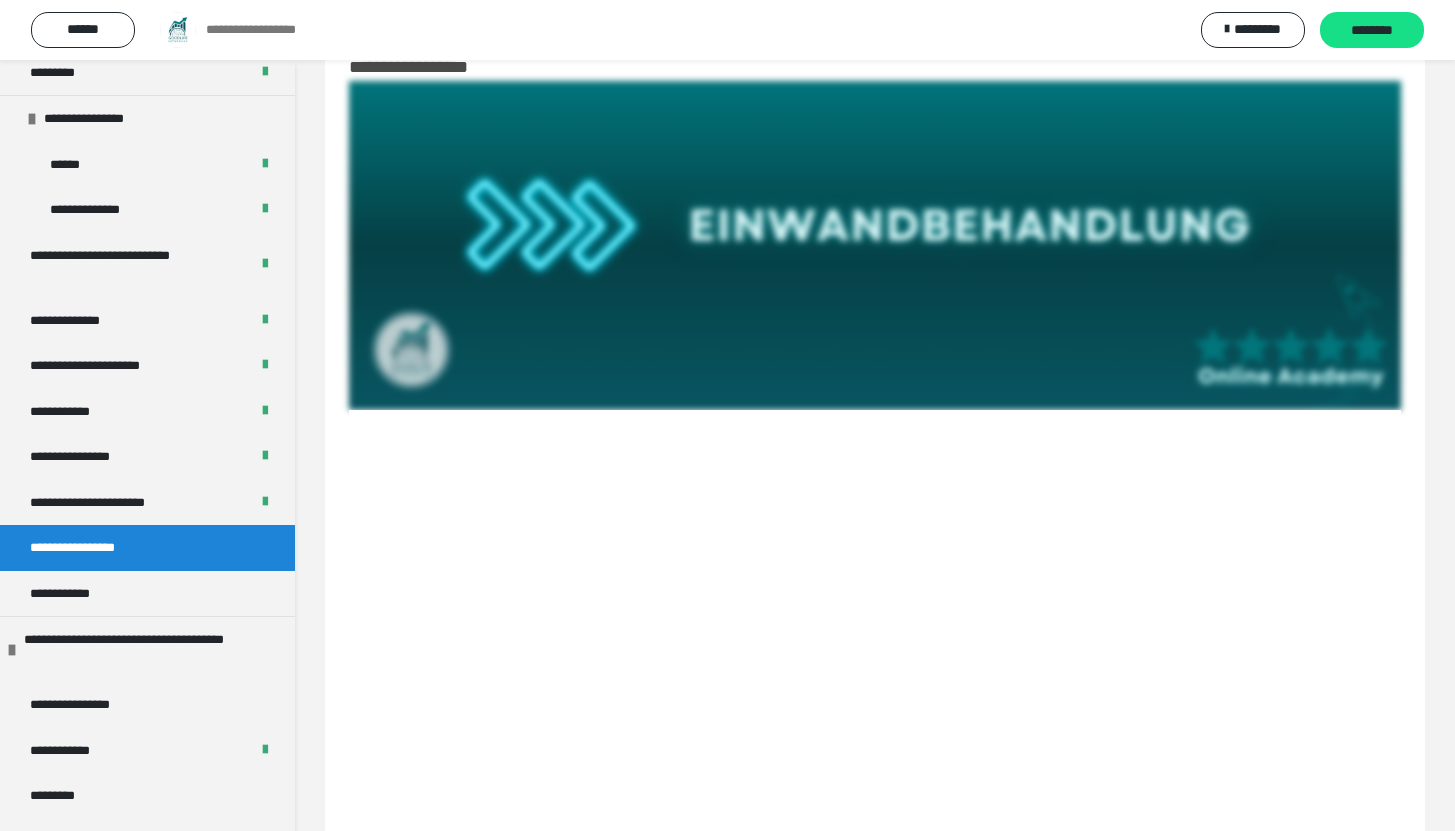 scroll, scrollTop: 380, scrollLeft: 0, axis: vertical 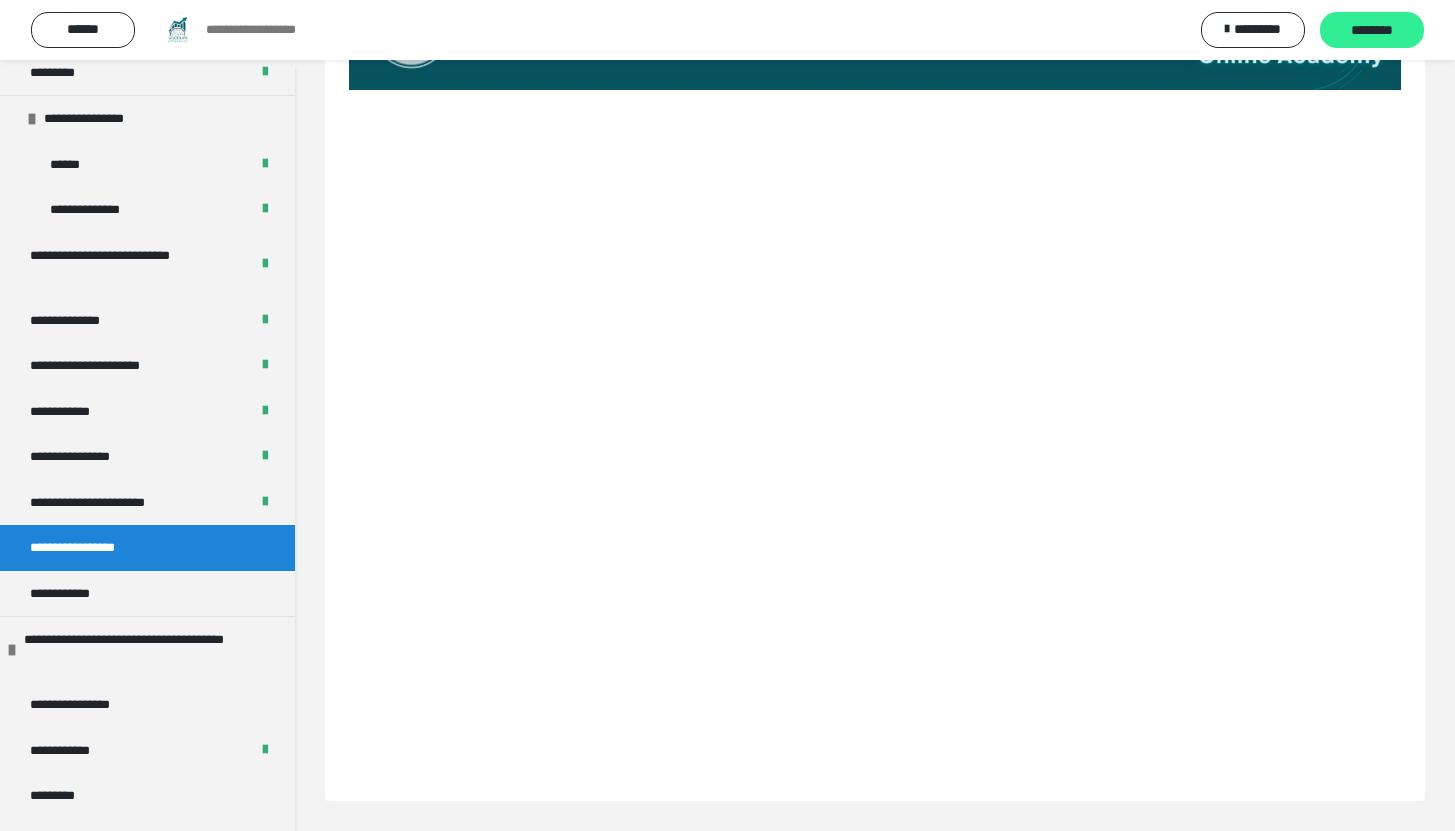 click on "********" at bounding box center (1372, 31) 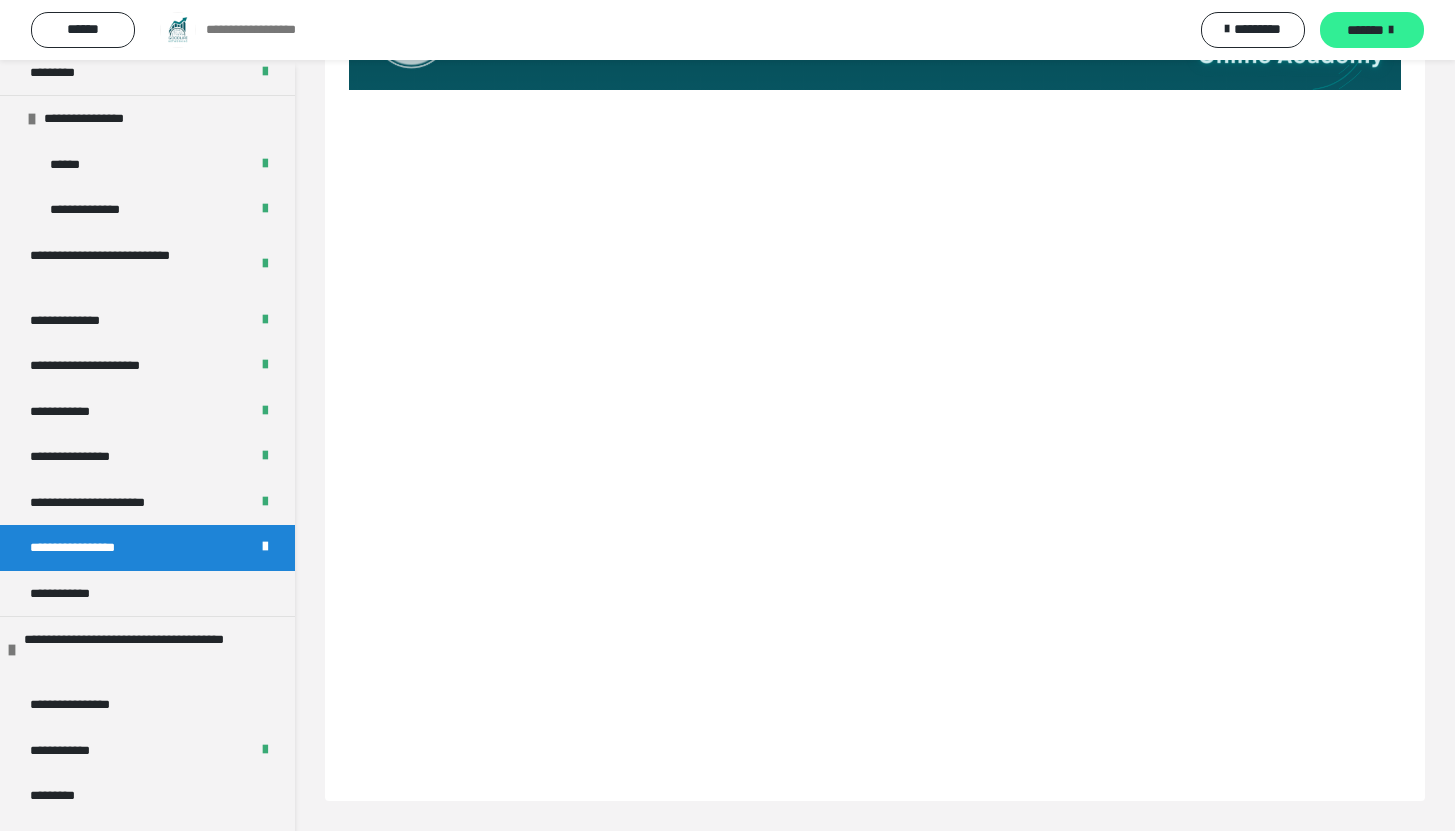 click on "*******" at bounding box center (1365, 30) 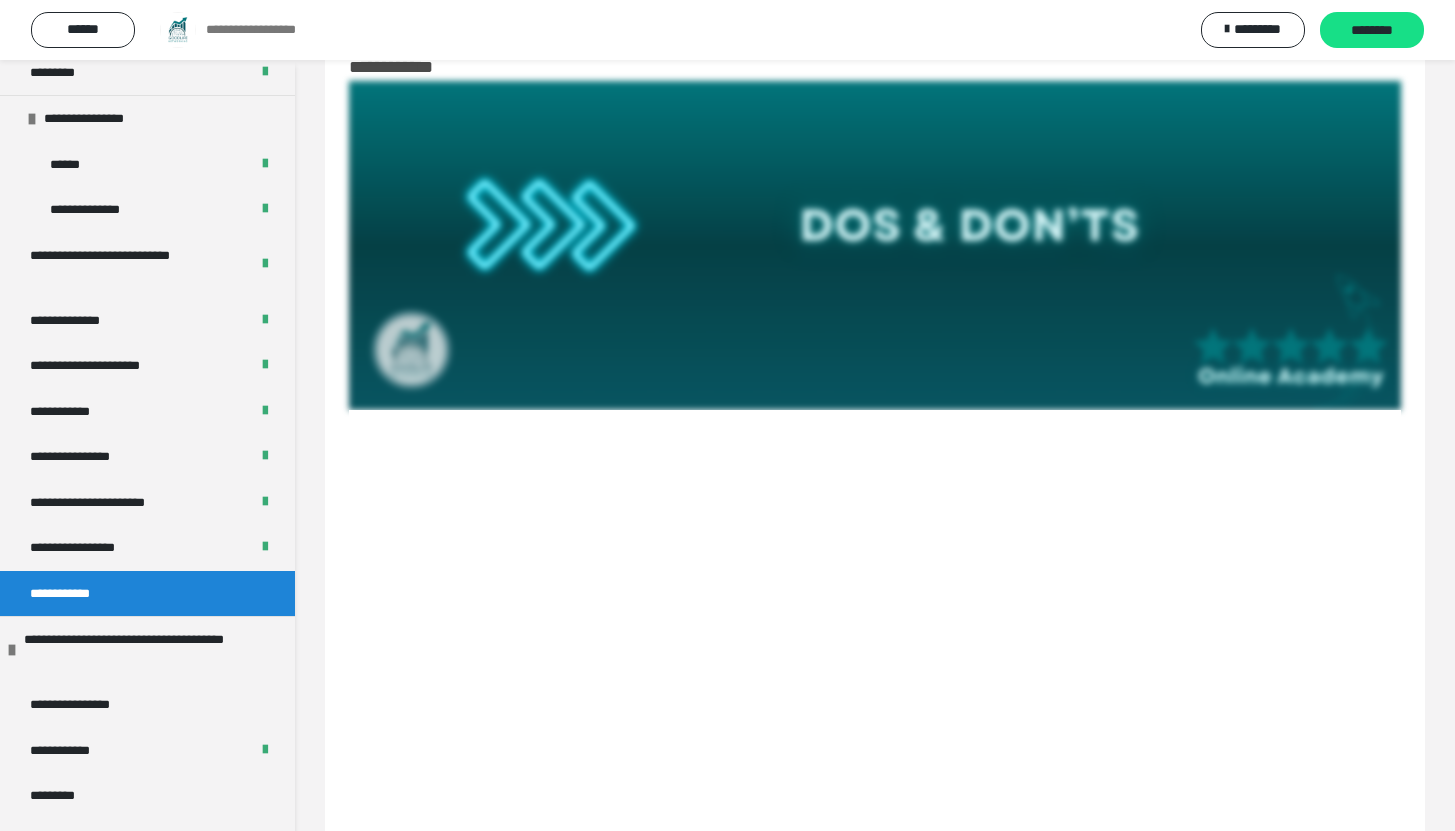 scroll, scrollTop: 380, scrollLeft: 0, axis: vertical 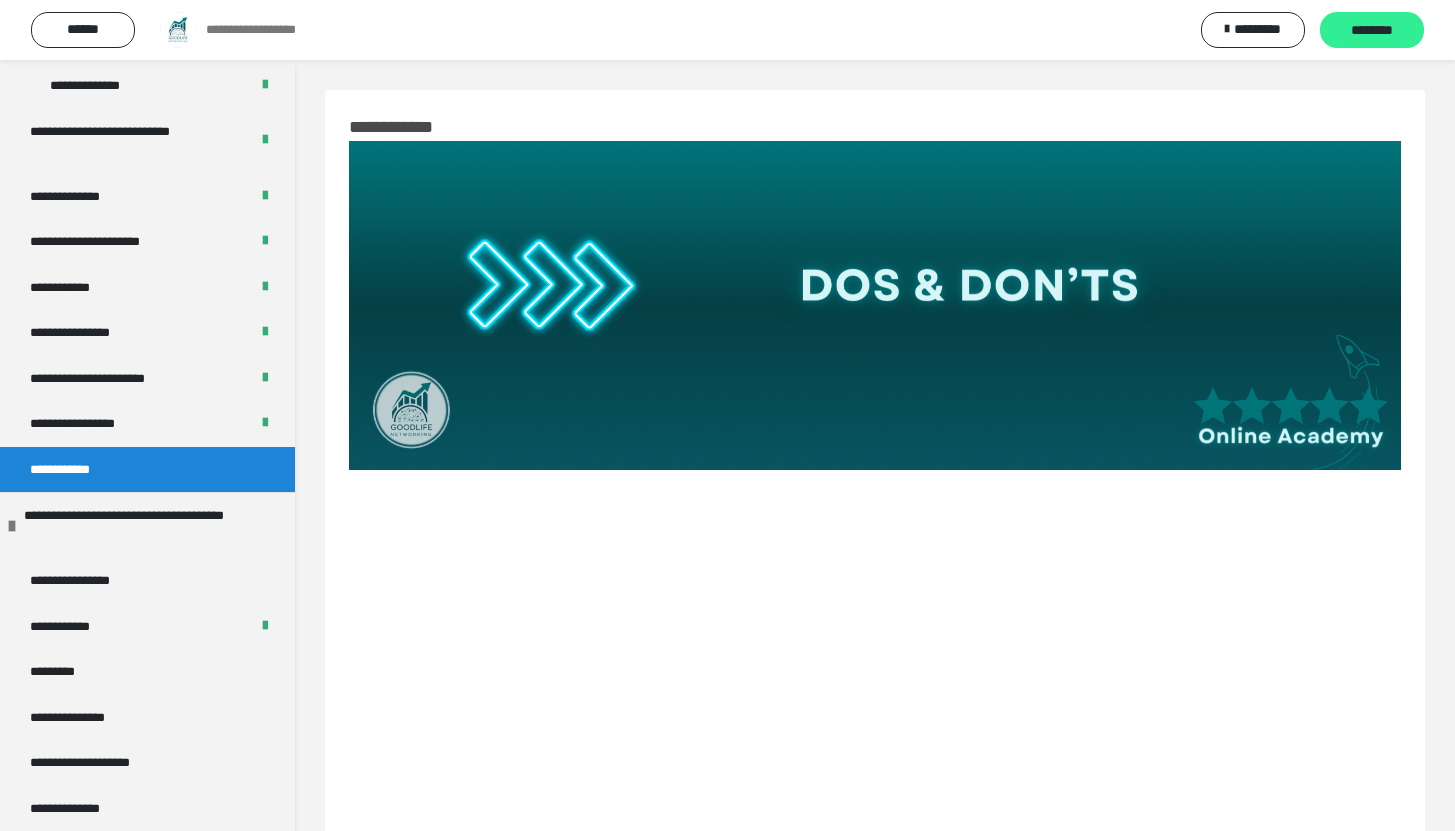 click on "********" at bounding box center [1372, 31] 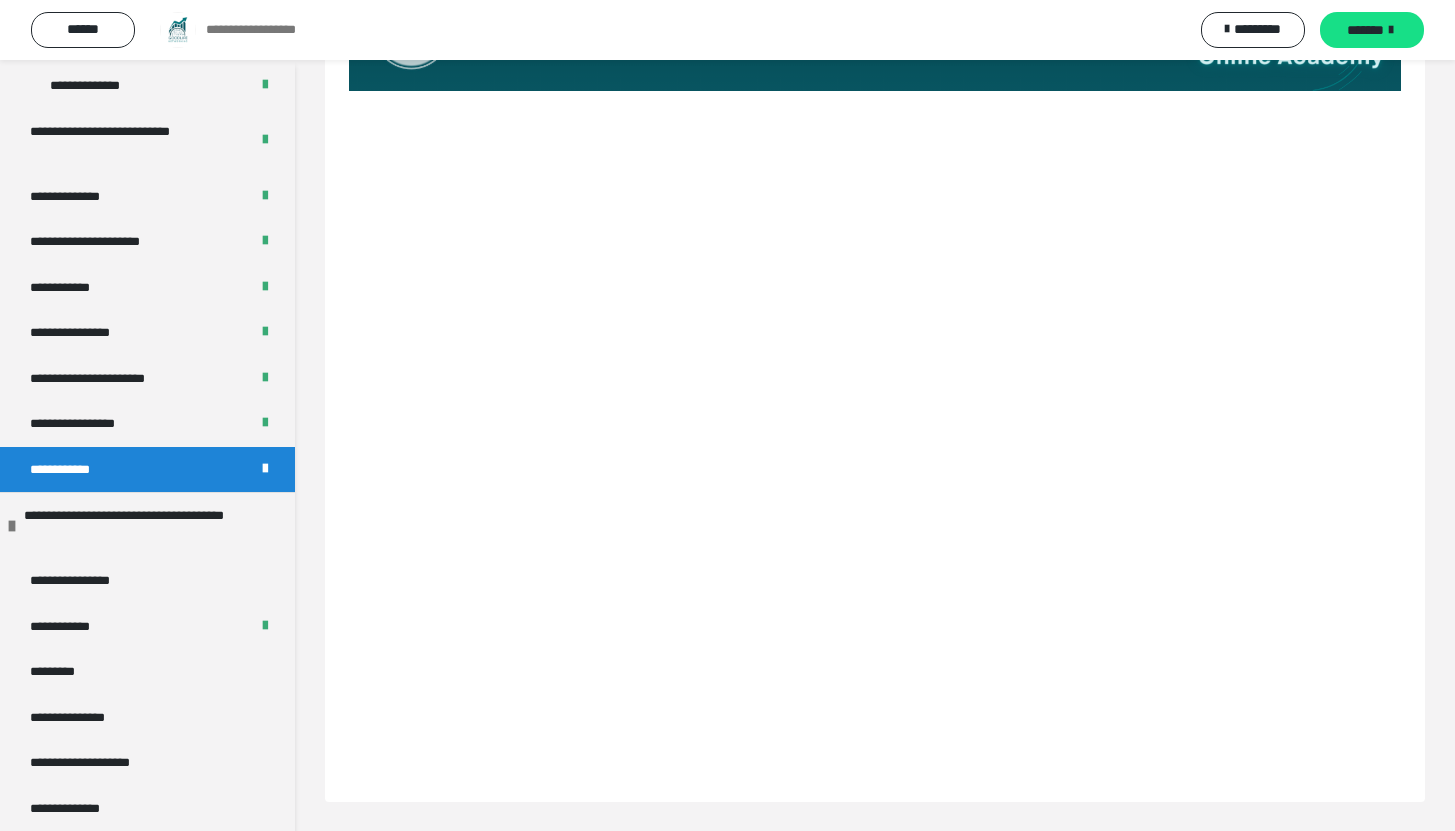 scroll, scrollTop: 380, scrollLeft: 0, axis: vertical 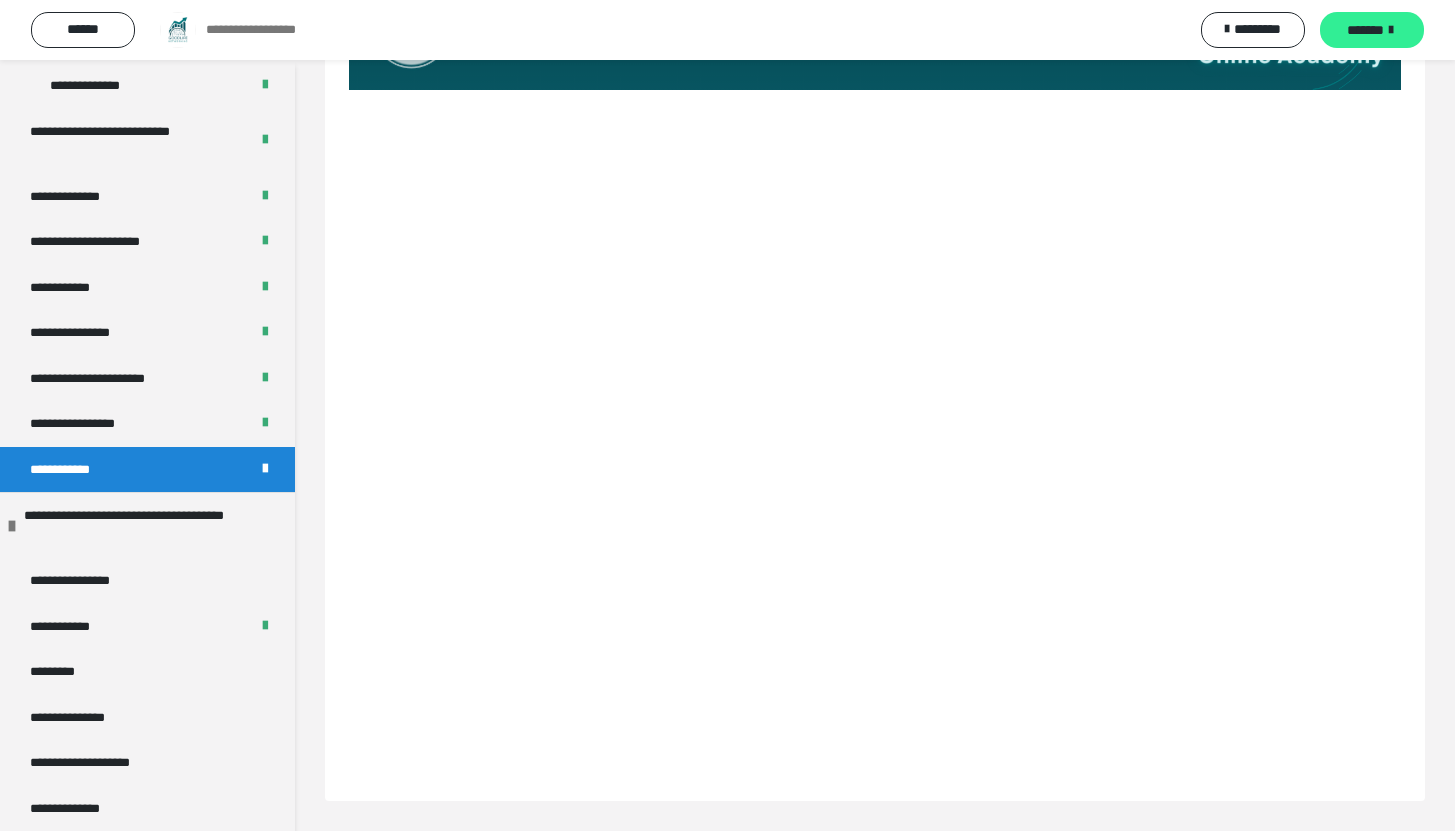 click on "*******" at bounding box center [1372, 30] 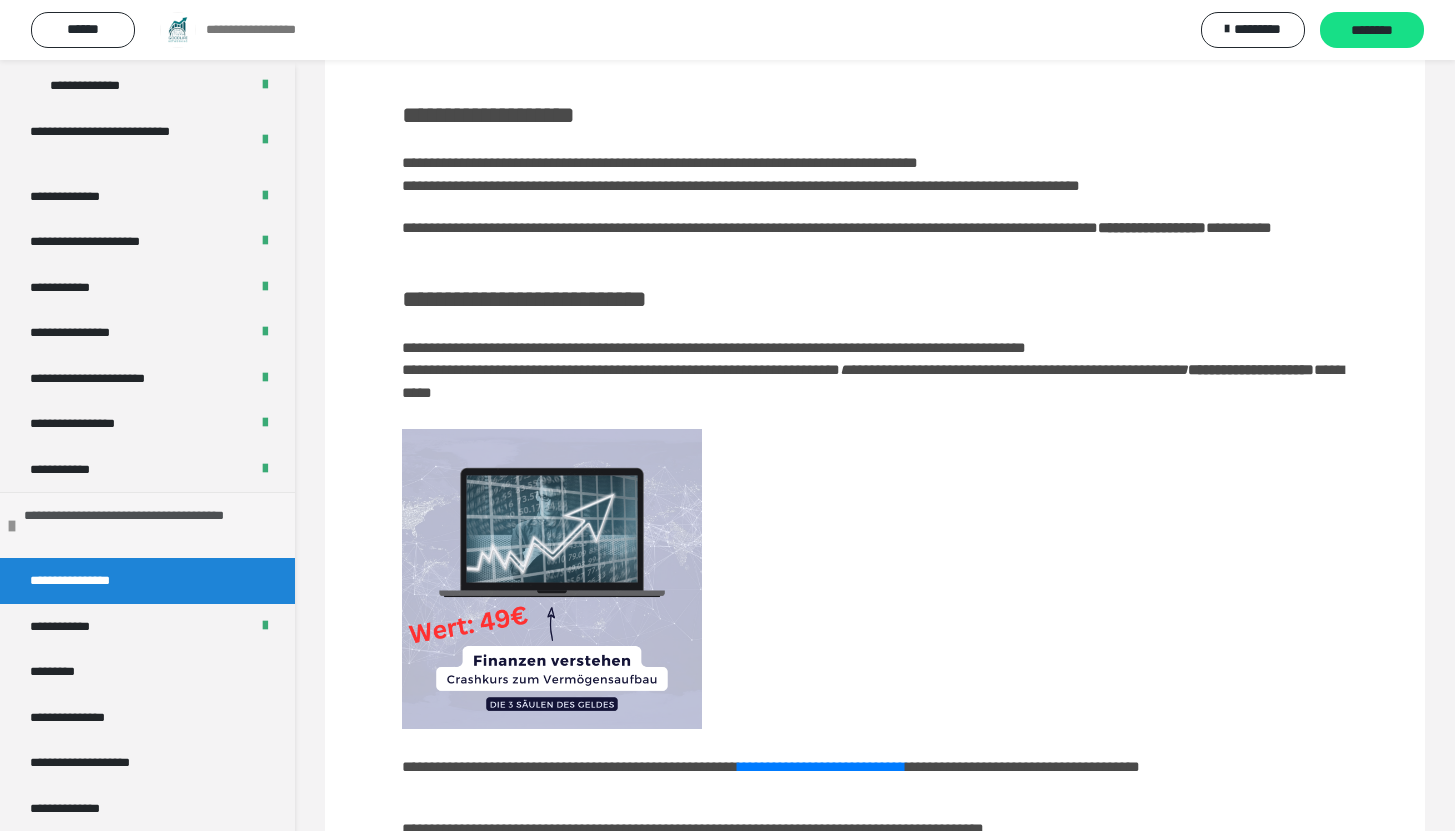 scroll, scrollTop: 380, scrollLeft: 0, axis: vertical 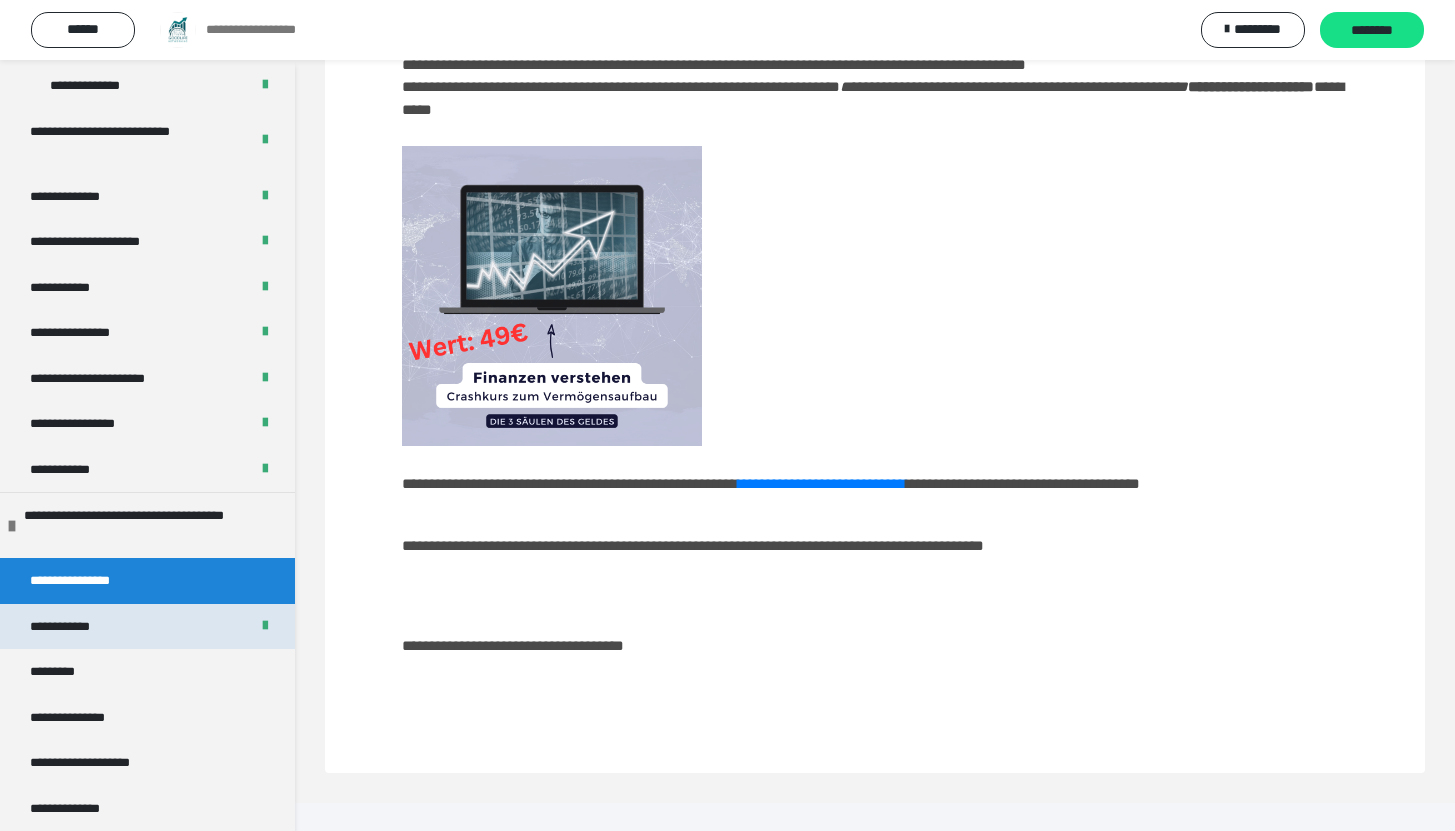click on "**********" at bounding box center [147, 627] 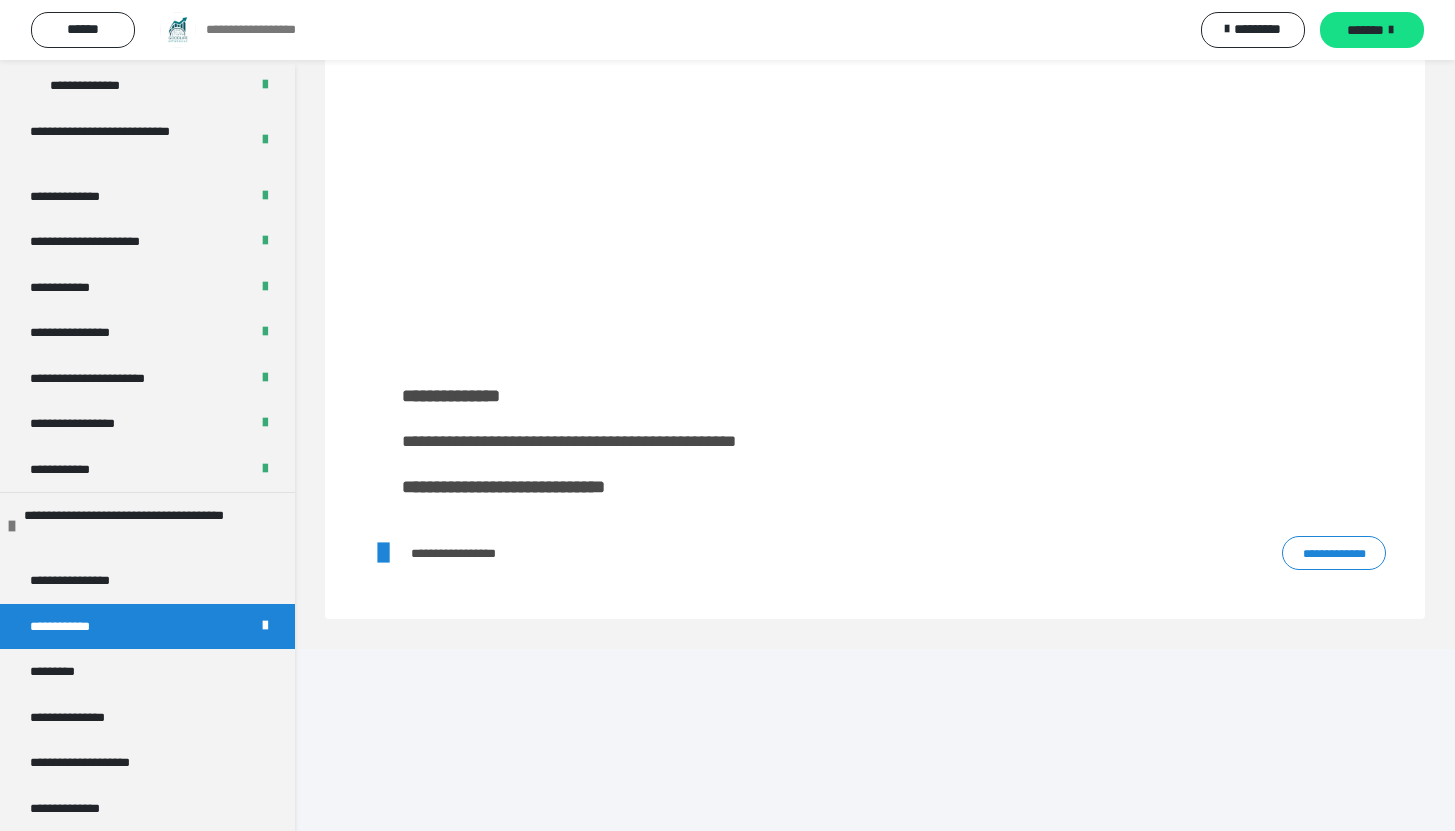 scroll, scrollTop: 603, scrollLeft: 0, axis: vertical 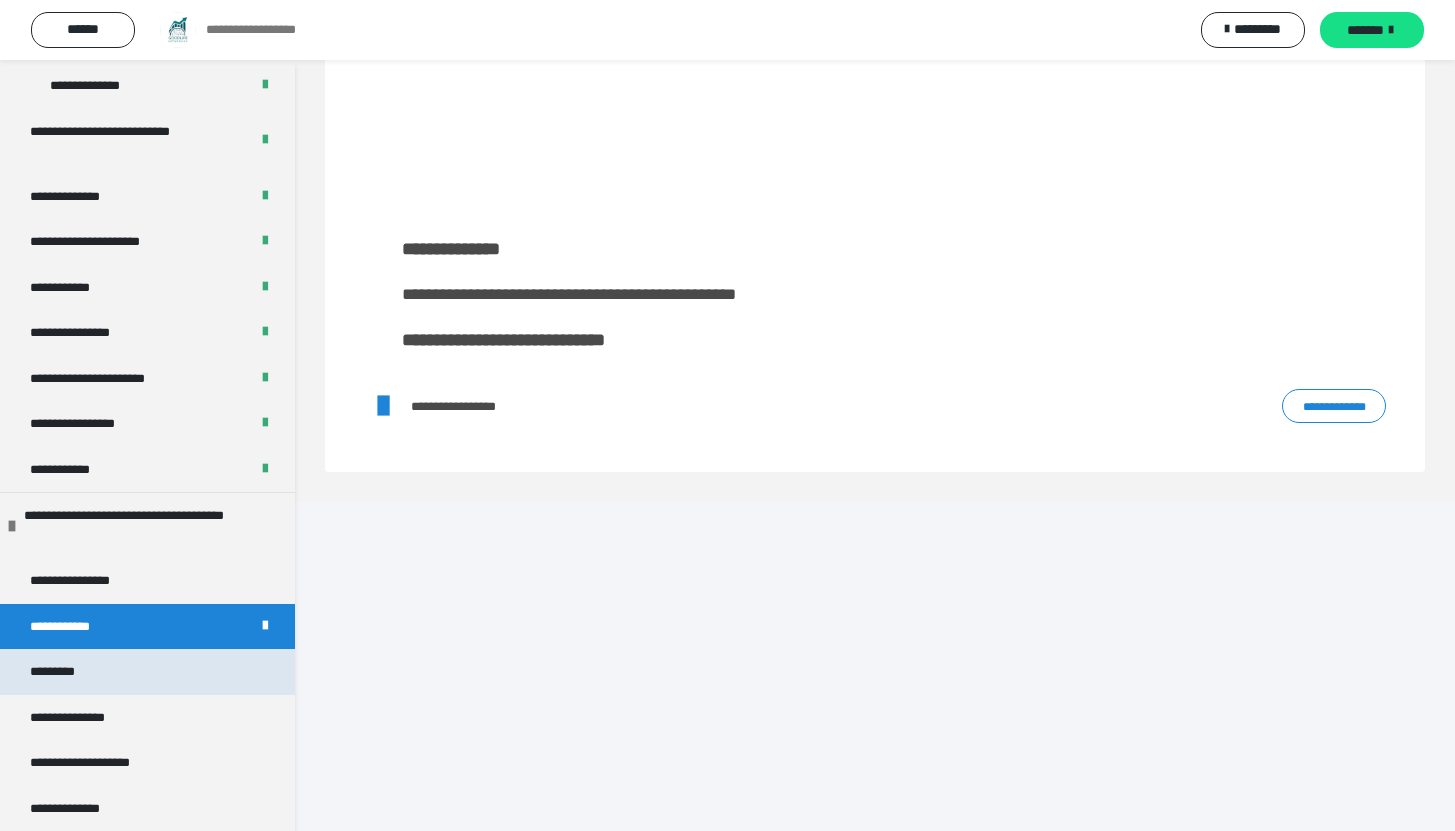 click on "*********" at bounding box center [147, 672] 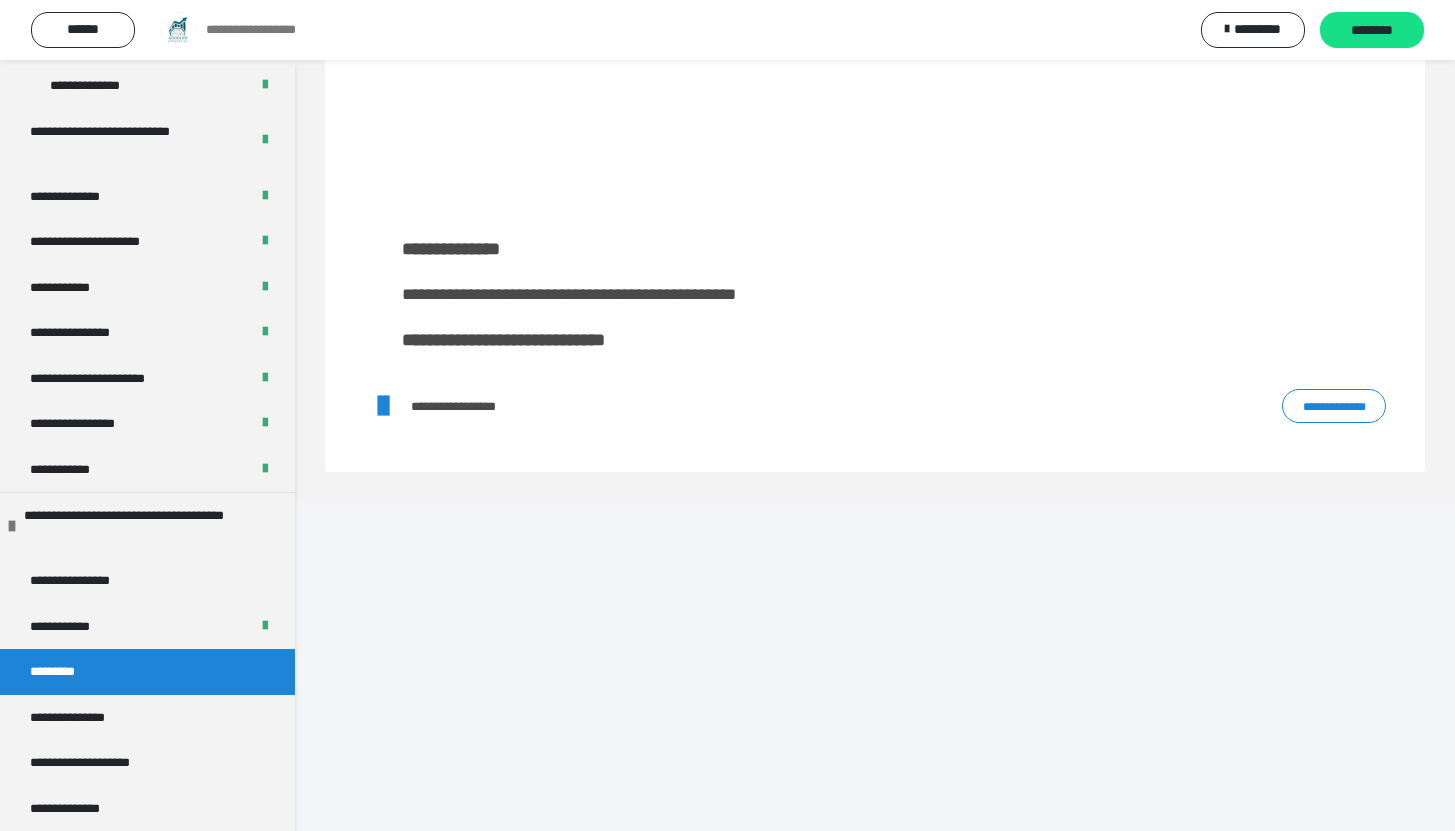 scroll, scrollTop: 380, scrollLeft: 0, axis: vertical 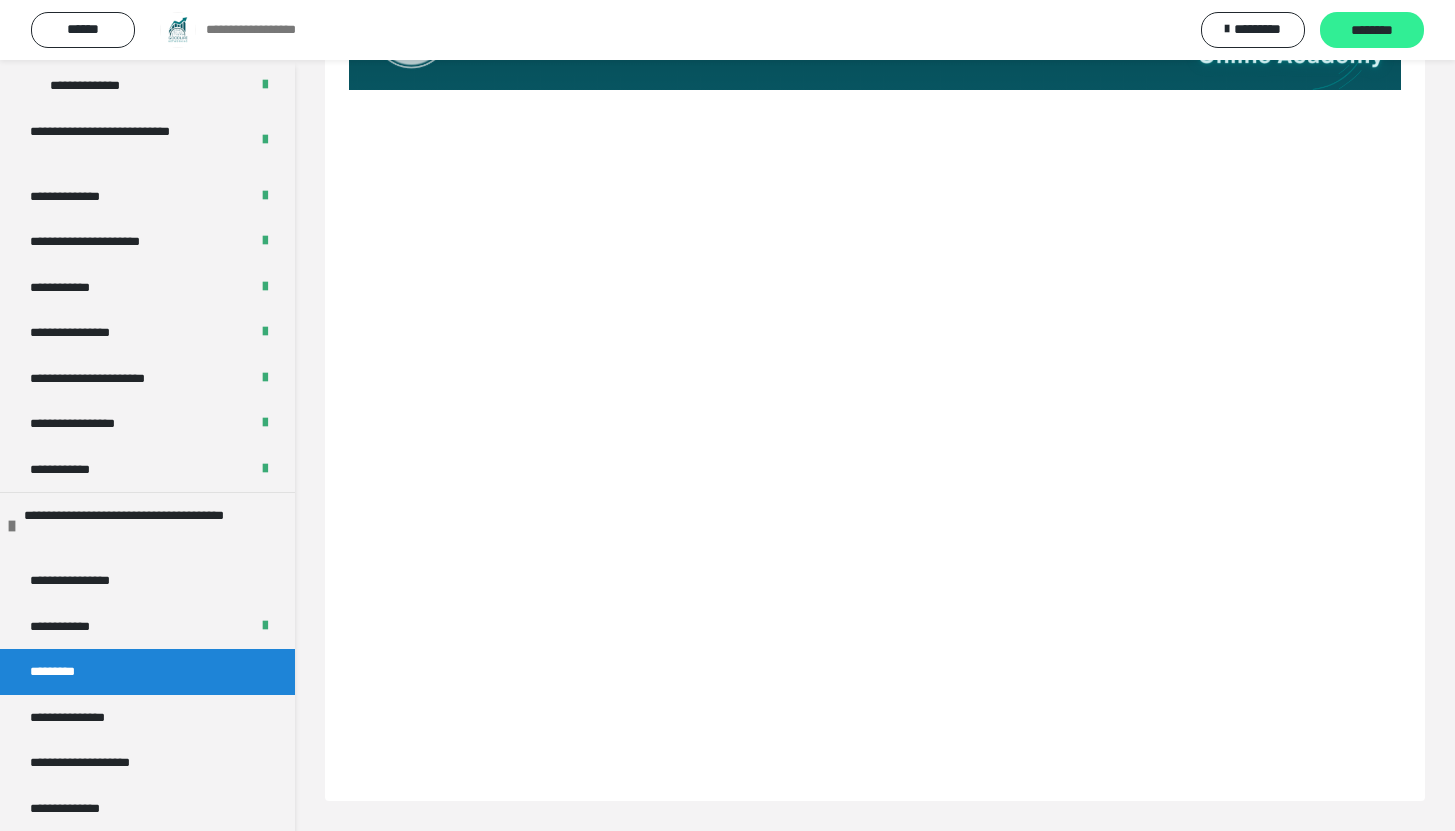 click on "********" at bounding box center (1372, 31) 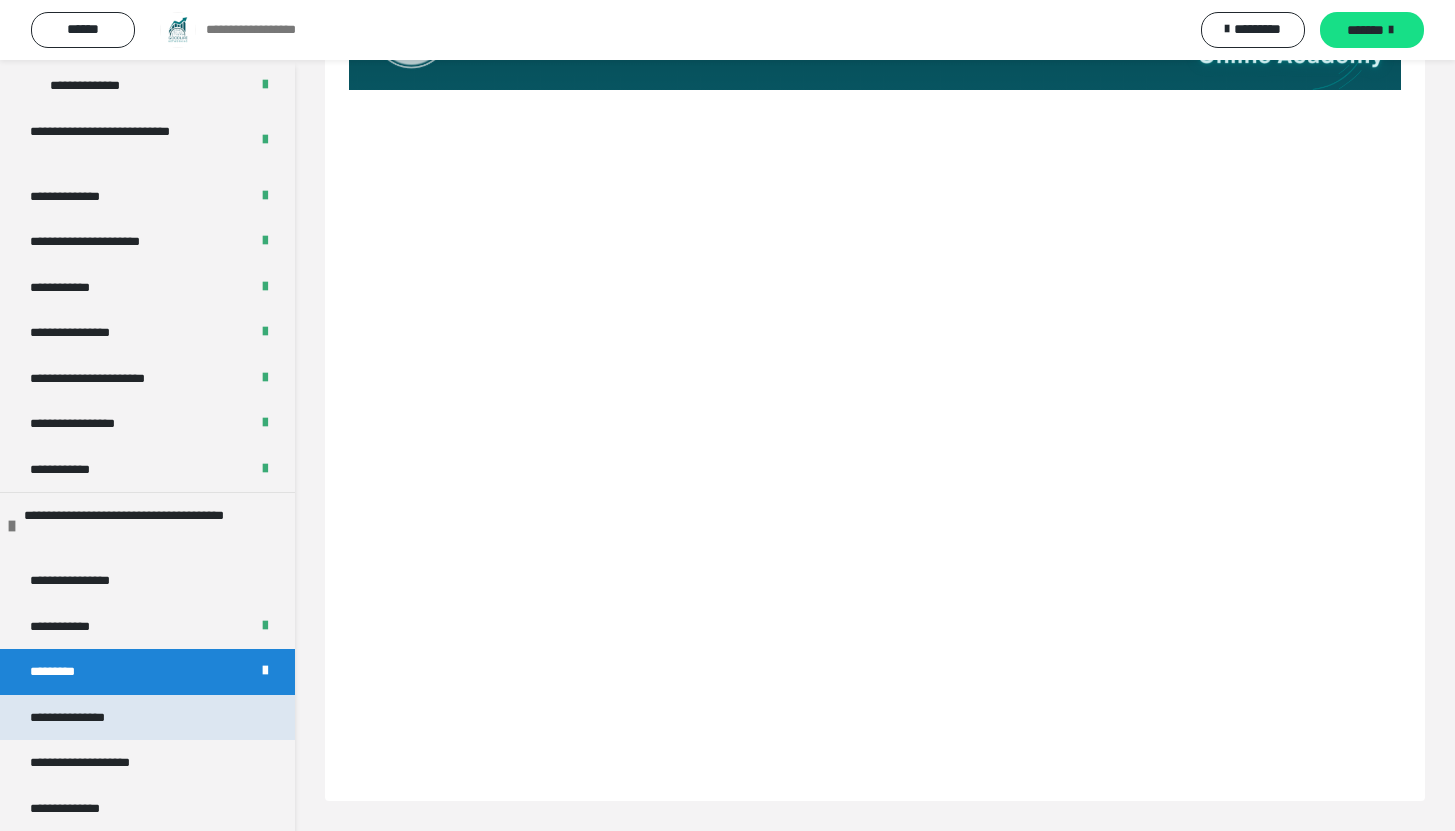 click on "**********" at bounding box center (147, 718) 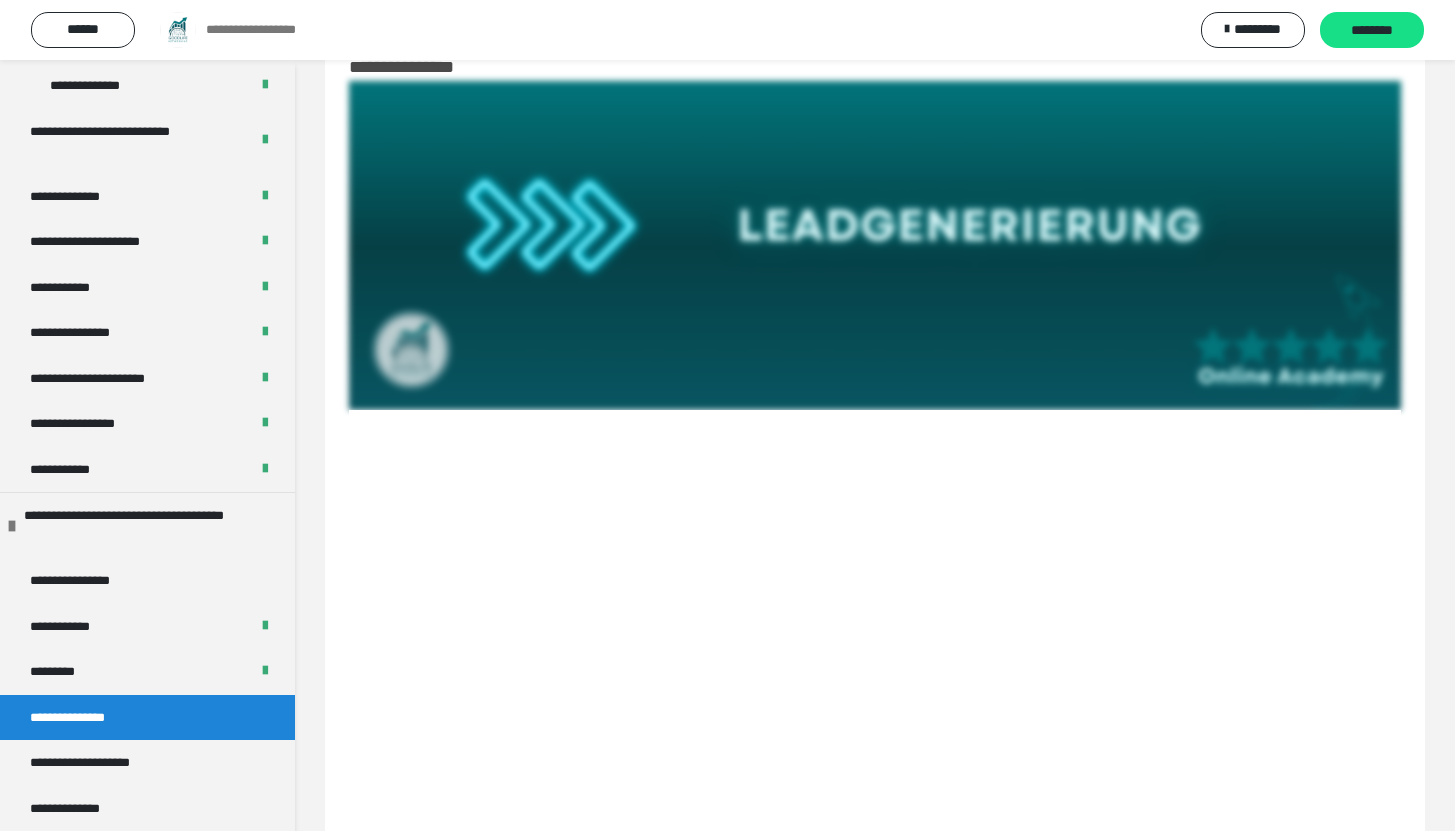 scroll, scrollTop: 380, scrollLeft: 0, axis: vertical 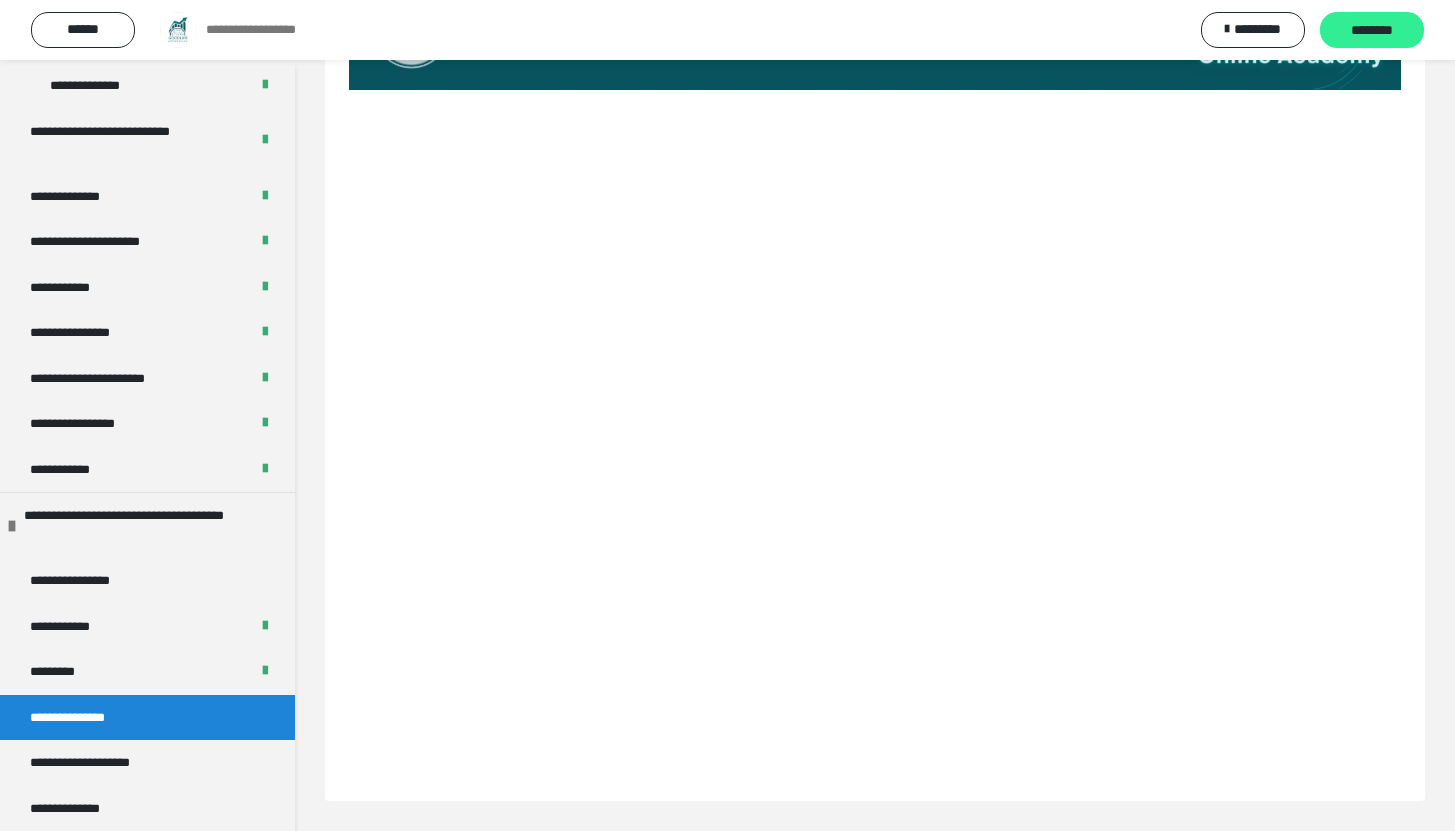 click on "********" at bounding box center [1372, 31] 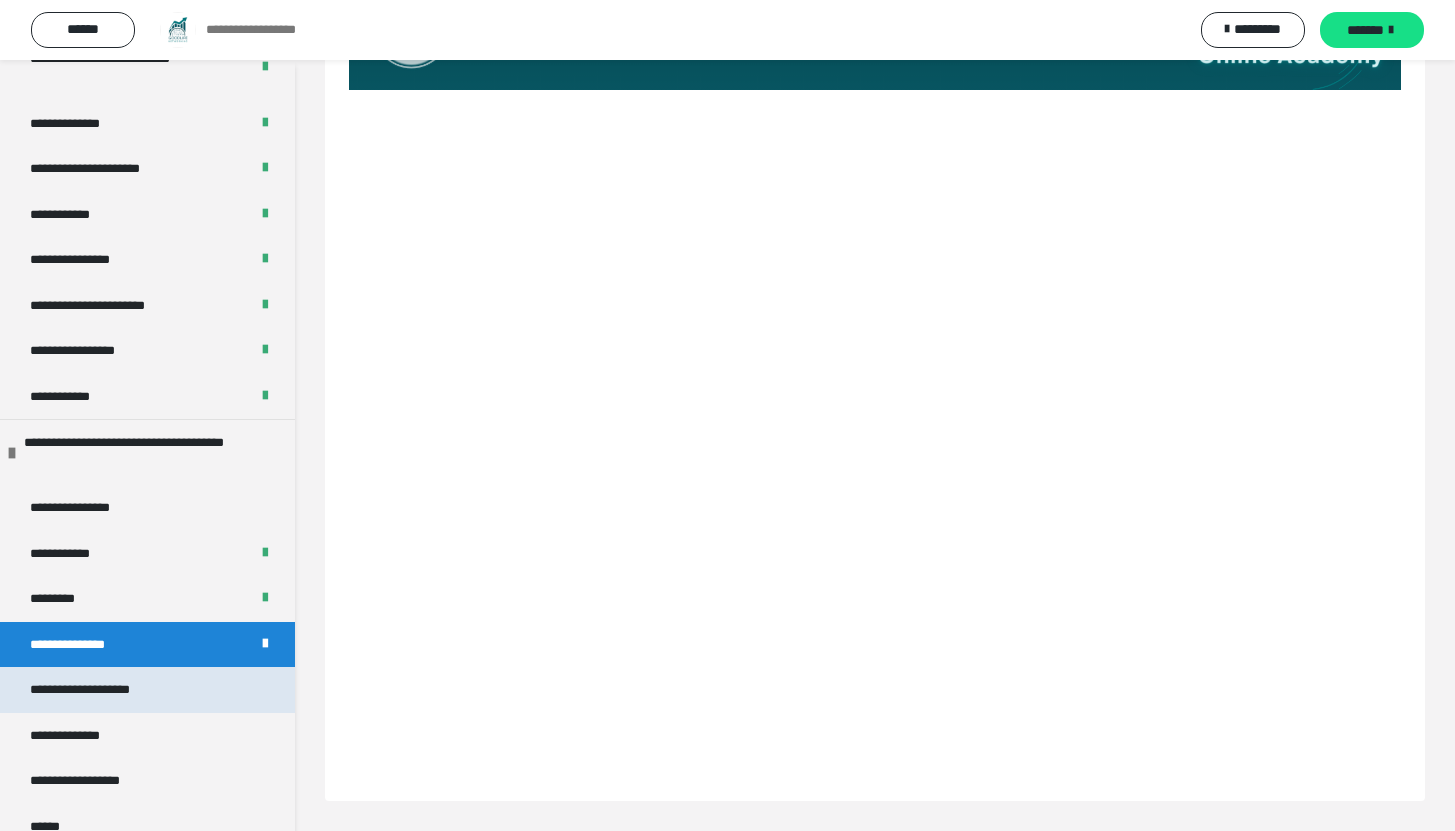 scroll, scrollTop: 1927, scrollLeft: 0, axis: vertical 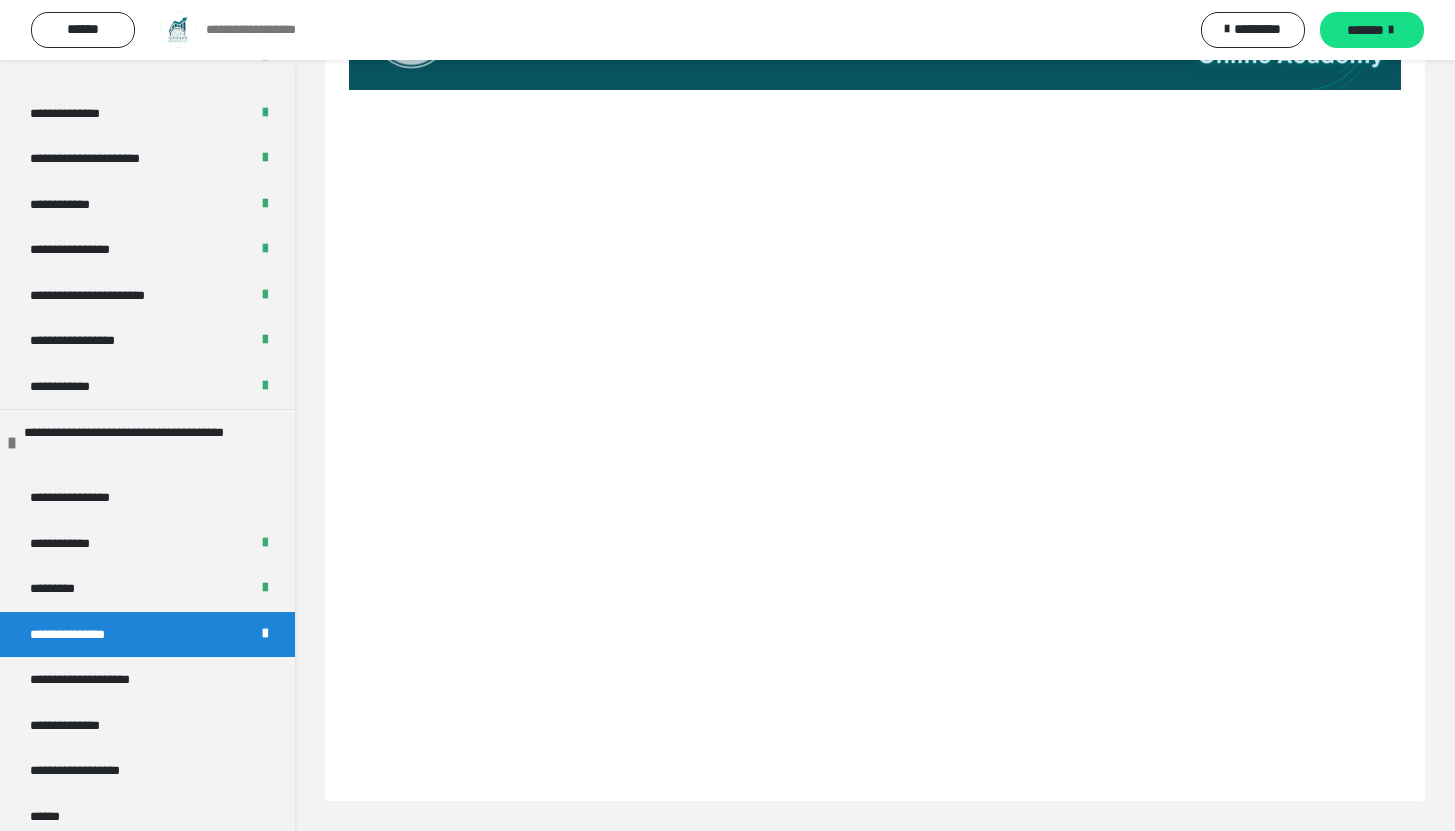 click on "**********" at bounding box center [727, 30] 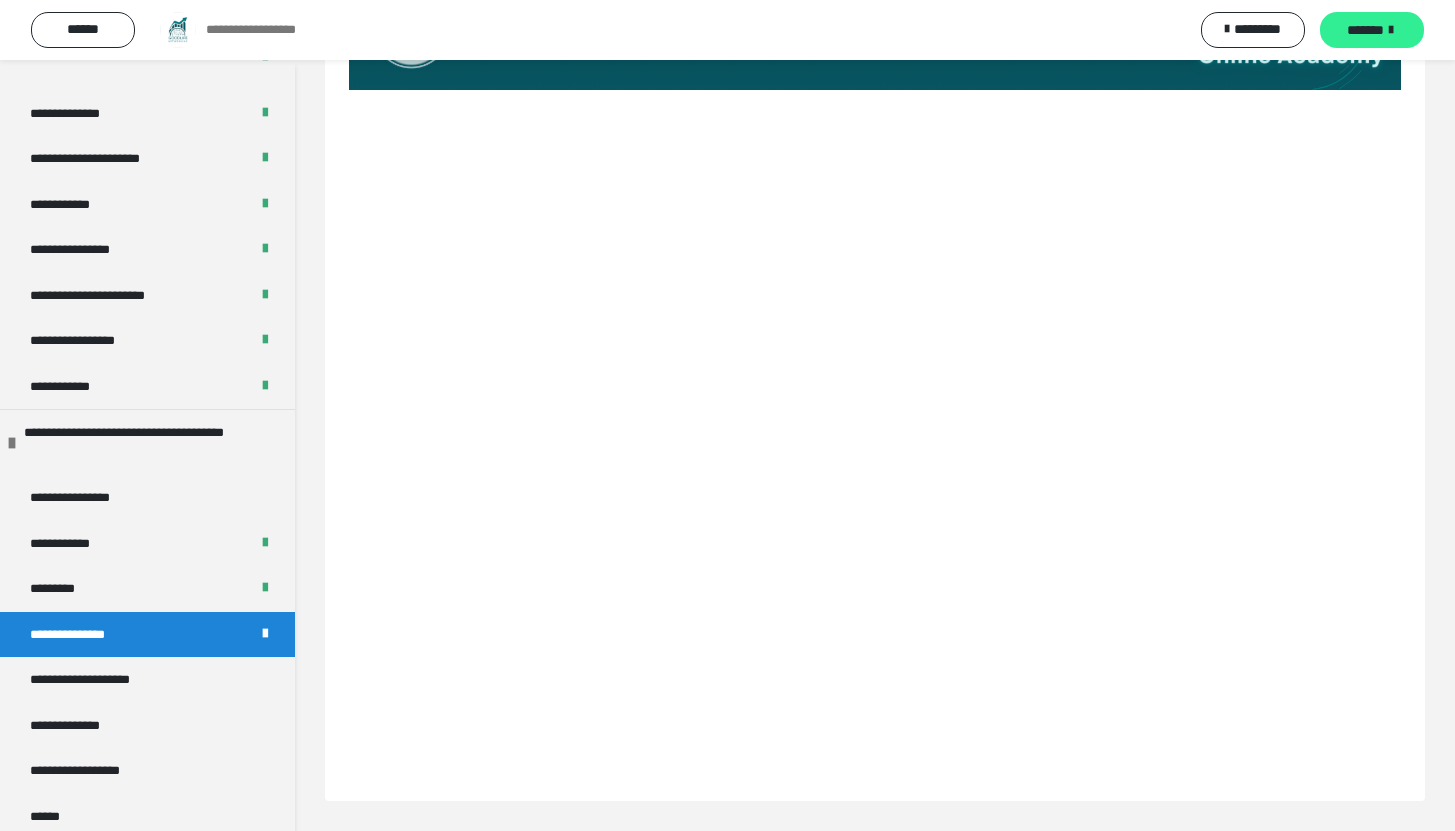 click on "*******" at bounding box center (1372, 30) 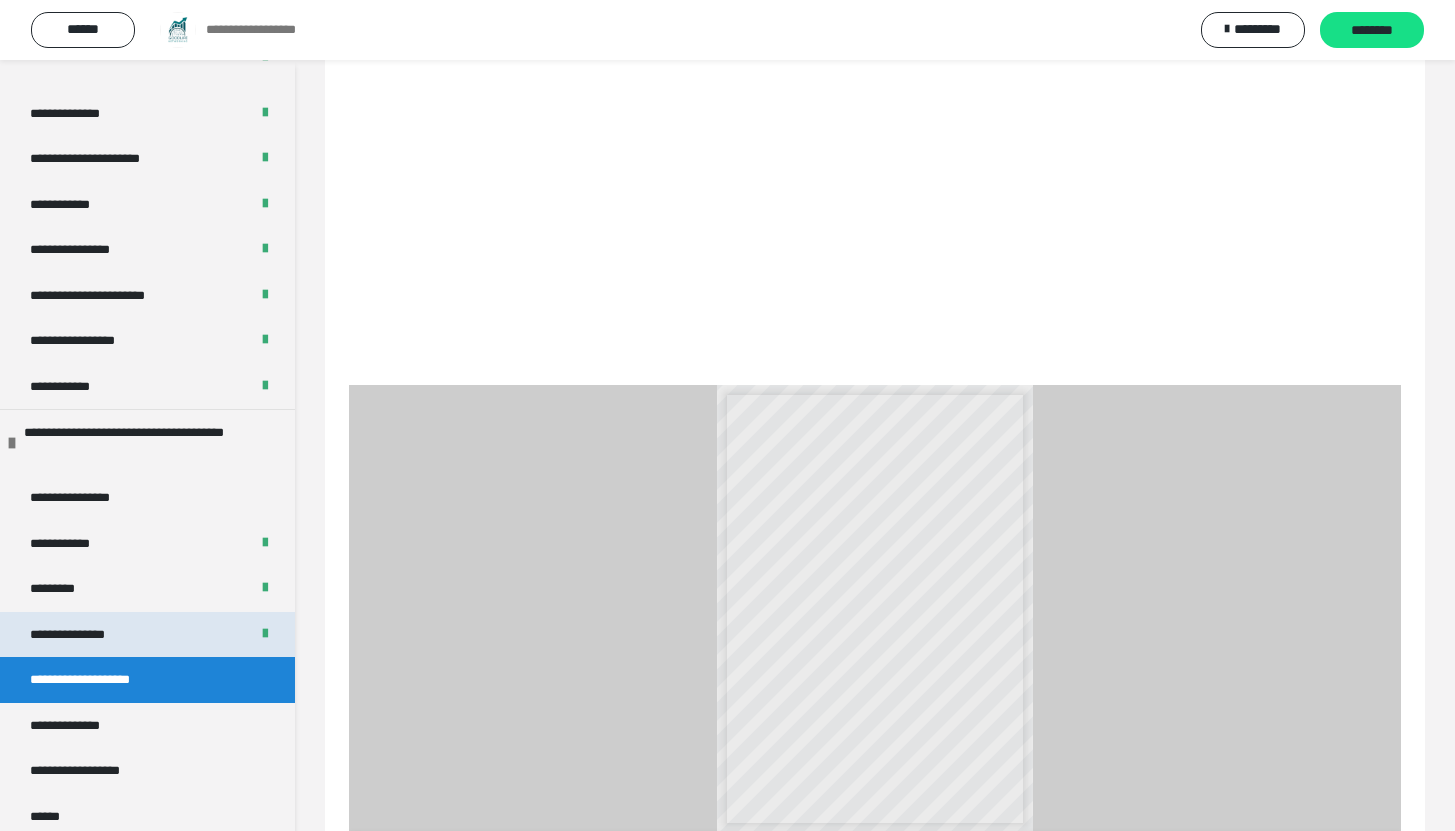 click on "**********" at bounding box center (86, 635) 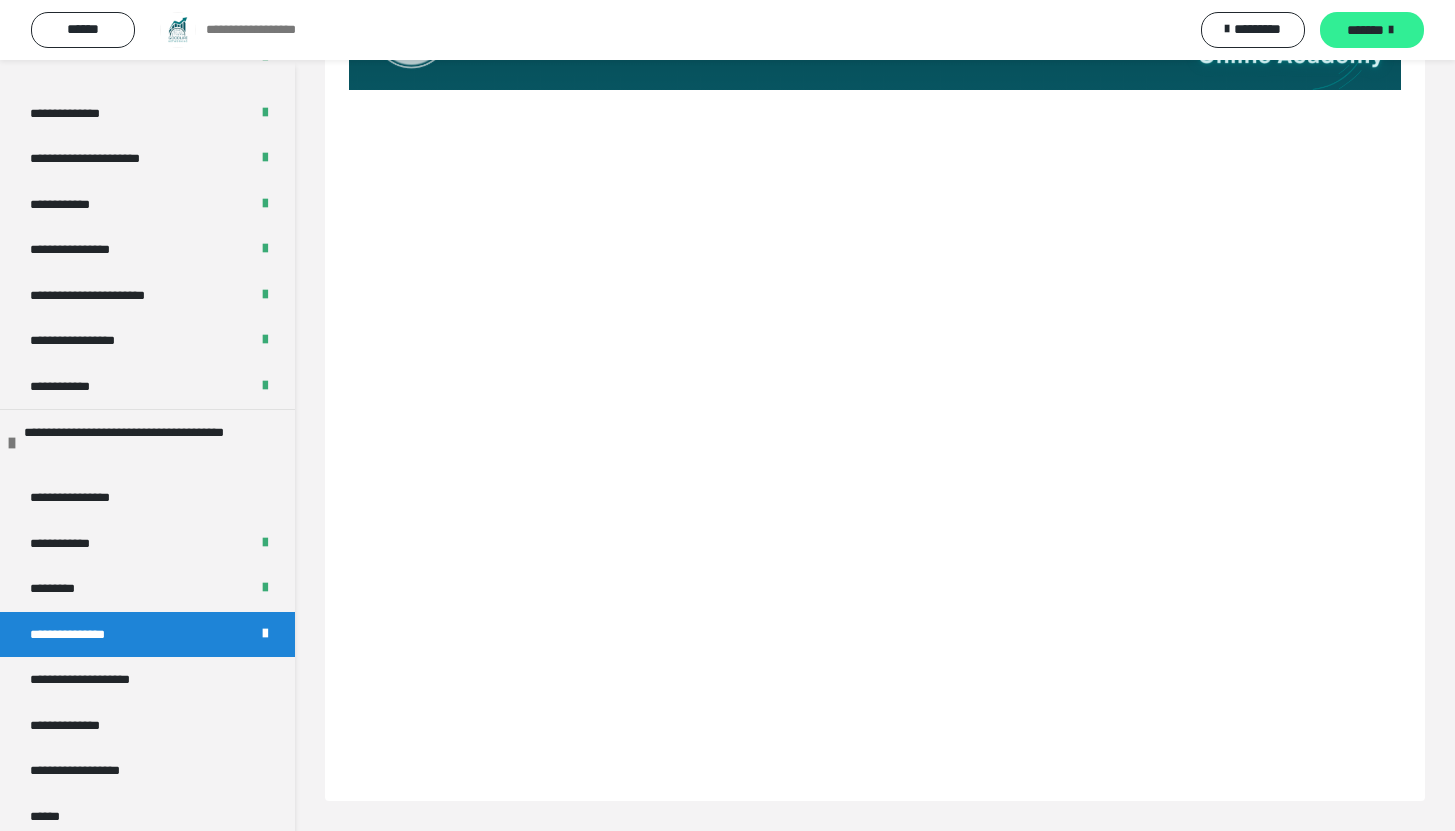 click on "*******" at bounding box center (1365, 30) 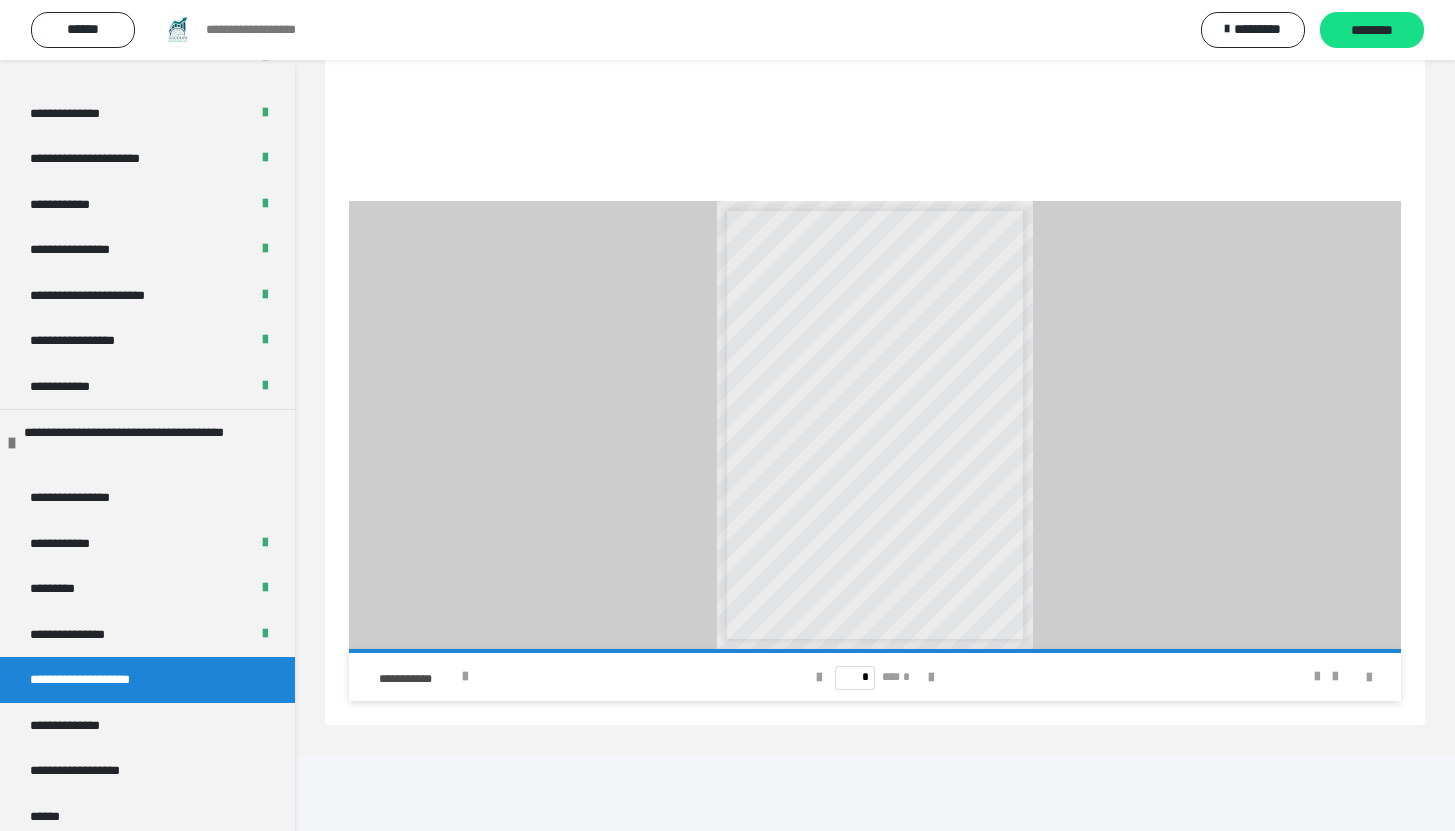 scroll, scrollTop: 352, scrollLeft: 0, axis: vertical 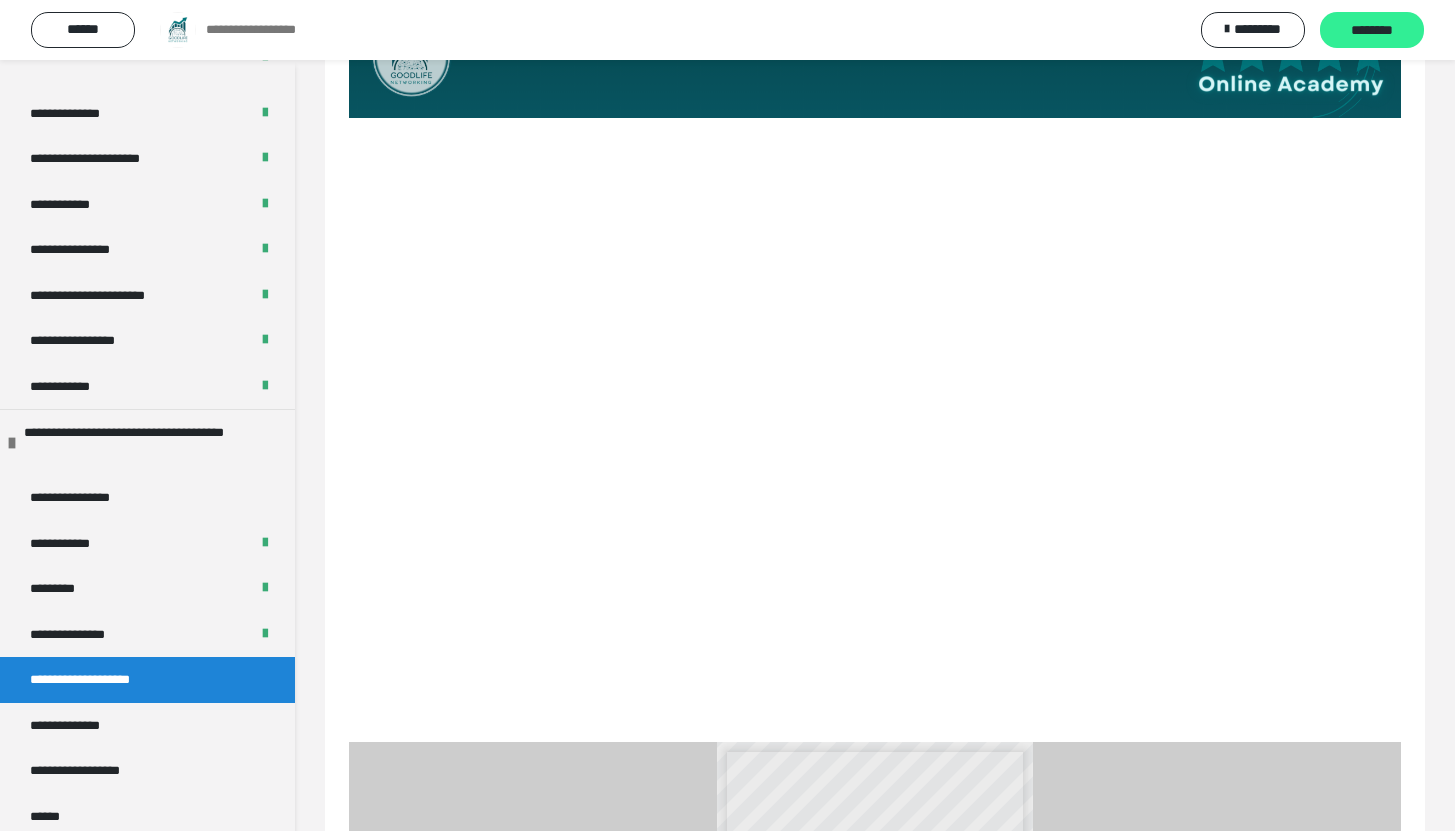 click on "********" at bounding box center [1372, 31] 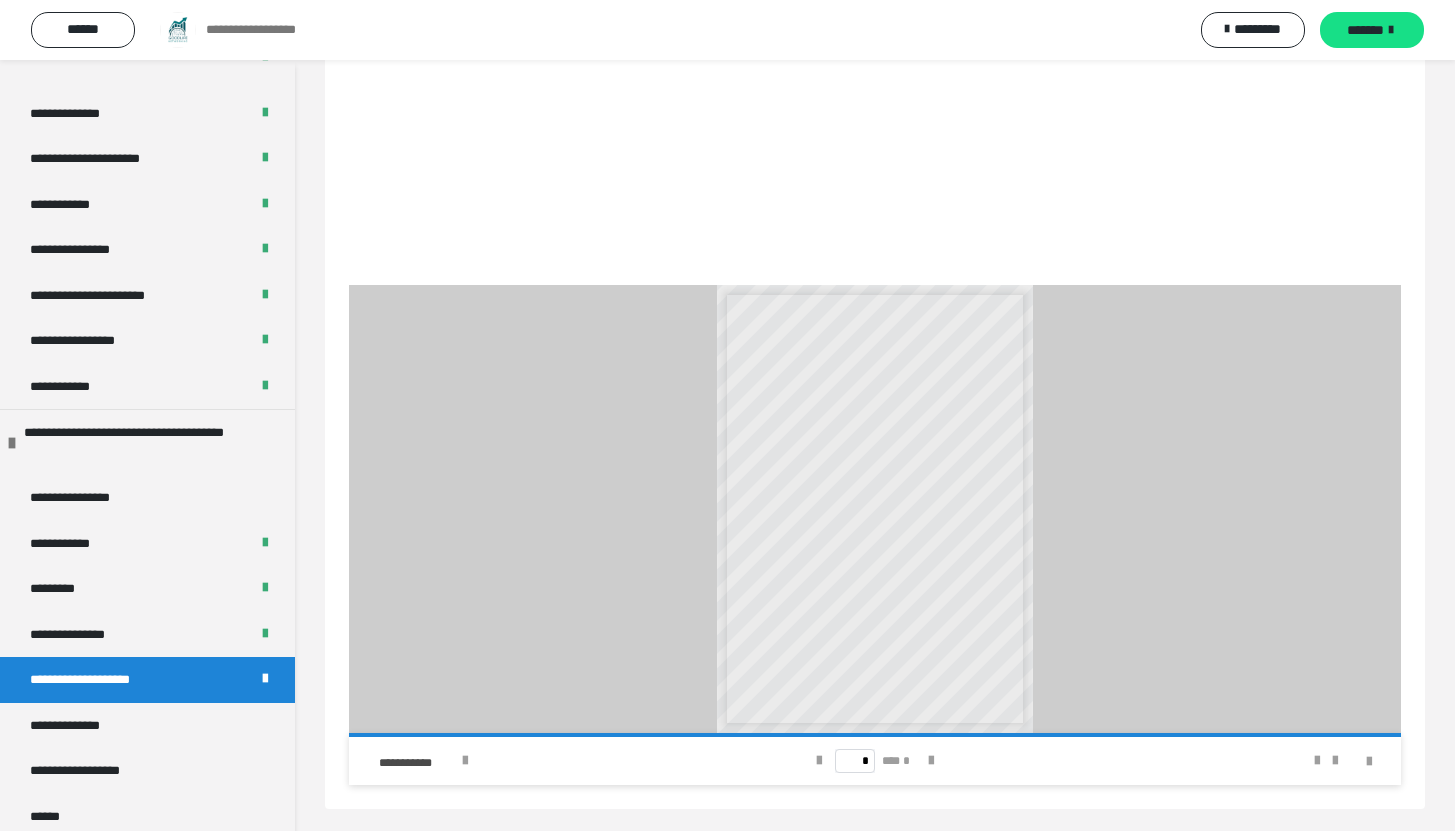 scroll, scrollTop: 817, scrollLeft: 0, axis: vertical 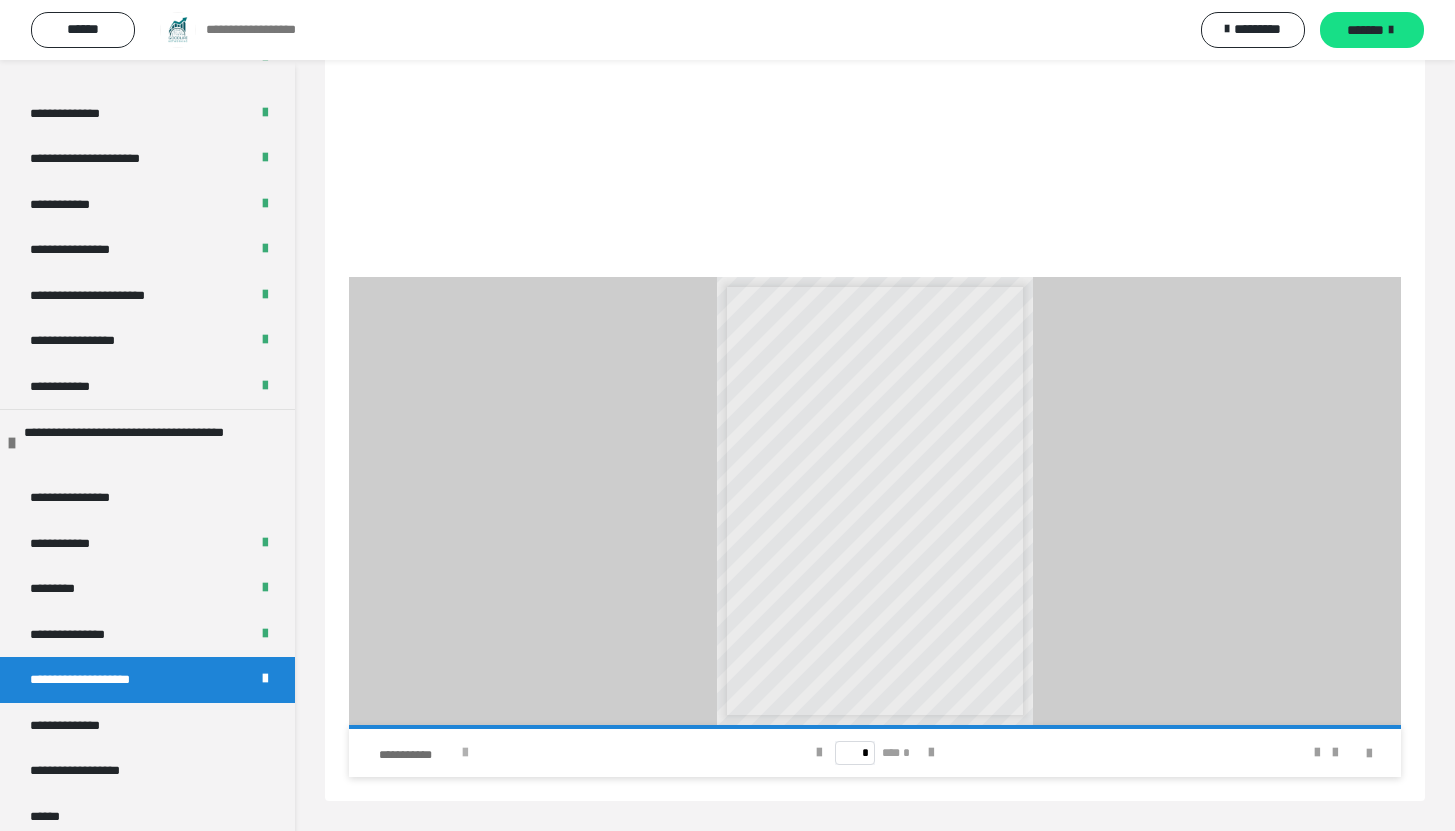 click at bounding box center [465, 753] 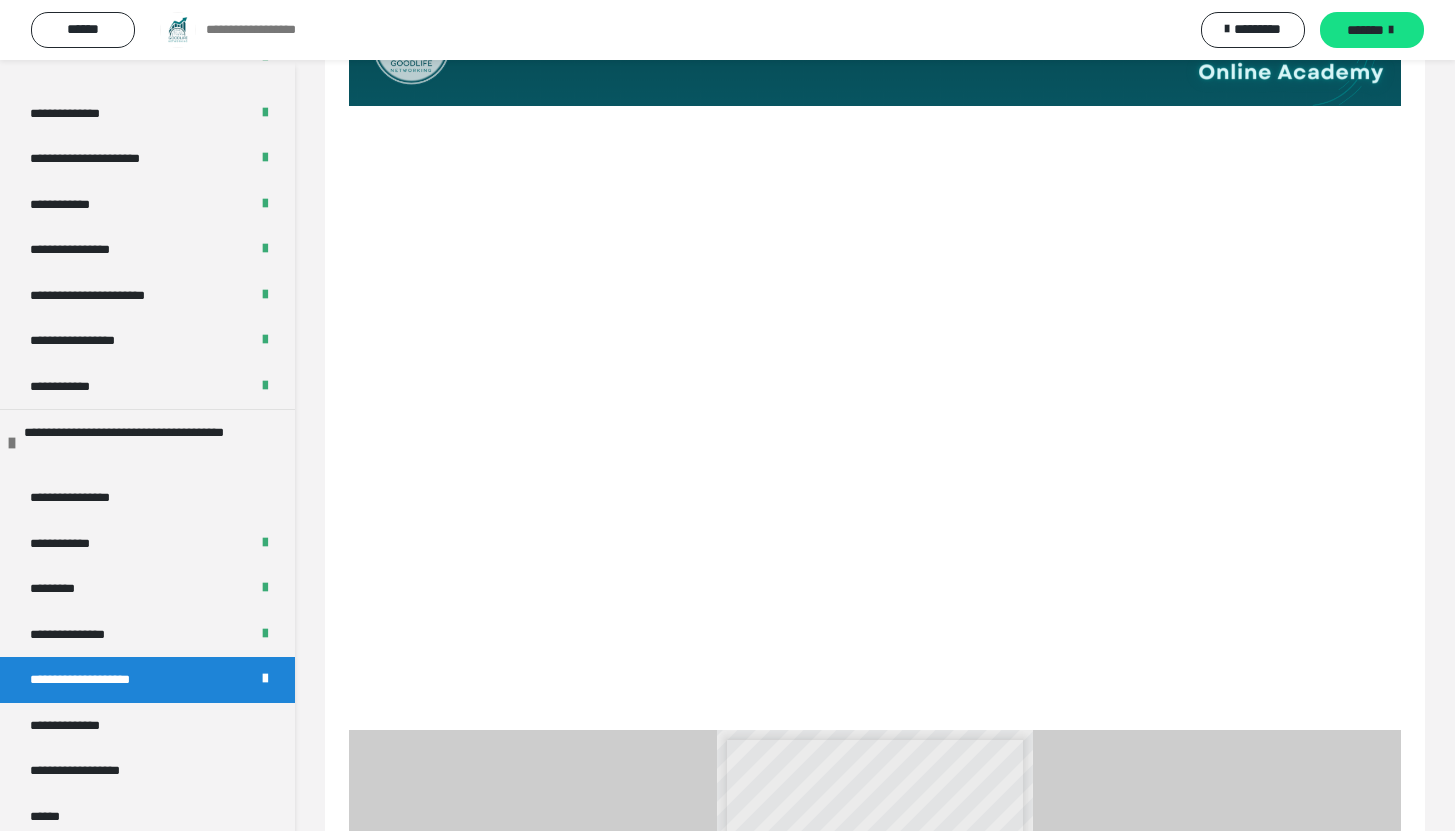 scroll, scrollTop: 370, scrollLeft: 0, axis: vertical 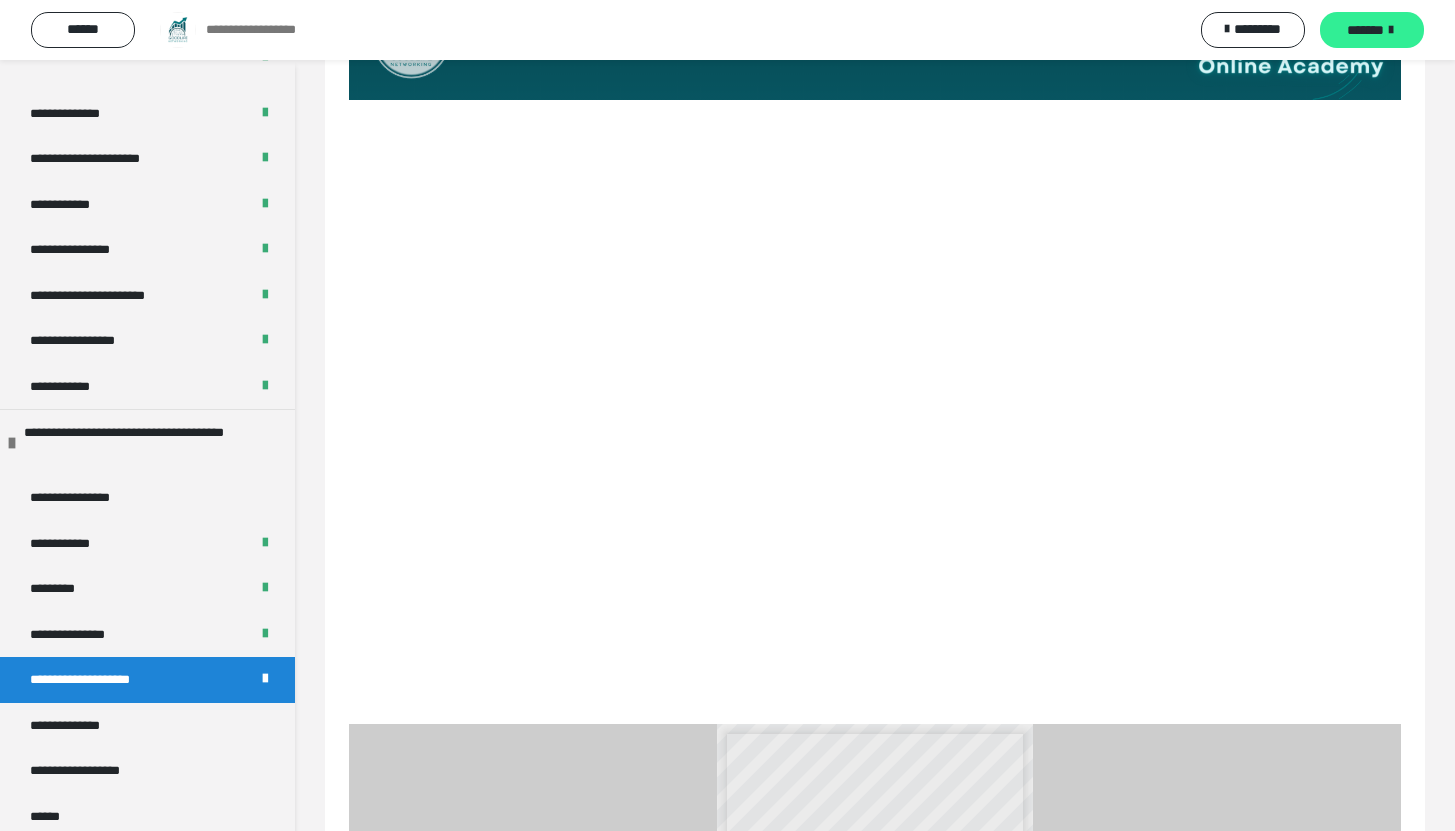 click on "**********" at bounding box center (727, 30) 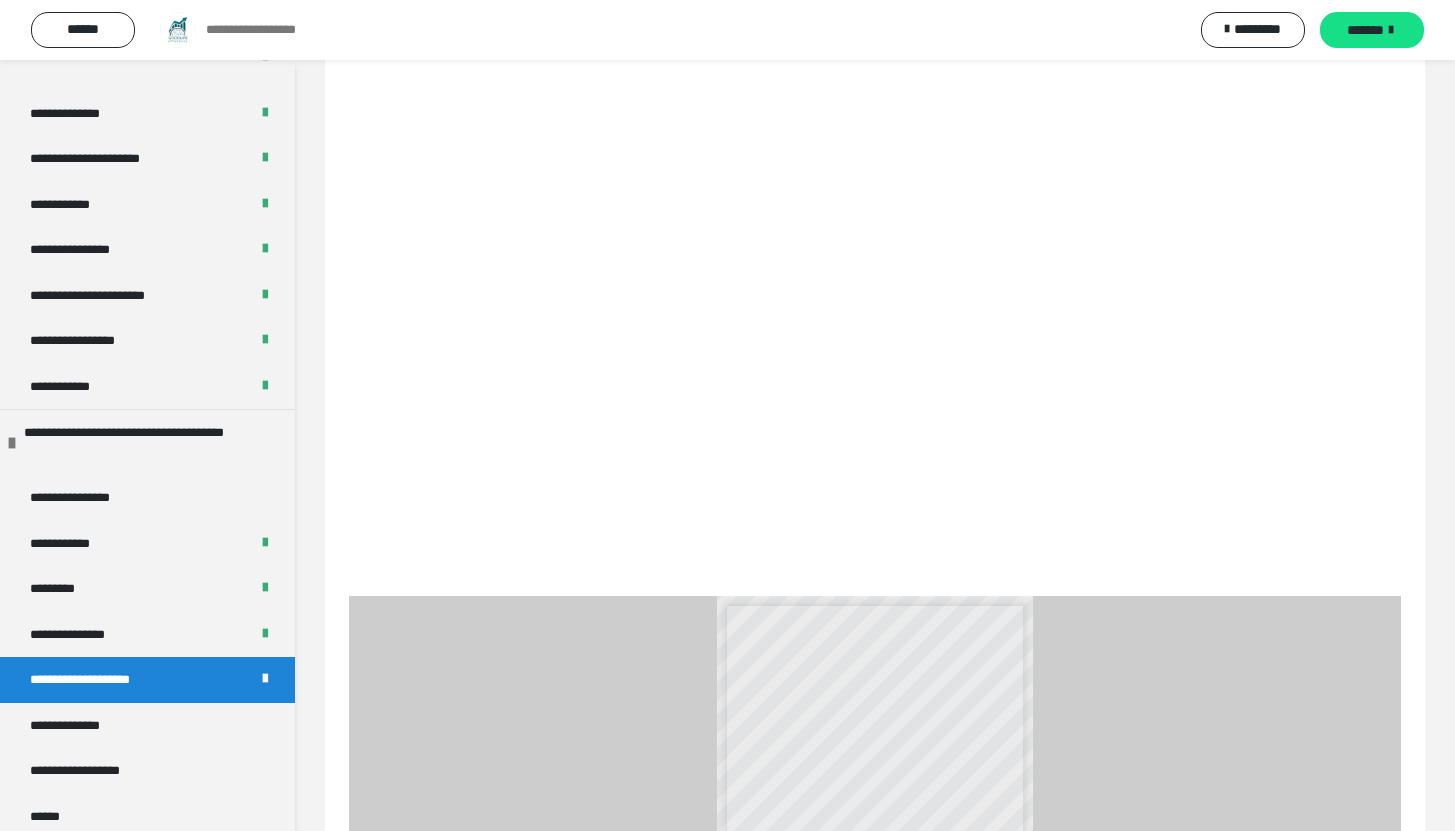scroll, scrollTop: 389, scrollLeft: 0, axis: vertical 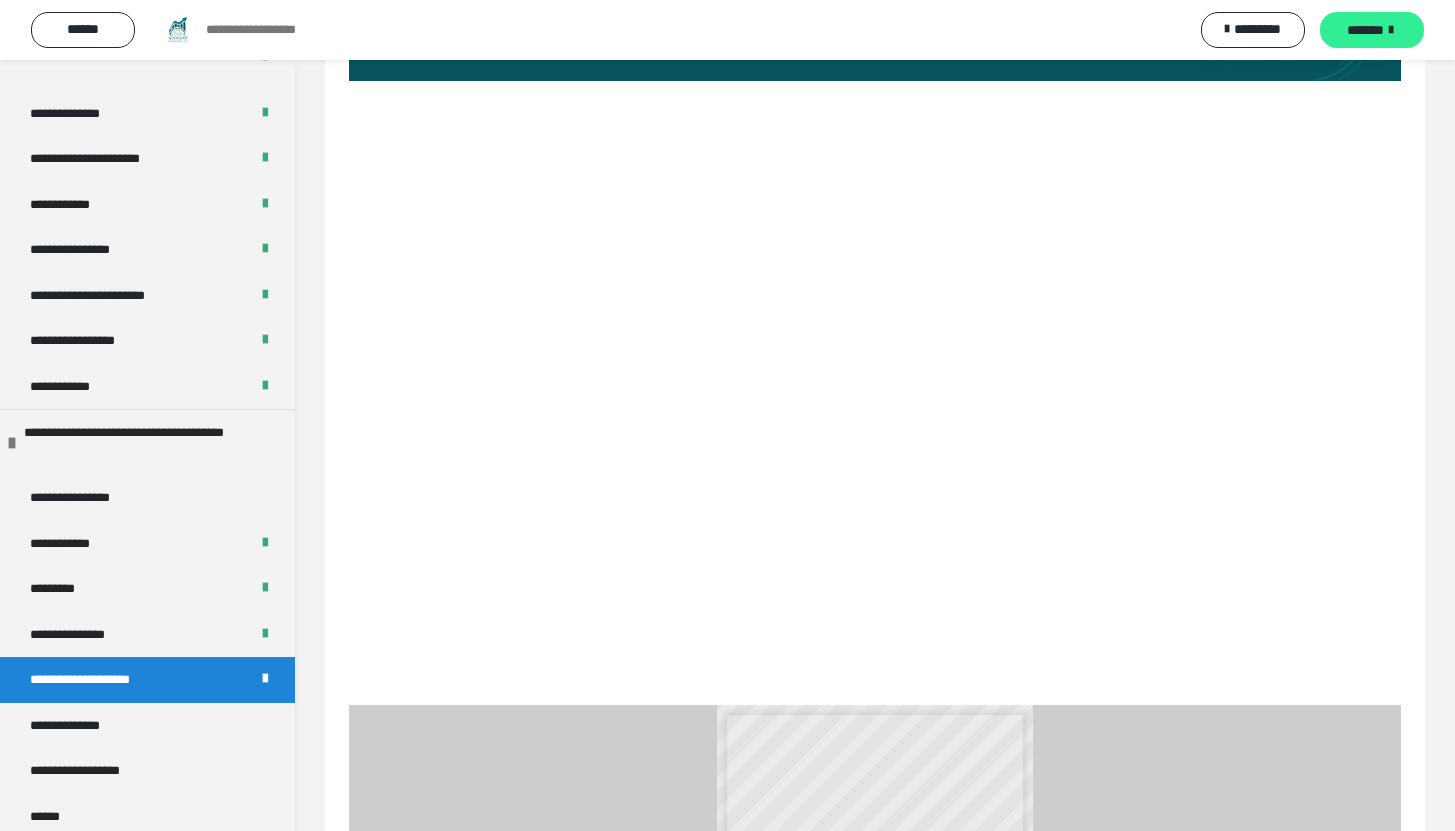 click on "*******" at bounding box center (1365, 30) 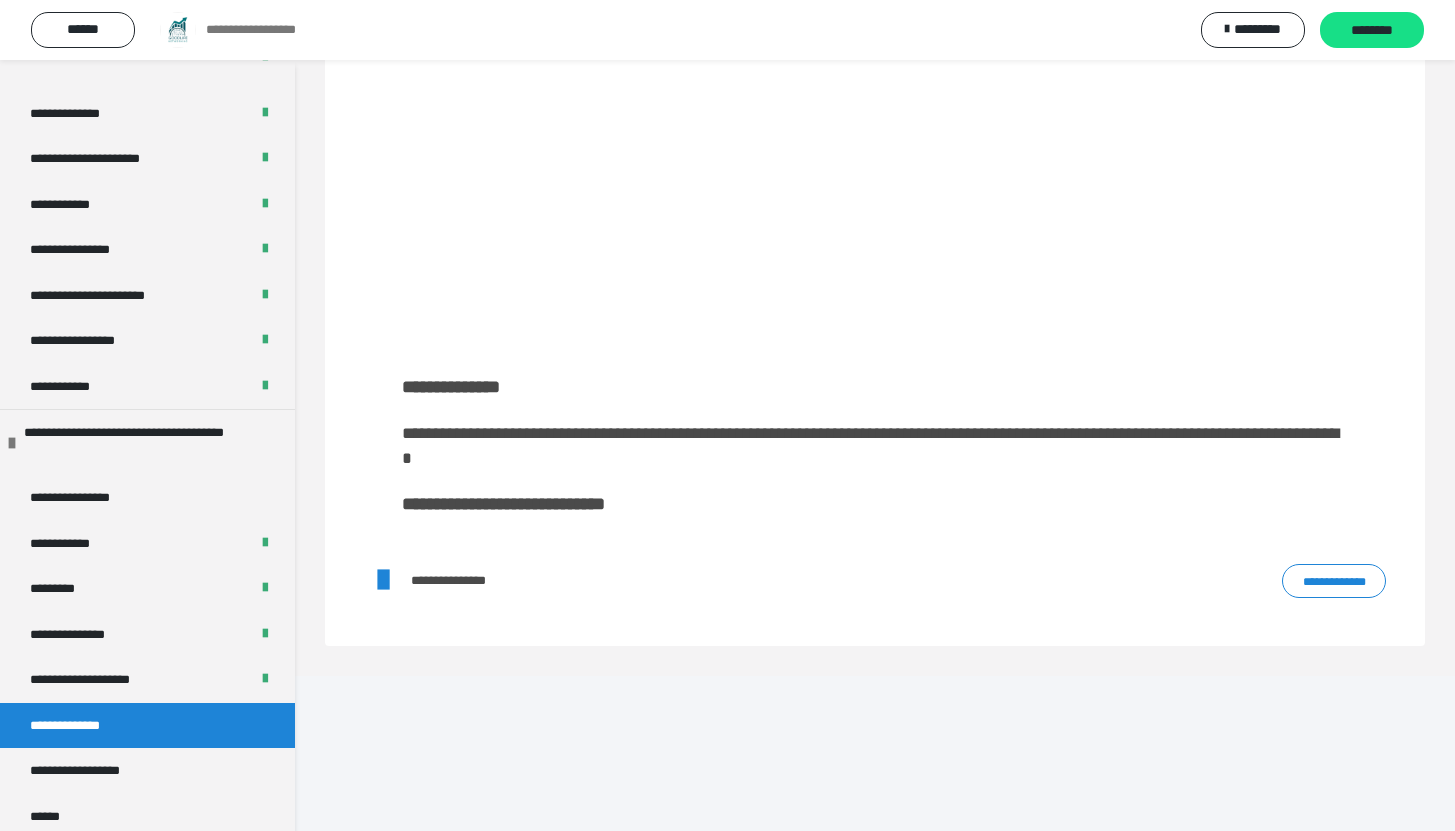 scroll, scrollTop: 586, scrollLeft: 0, axis: vertical 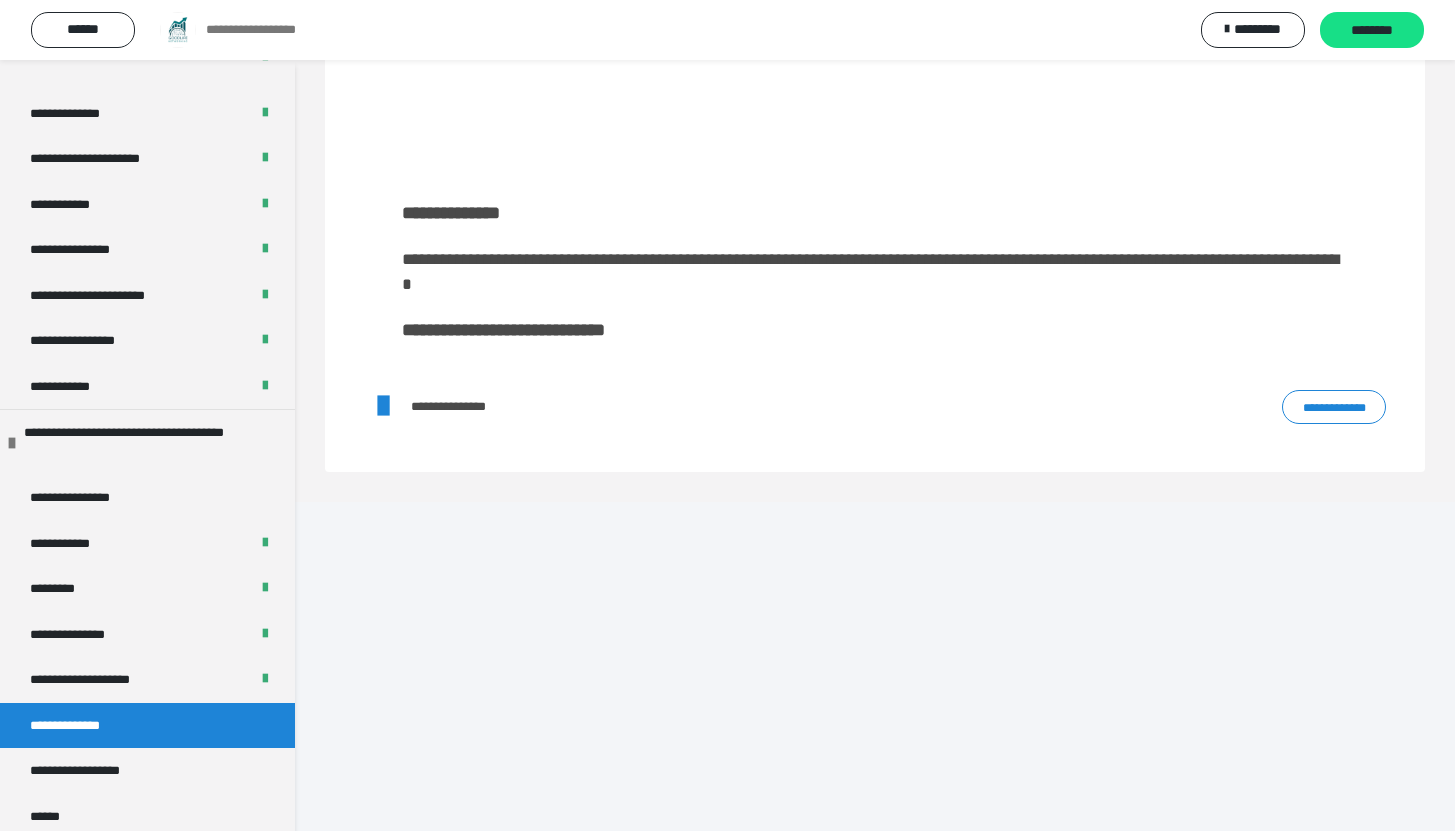 click at bounding box center (383, 406) 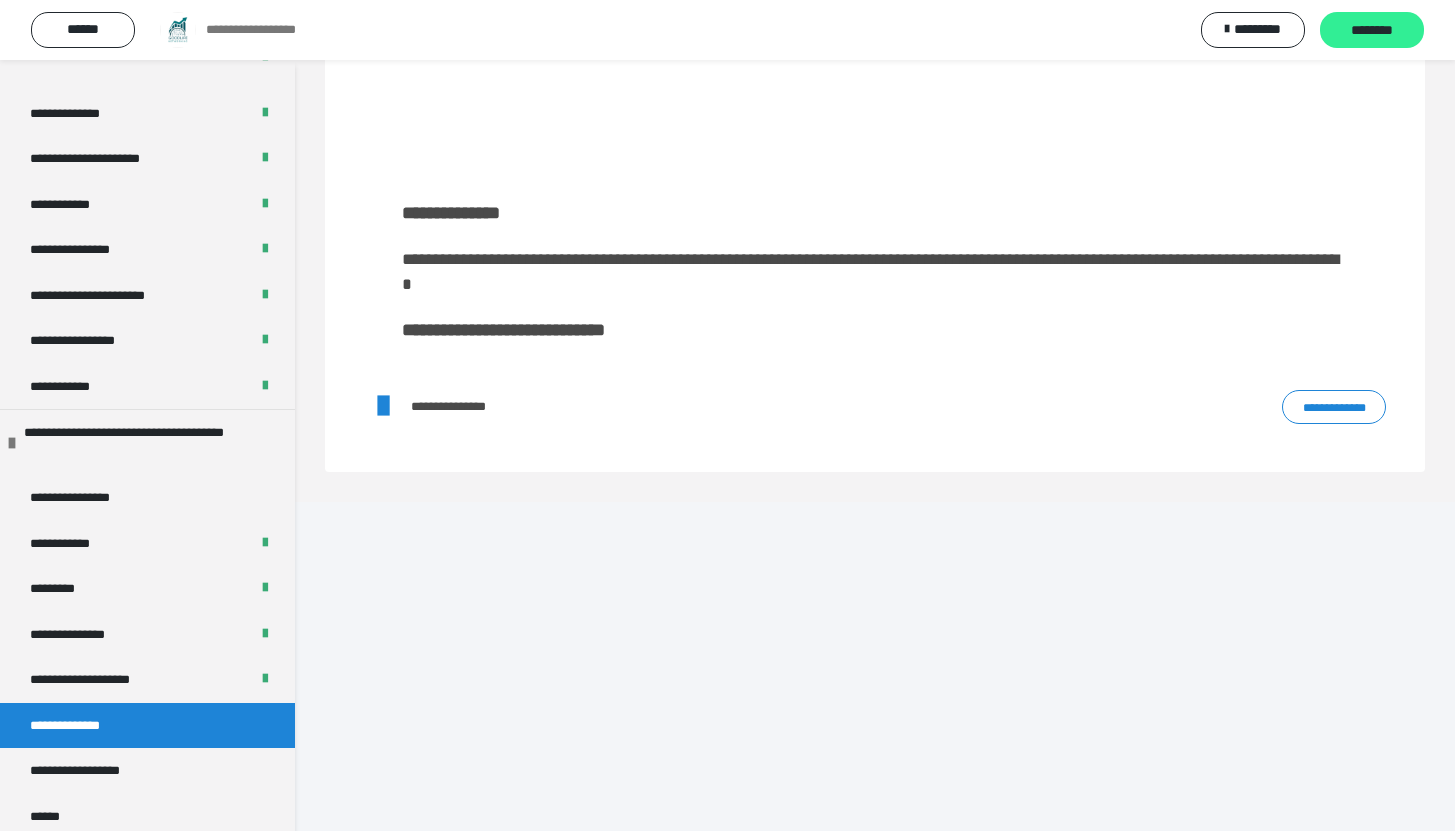 click on "********" at bounding box center (1372, 31) 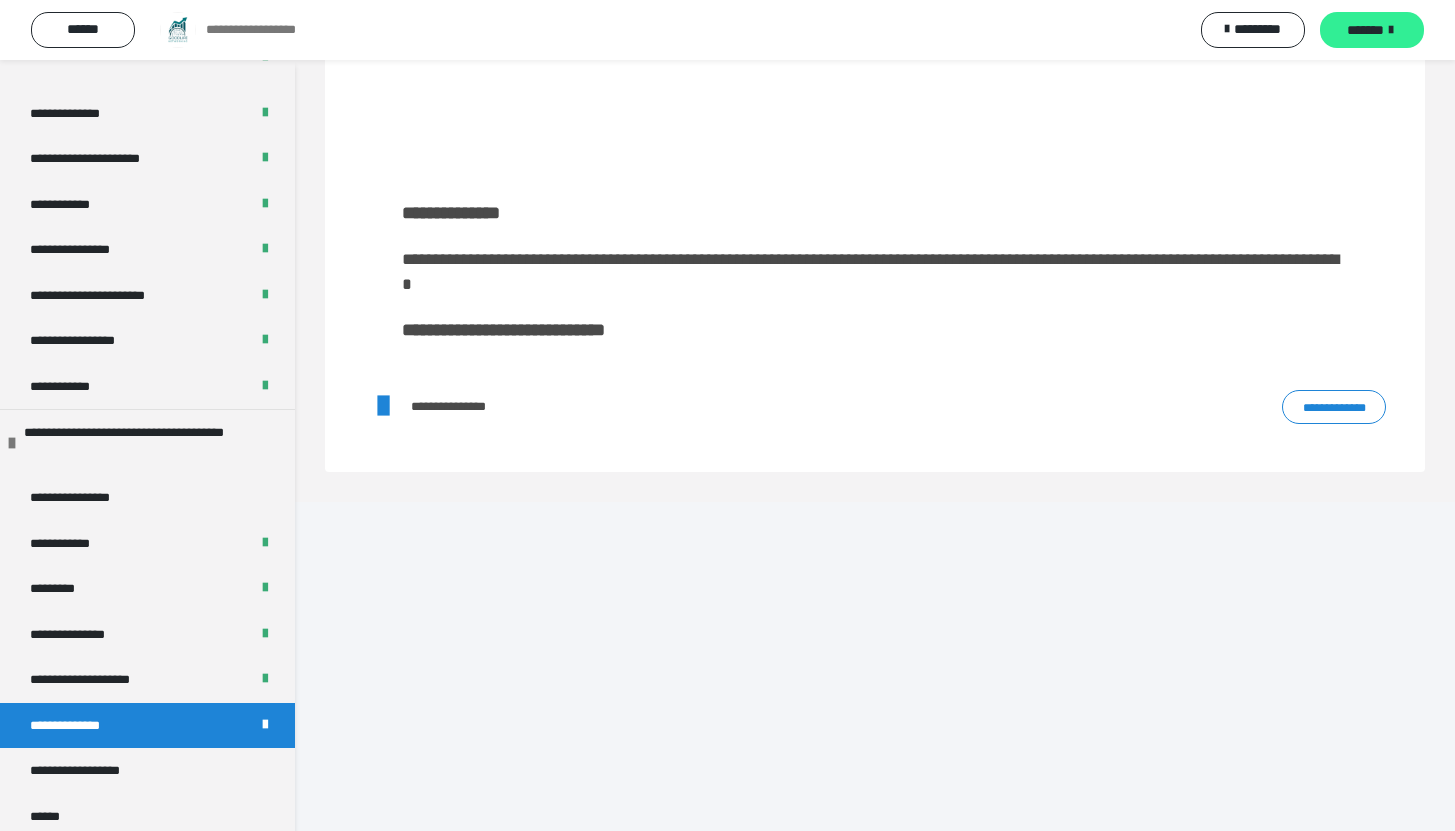 click on "*******" at bounding box center (1365, 30) 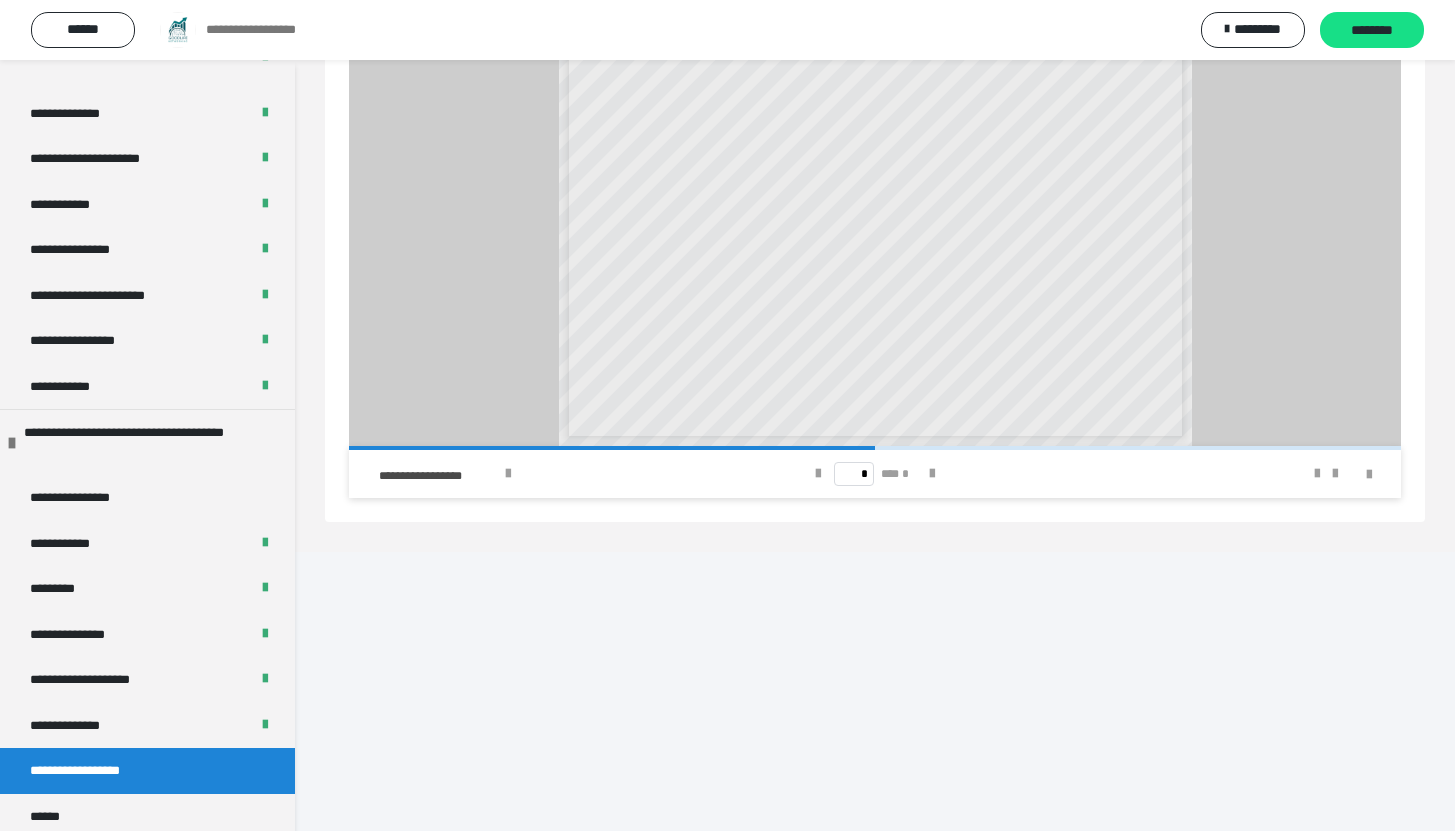 scroll, scrollTop: 1109, scrollLeft: 0, axis: vertical 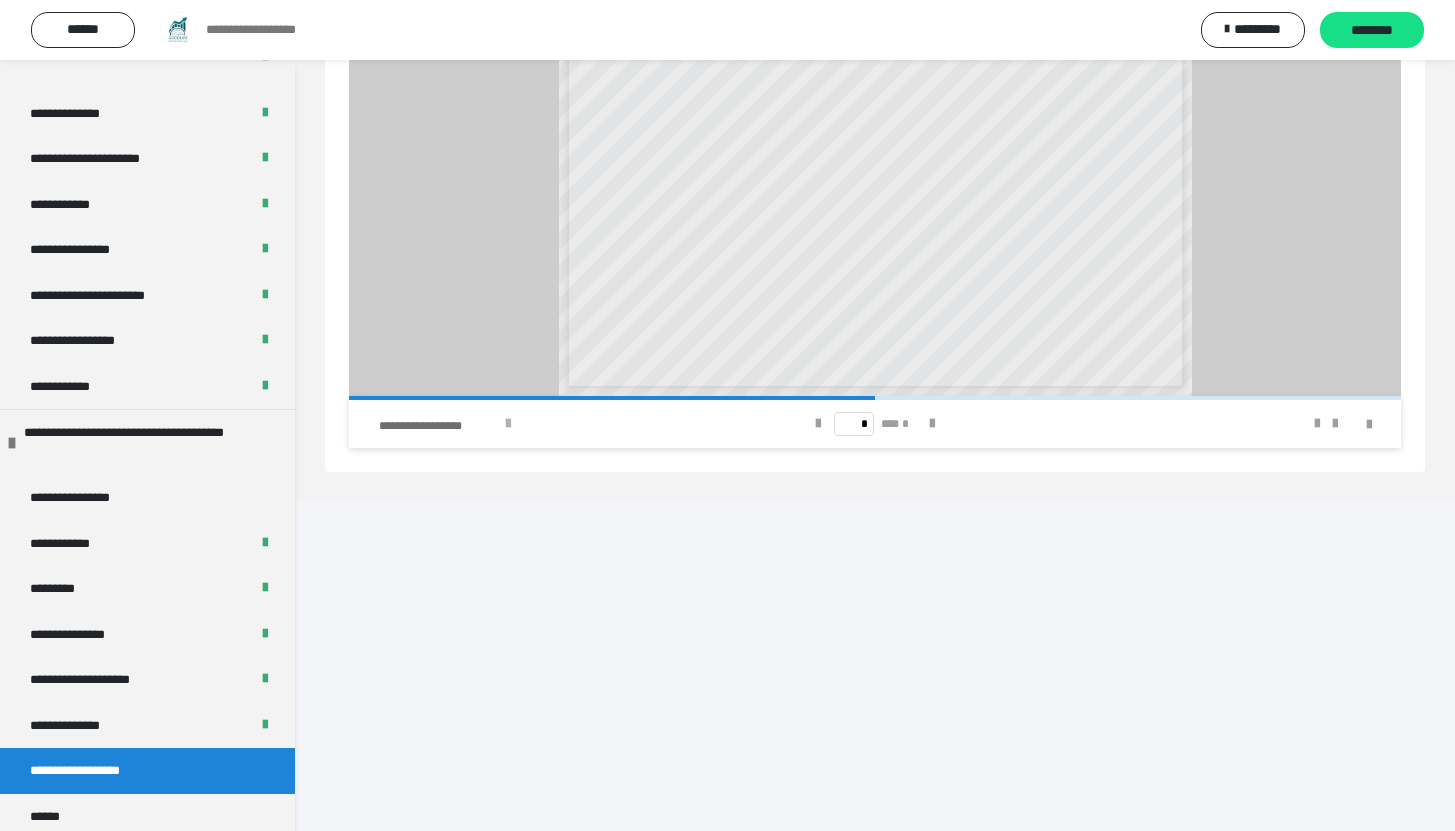 click on "**********" at bounding box center (557, 424) 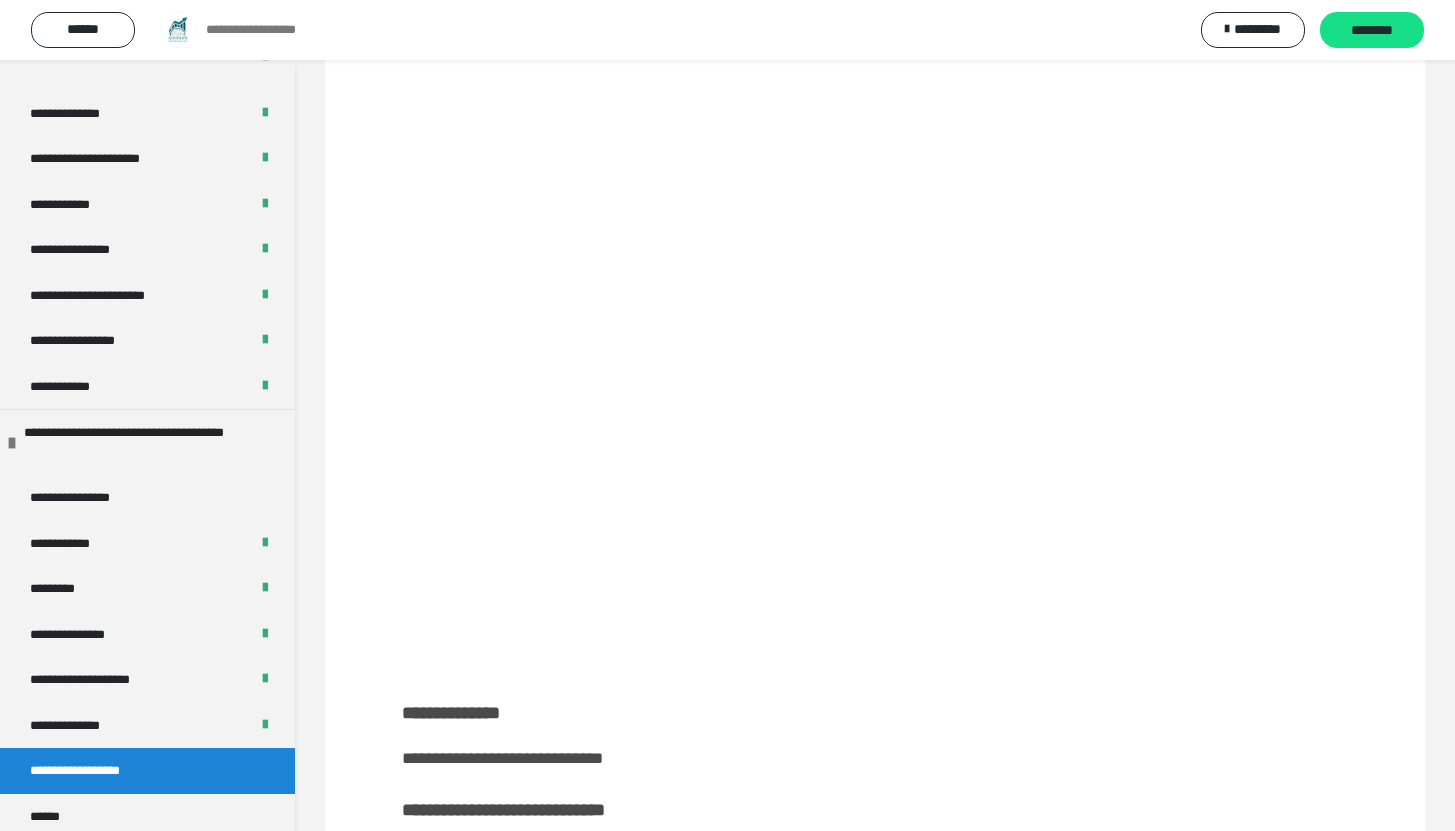 scroll, scrollTop: 505, scrollLeft: 0, axis: vertical 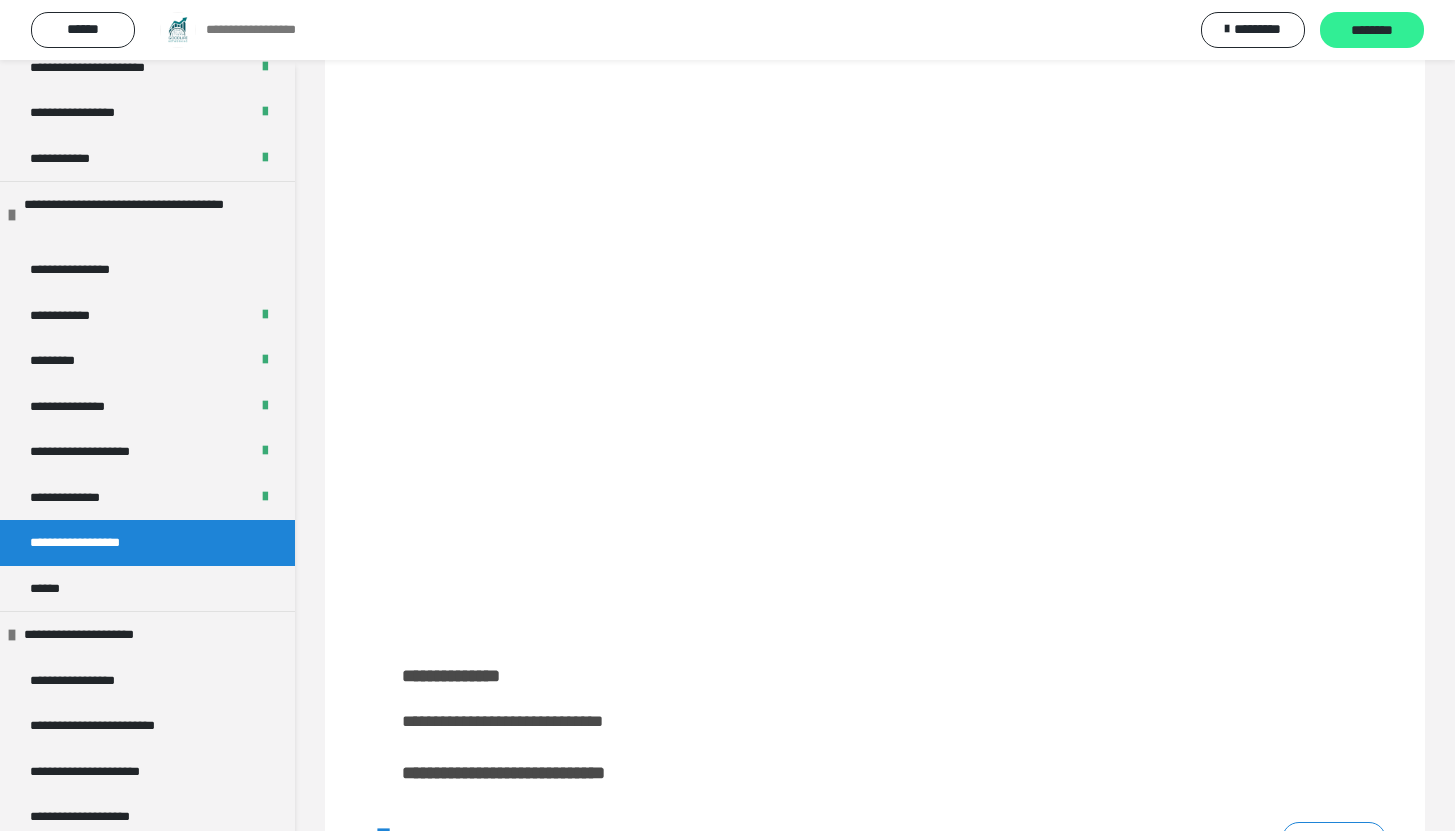 click on "********" at bounding box center (1372, 31) 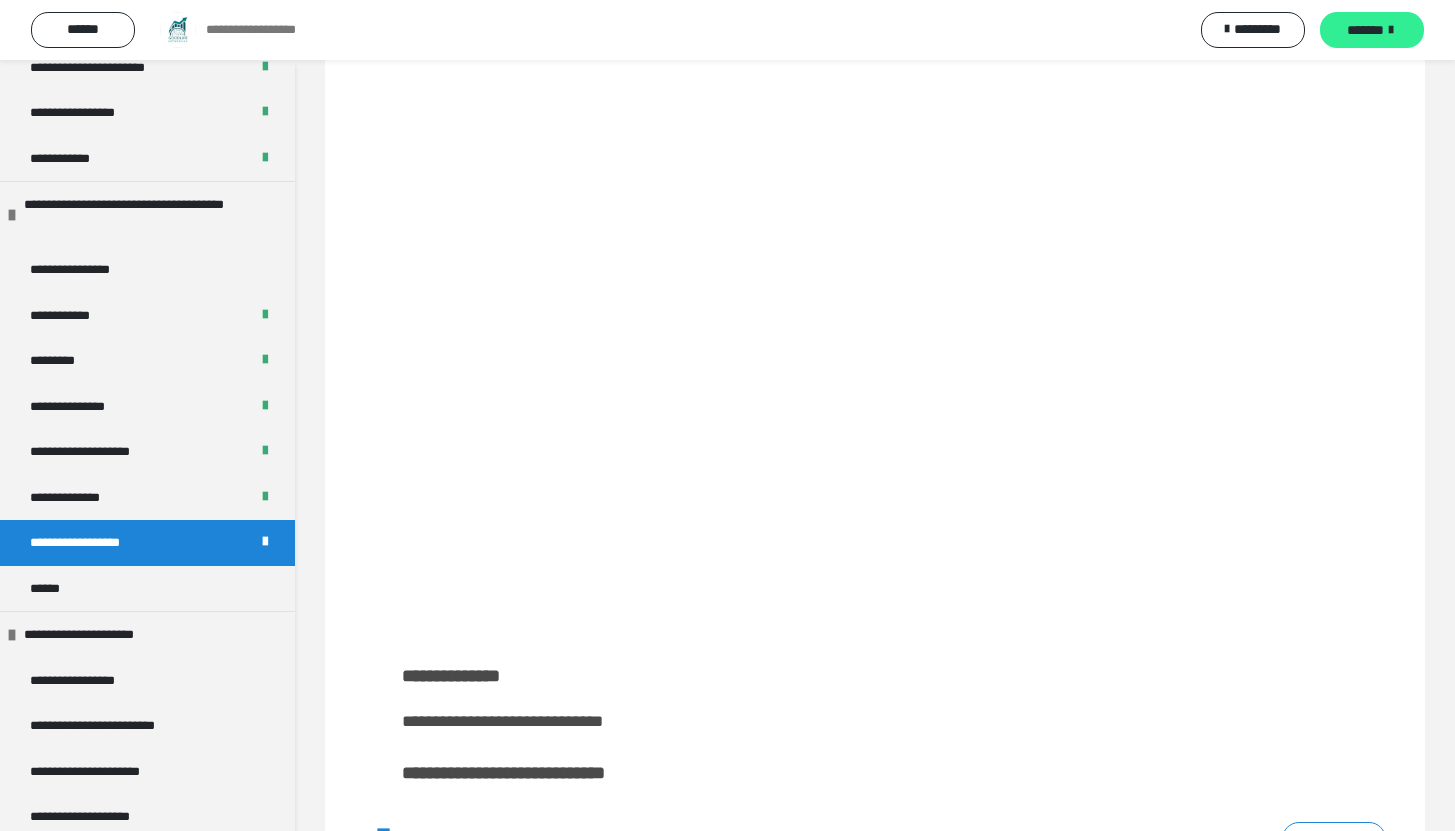 click on "*******" at bounding box center [1372, 30] 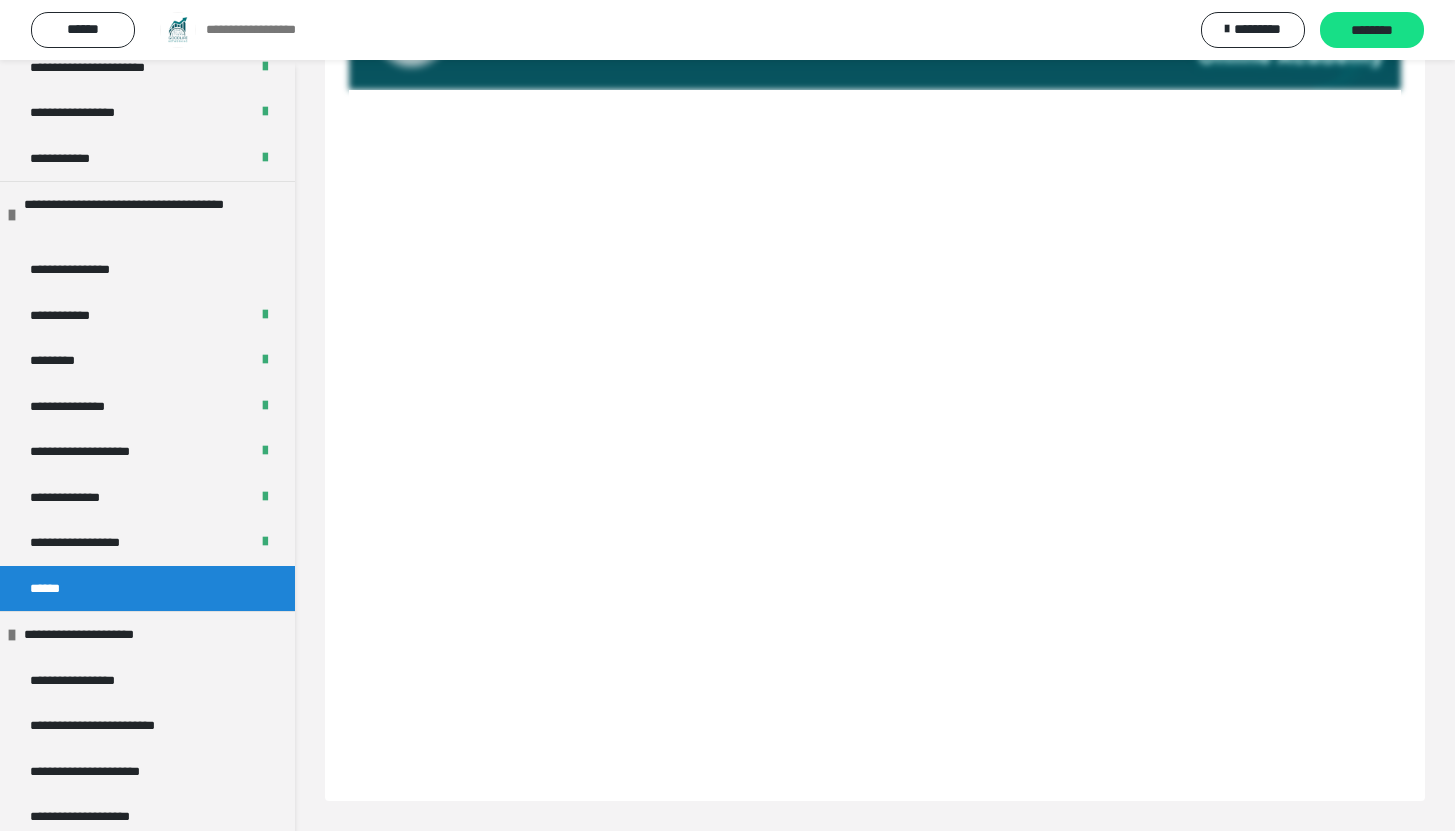 scroll, scrollTop: 380, scrollLeft: 0, axis: vertical 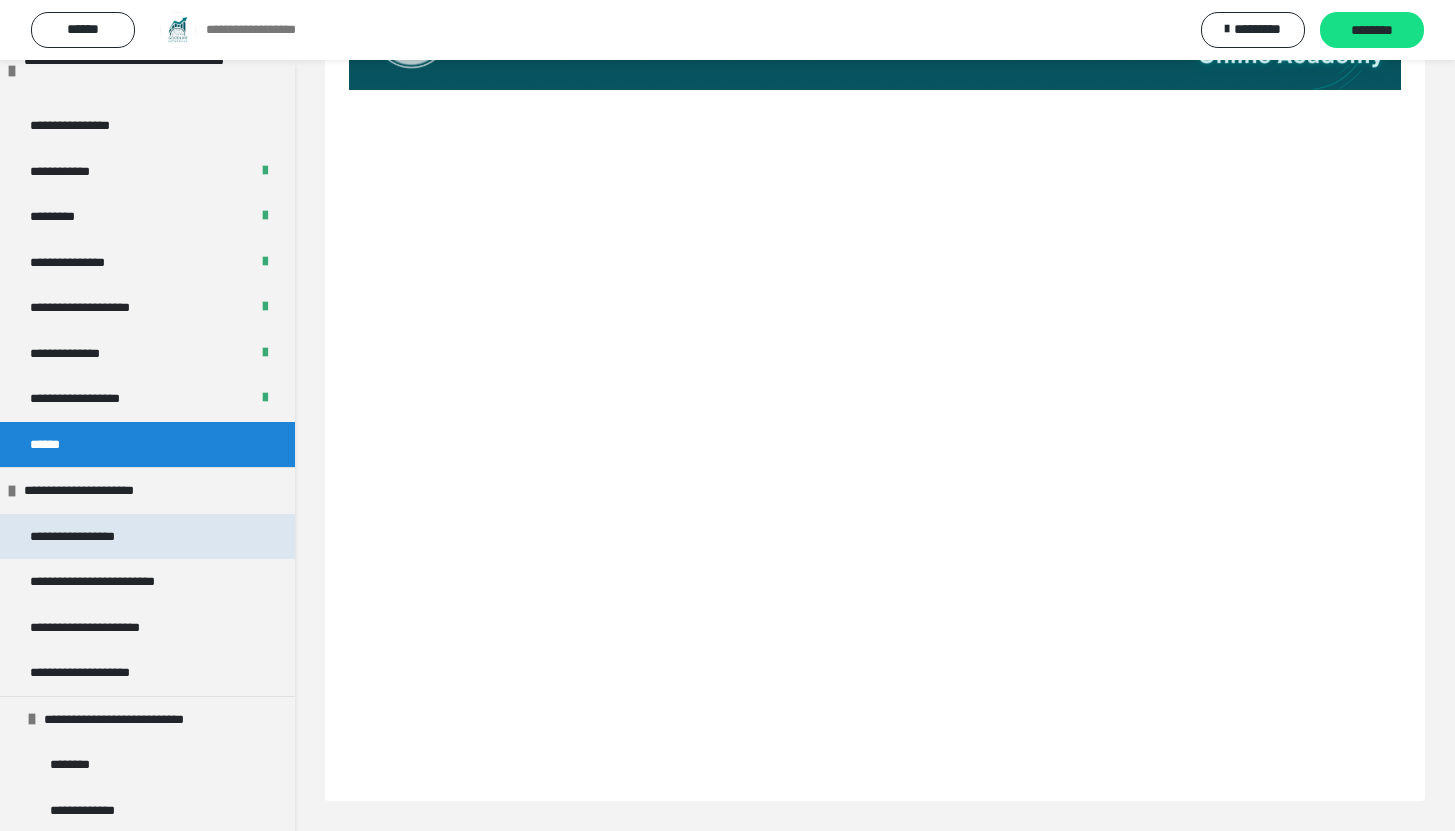 click on "**********" at bounding box center [147, 537] 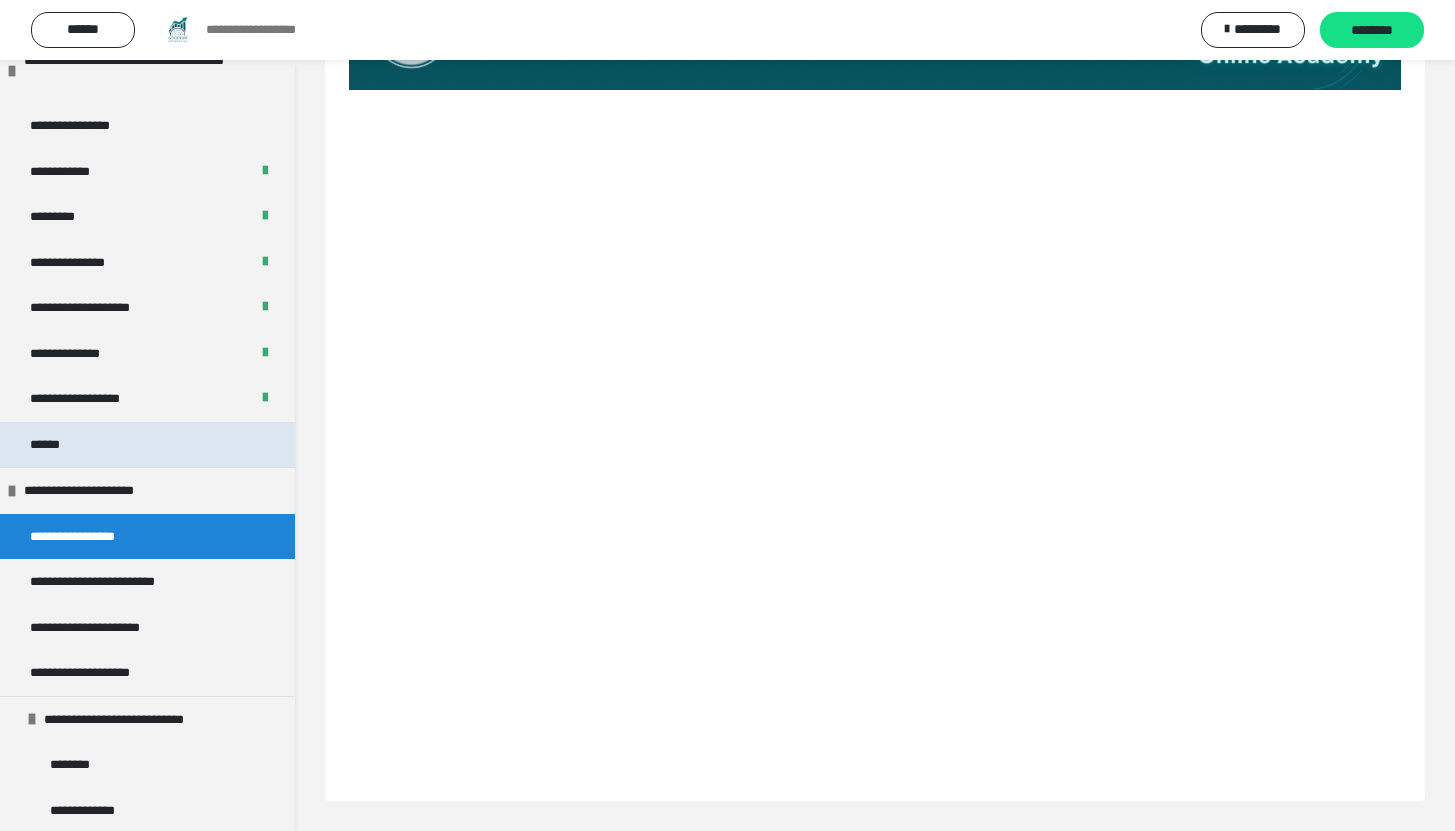 click on "******" at bounding box center (147, 445) 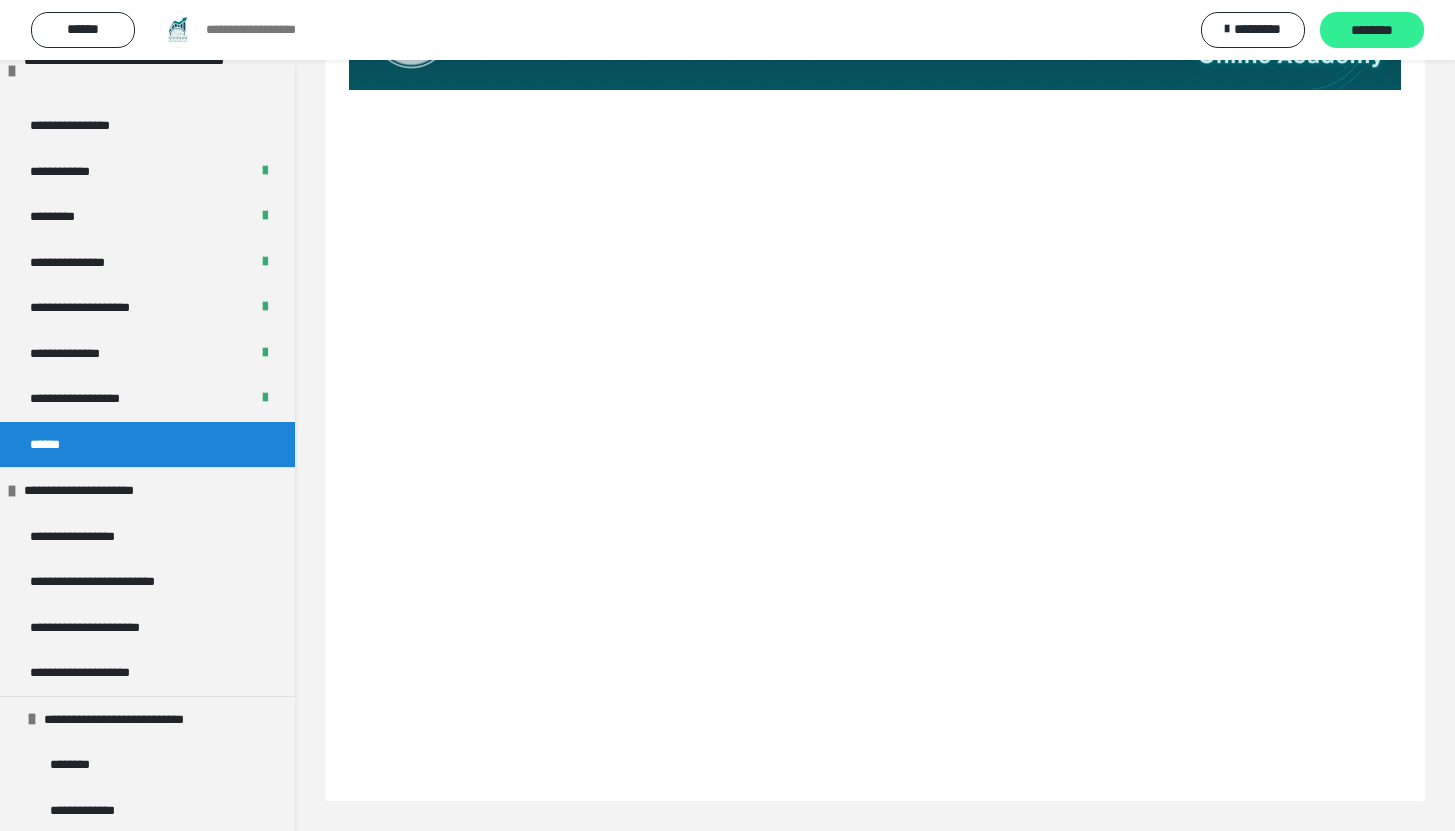 click on "********" at bounding box center (1372, 31) 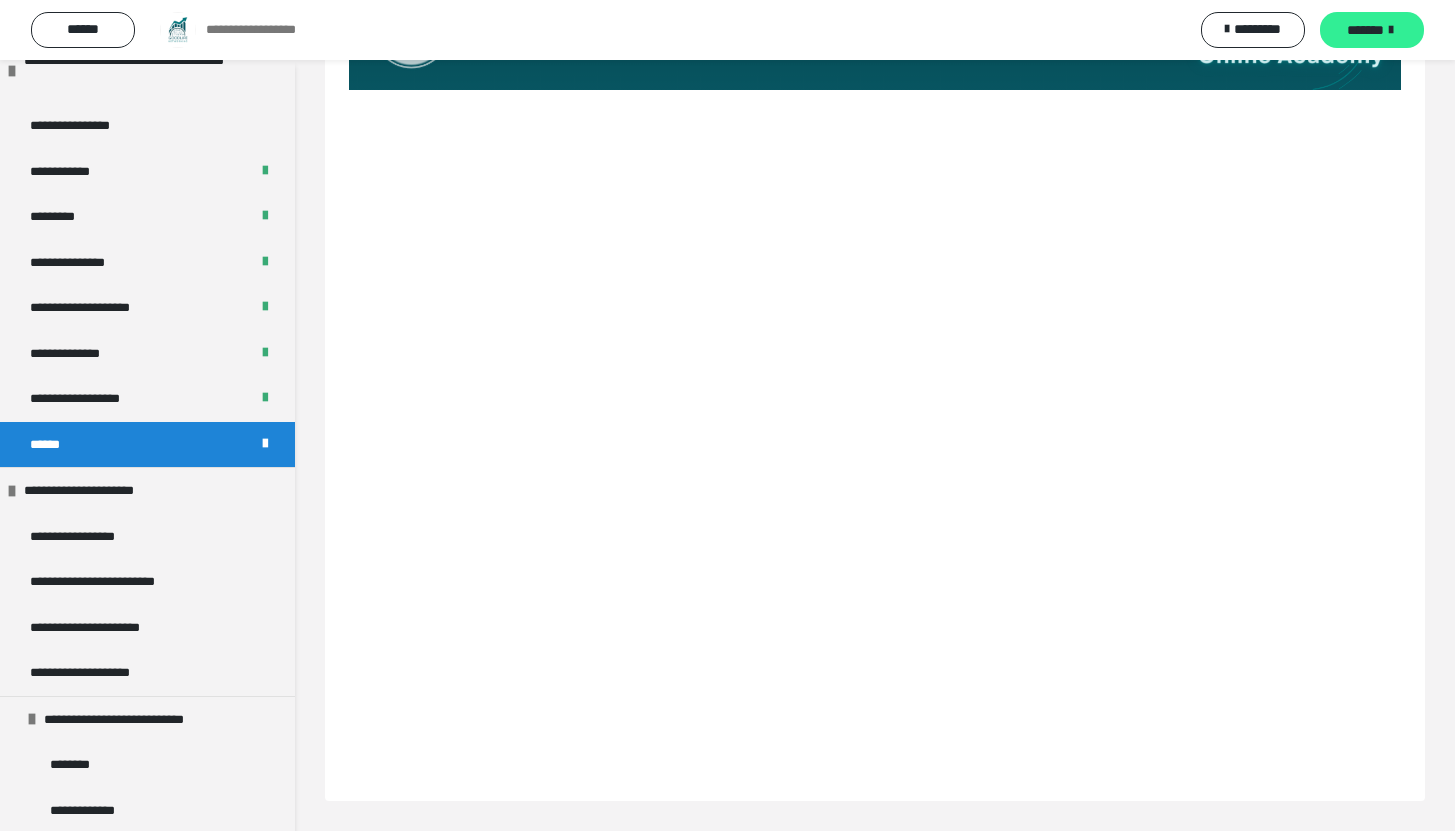 click on "*******" at bounding box center (1365, 30) 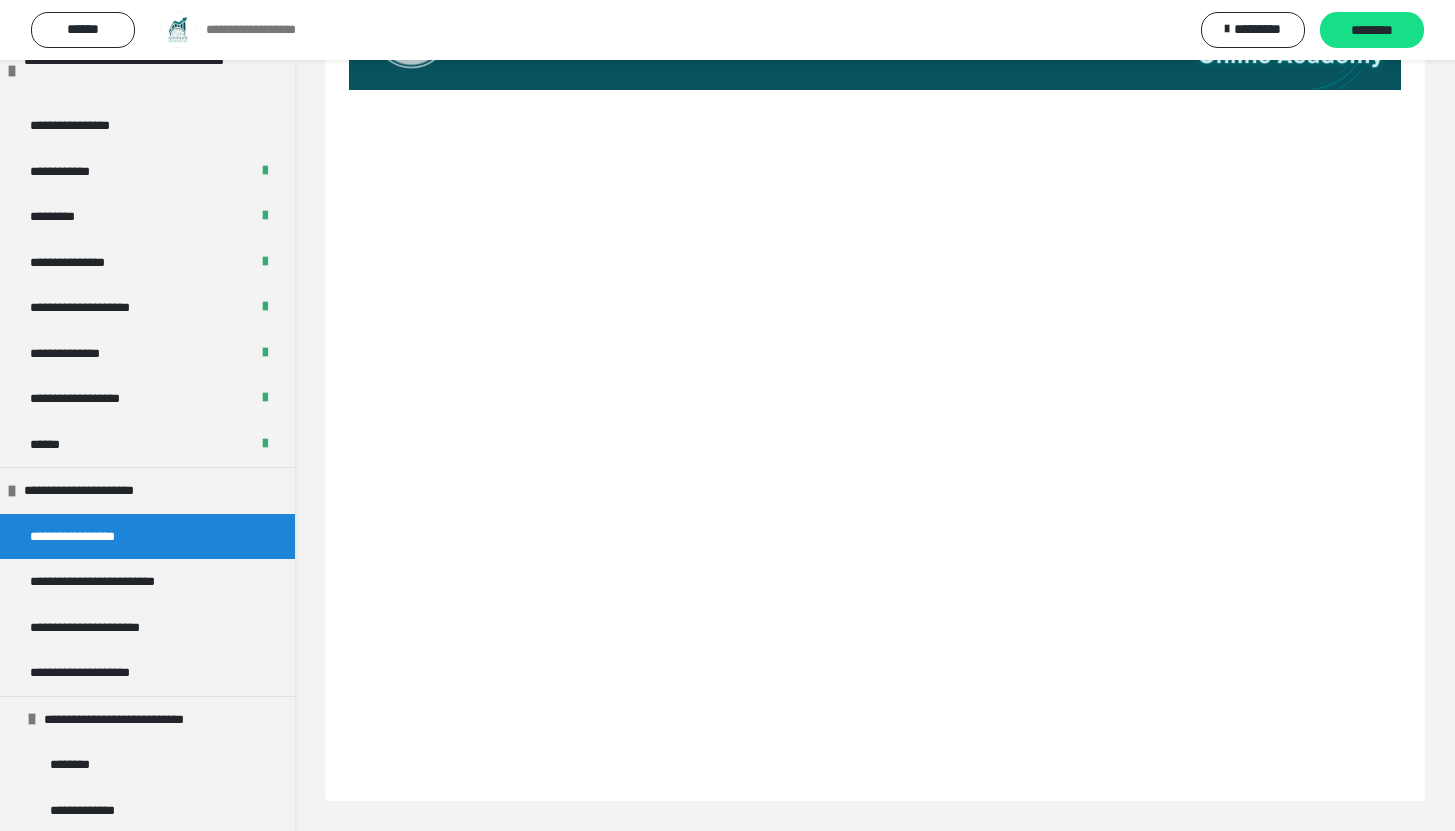 click on "**********" at bounding box center (727, 30) 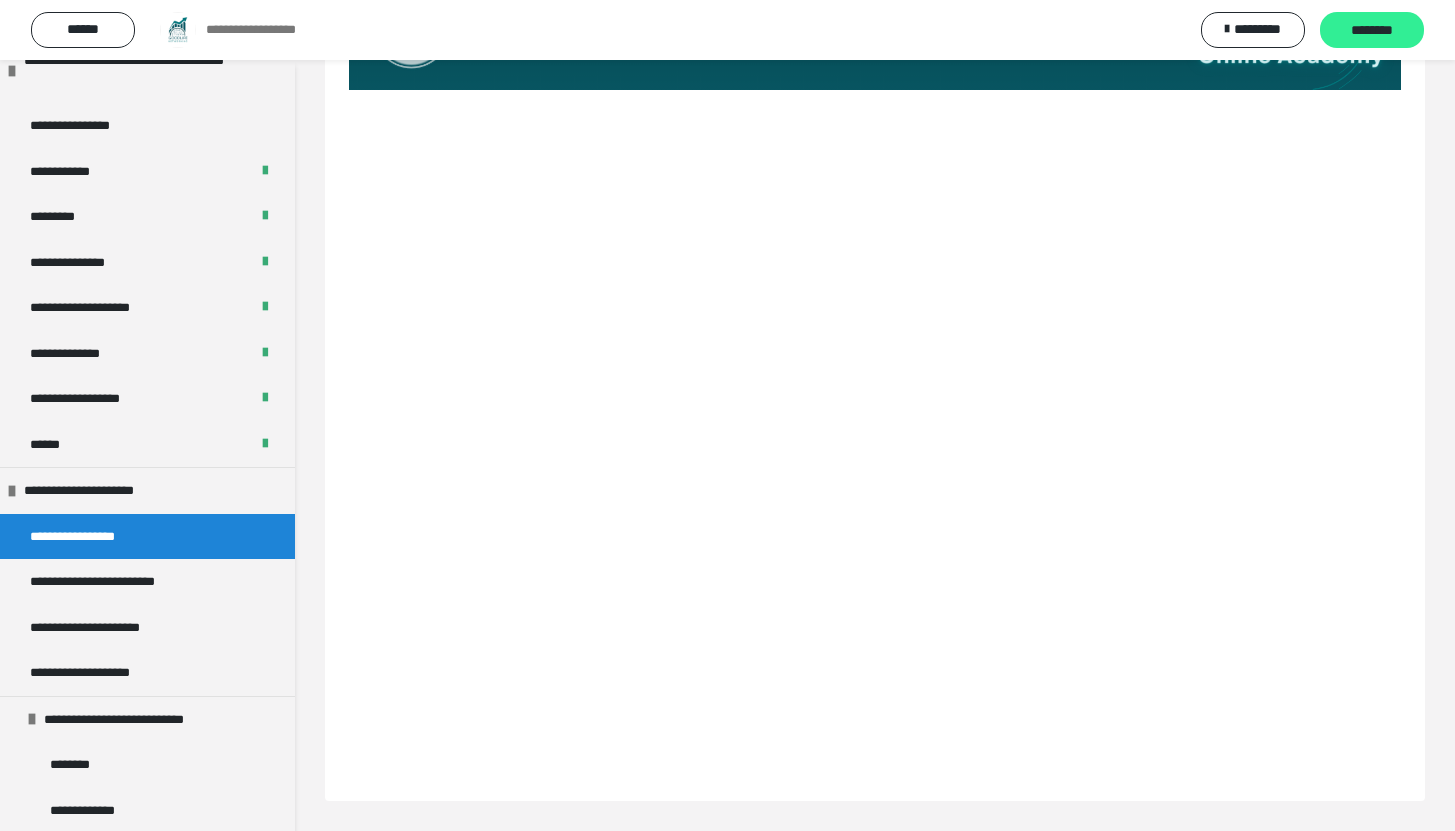 click on "********" at bounding box center [1372, 30] 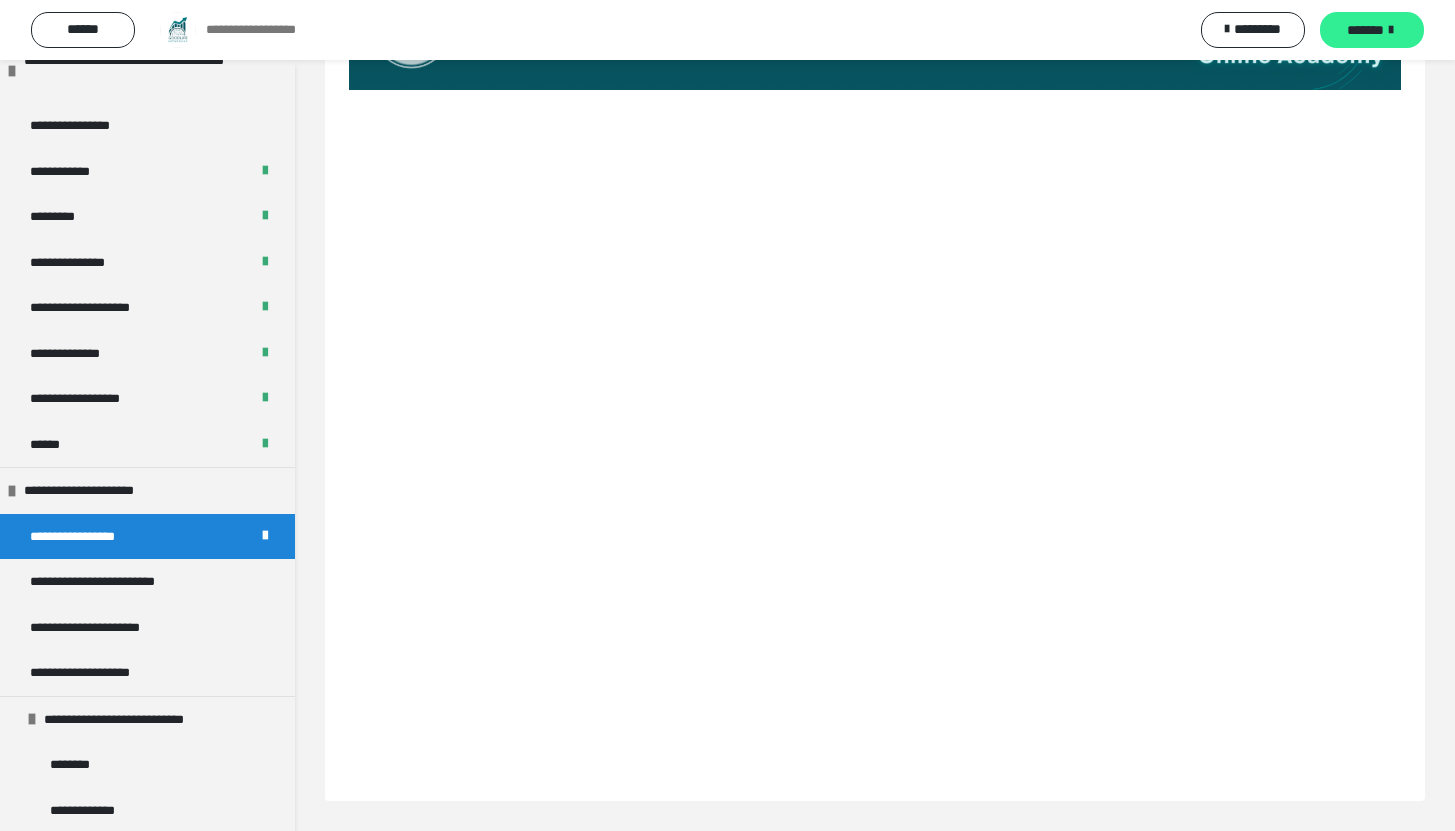 click on "*******" at bounding box center (1365, 30) 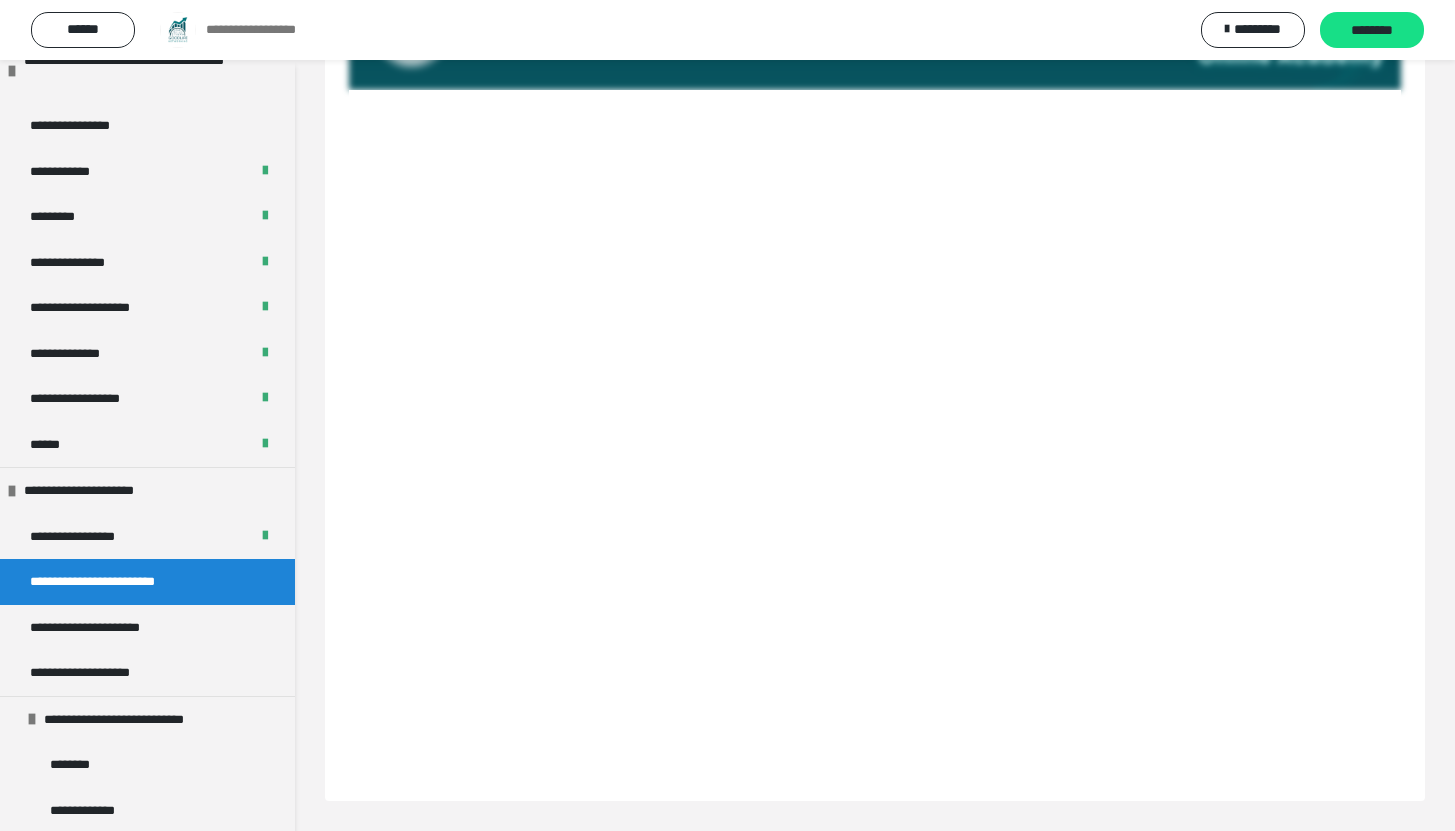 scroll, scrollTop: 380, scrollLeft: 0, axis: vertical 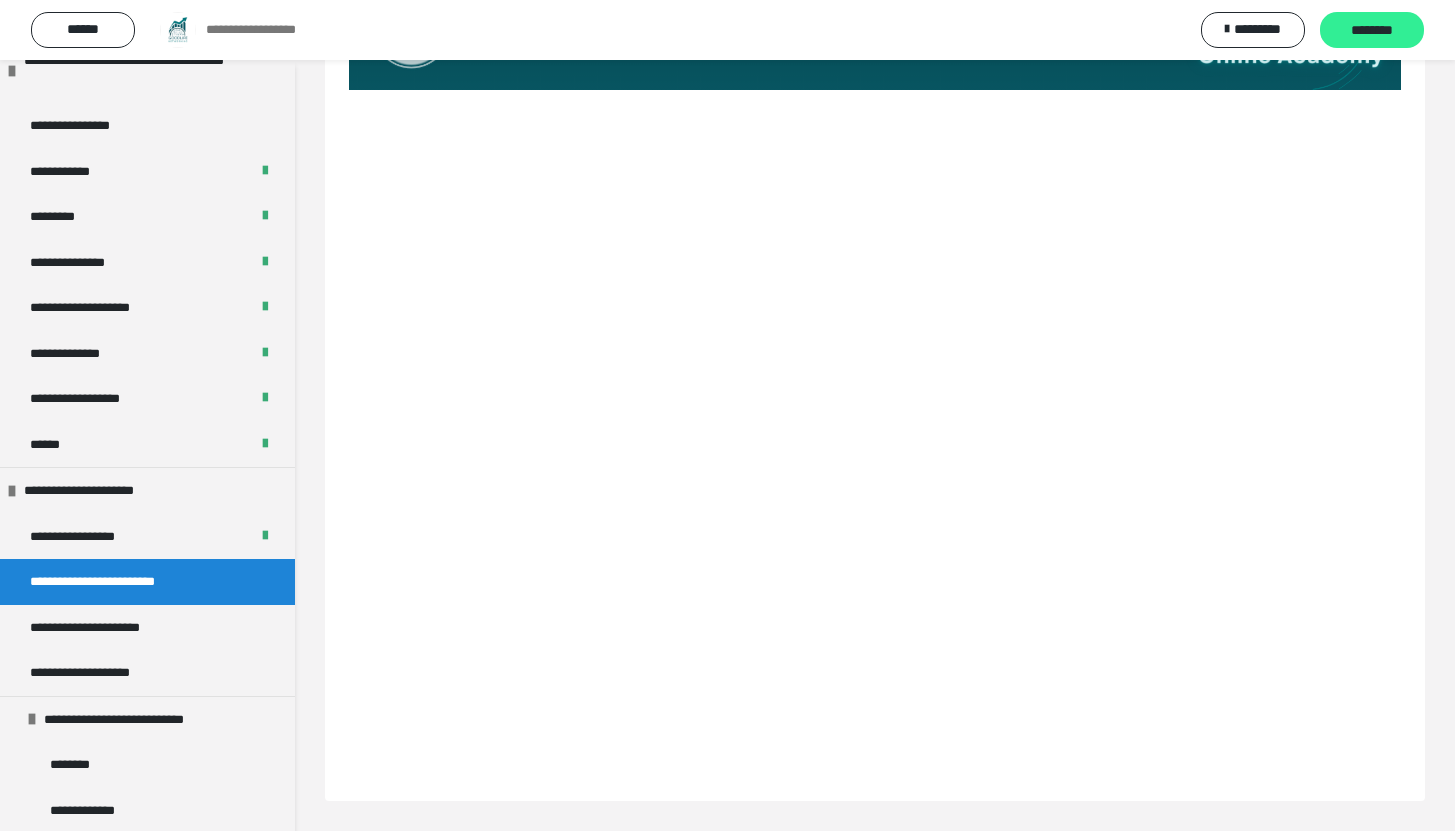click on "********" at bounding box center (1372, 31) 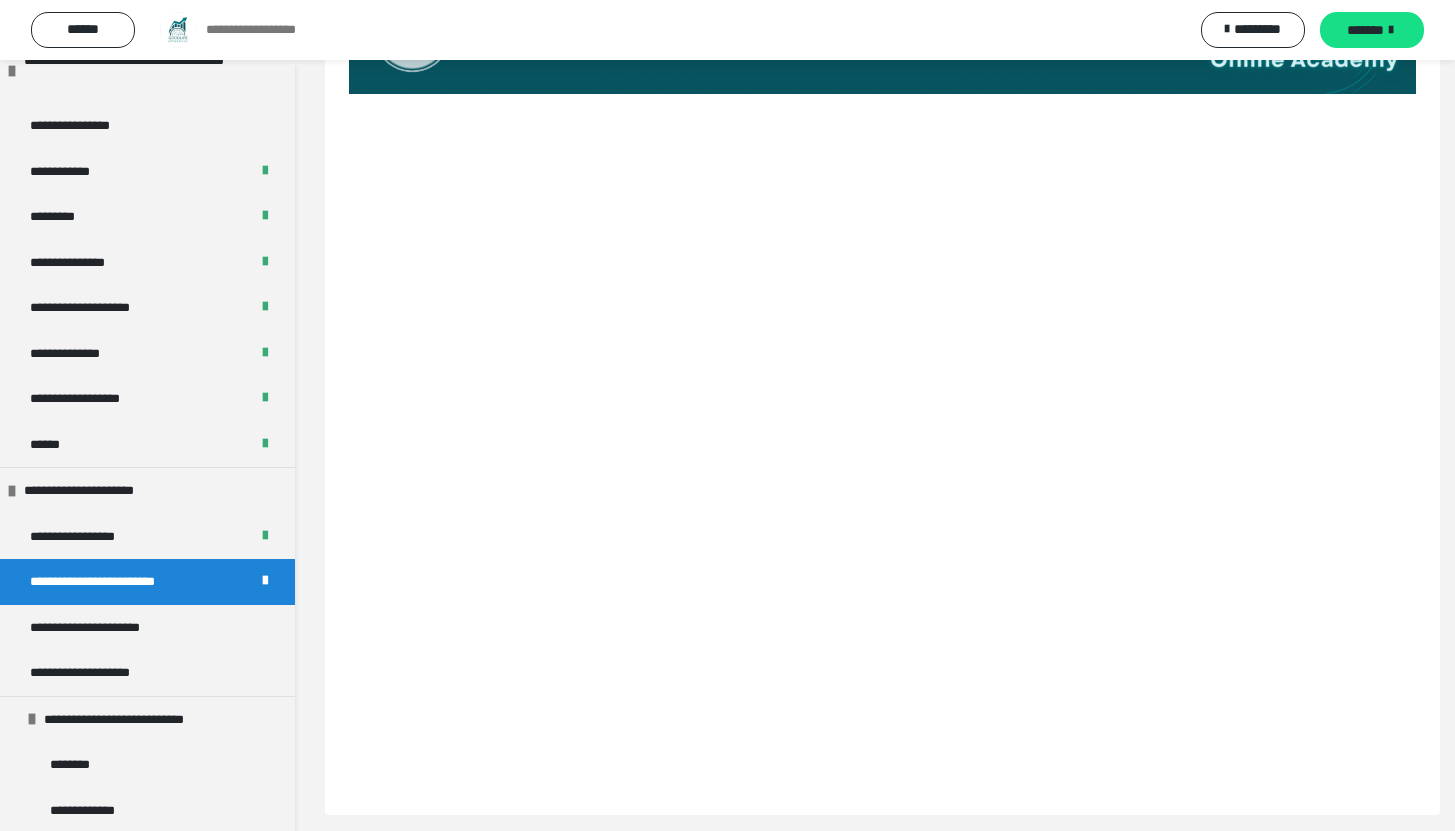 scroll, scrollTop: 292, scrollLeft: 0, axis: vertical 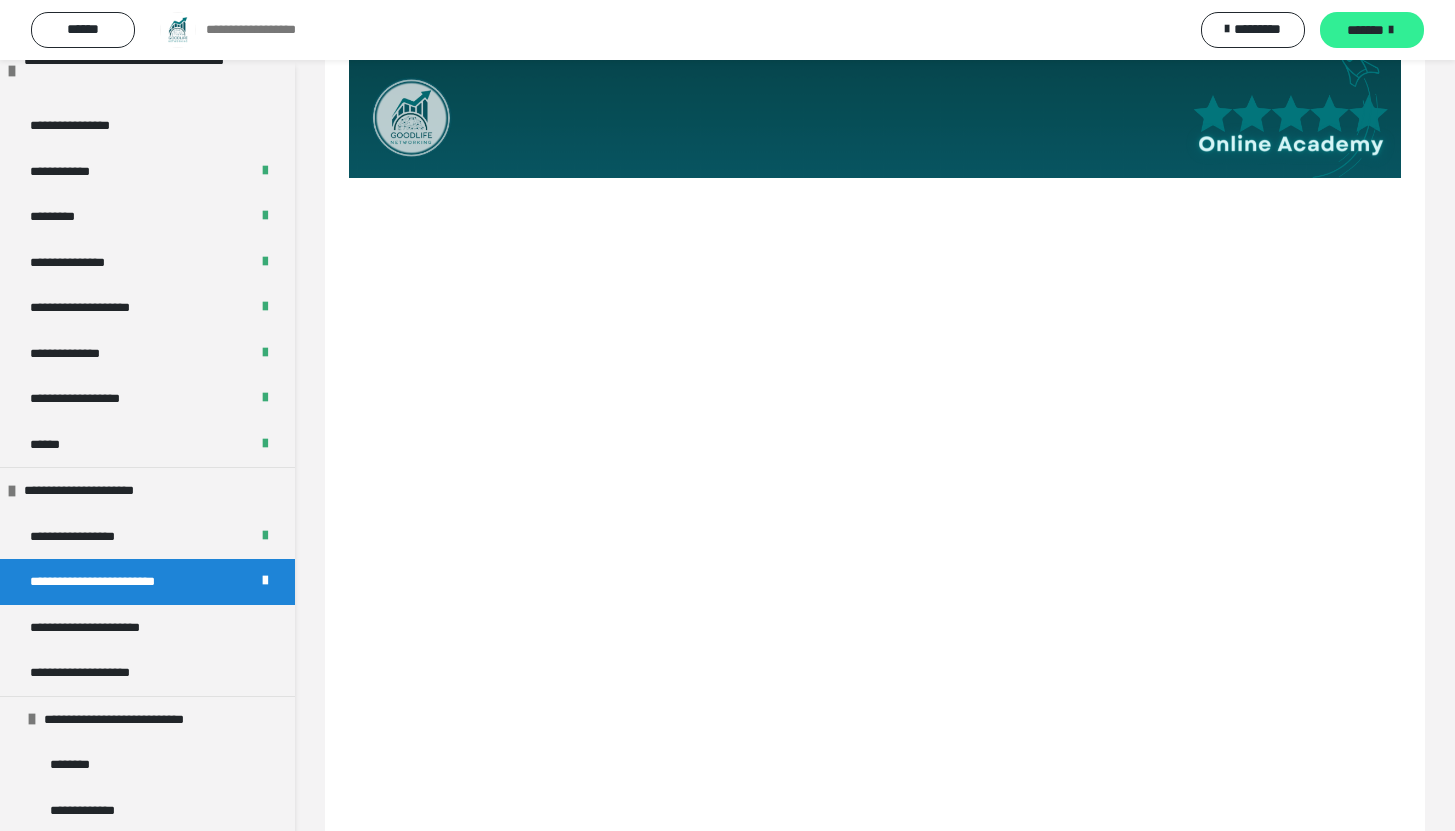 click on "*******" at bounding box center (1372, 30) 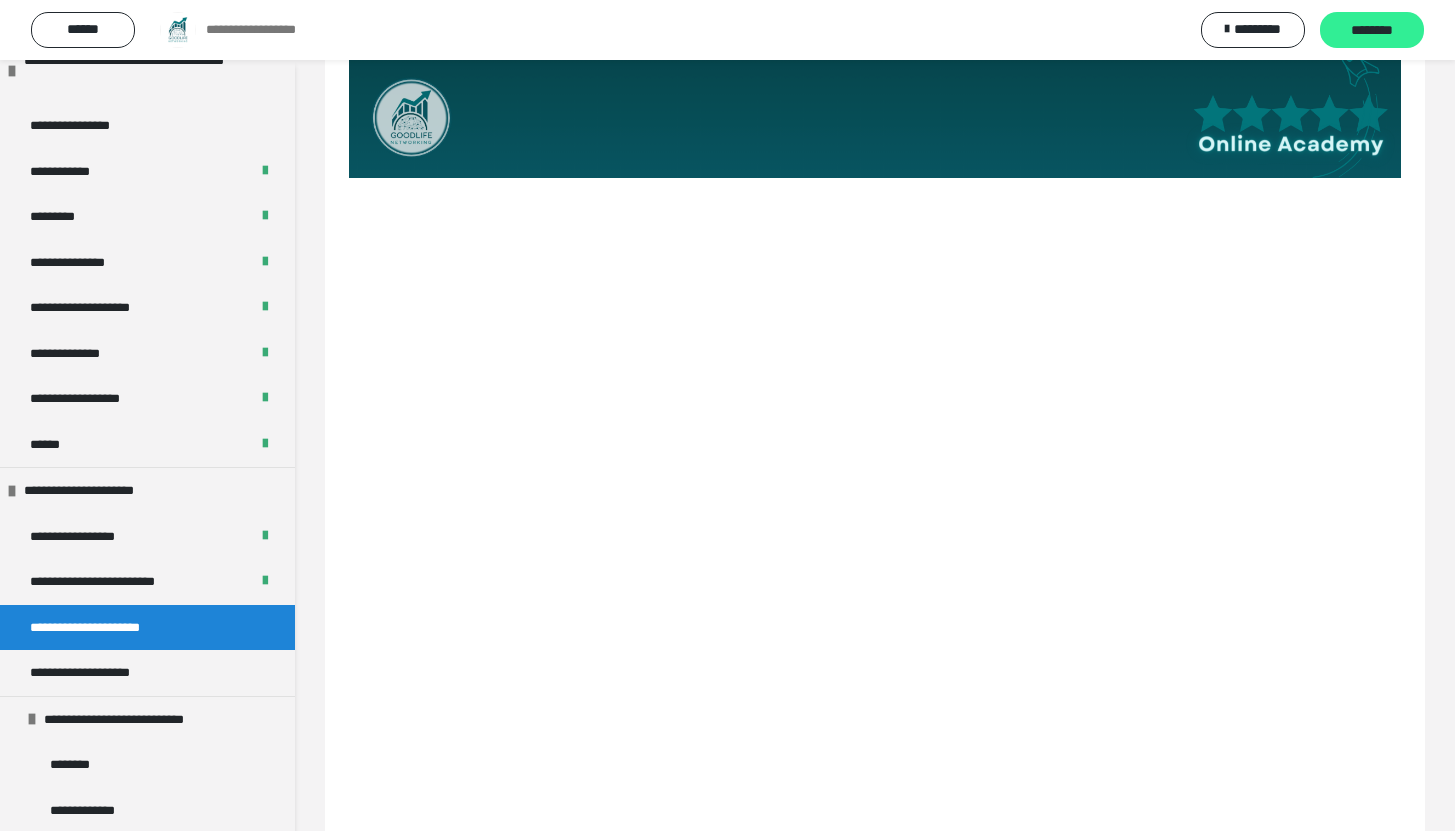 click on "********" at bounding box center (1372, 31) 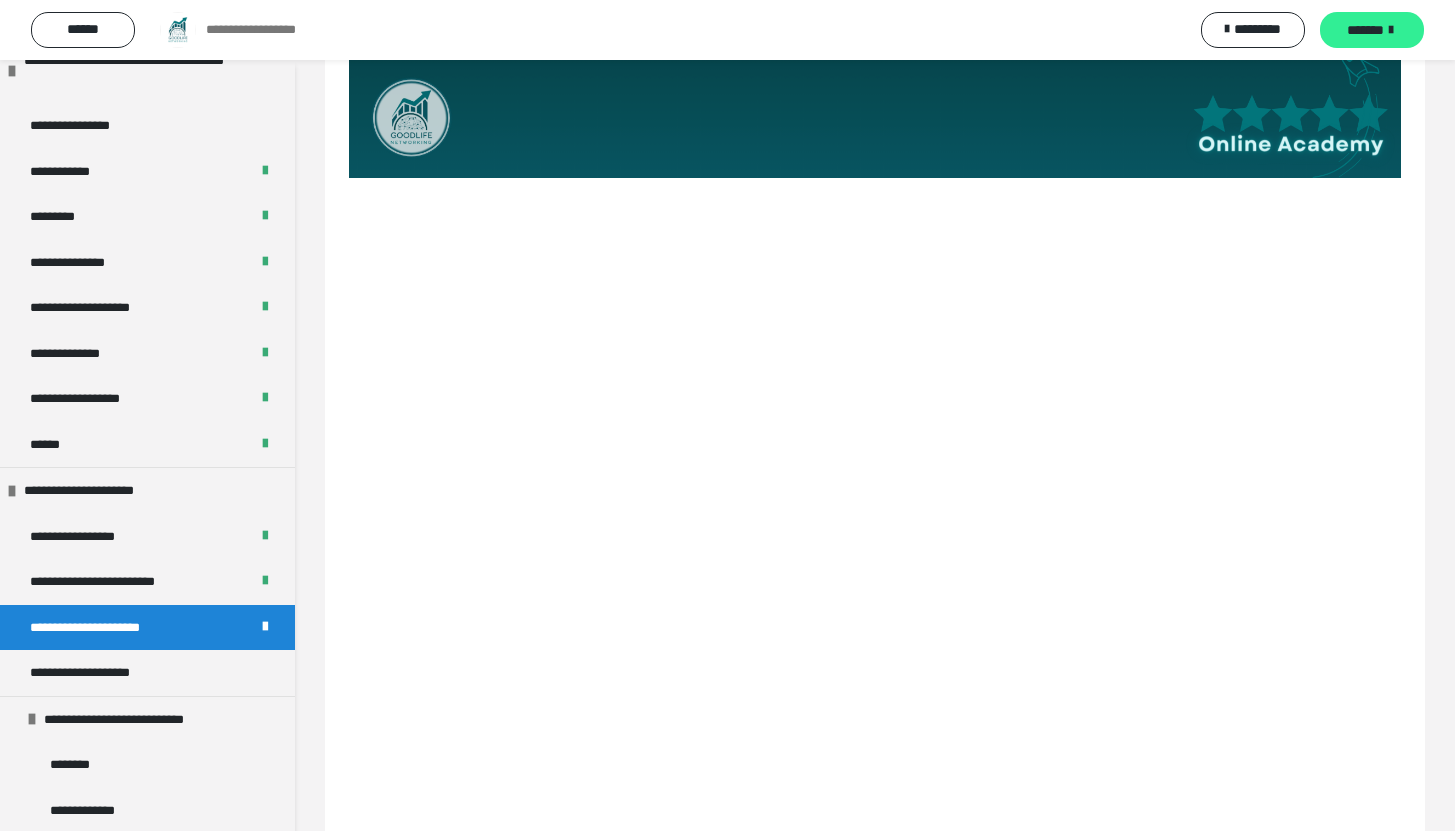 click on "*******" at bounding box center (1365, 30) 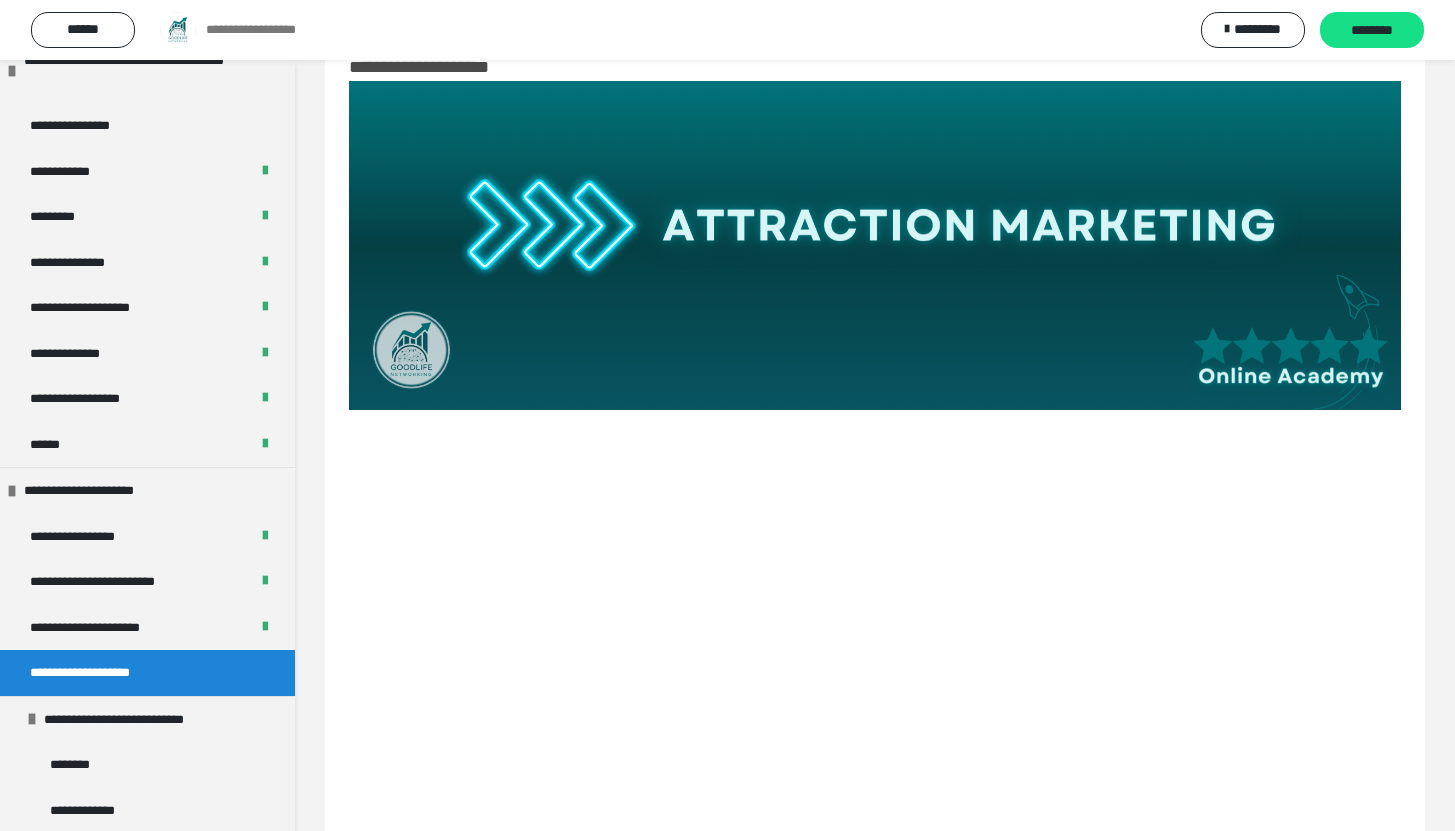 scroll, scrollTop: 292, scrollLeft: 0, axis: vertical 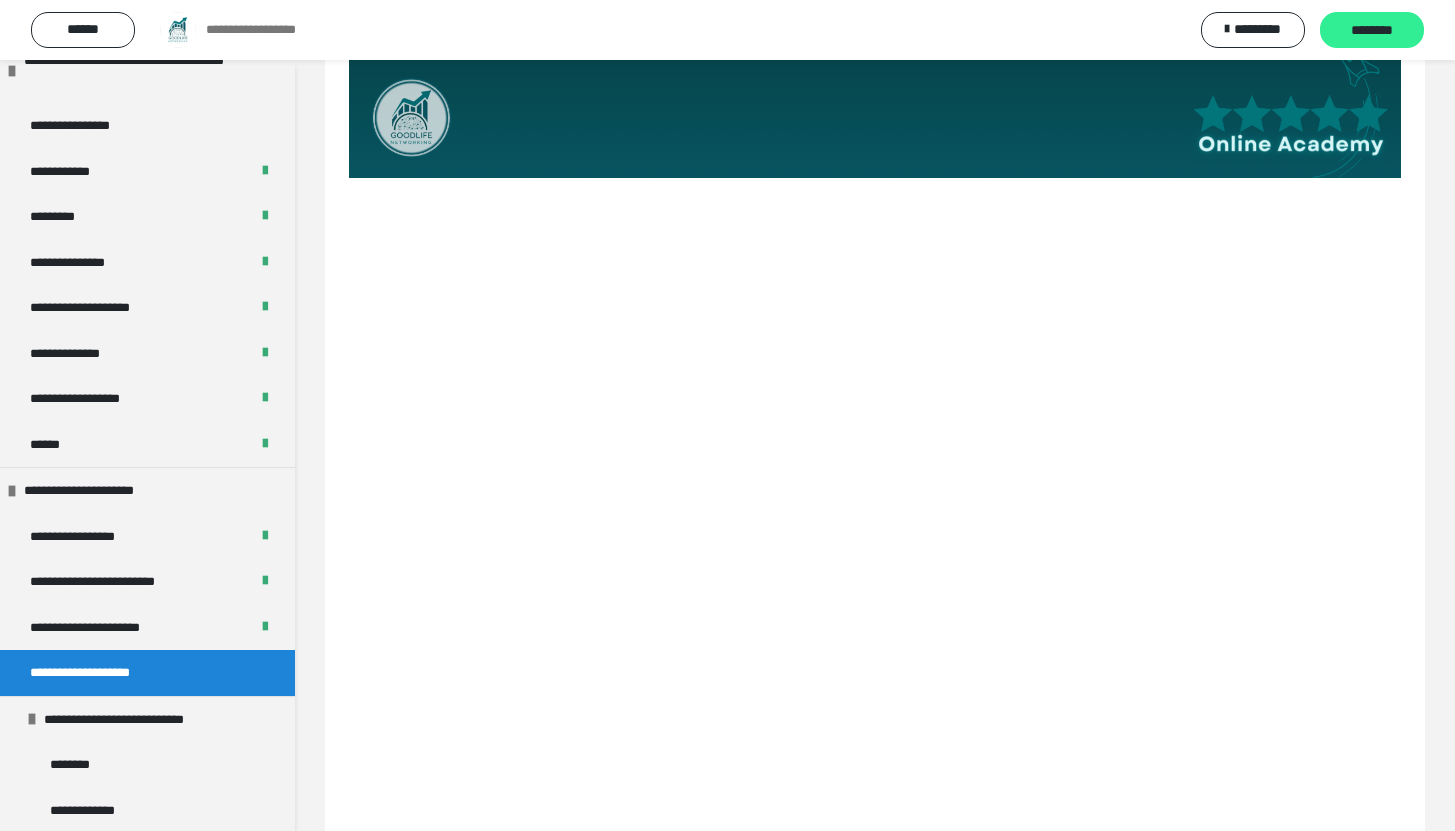 click on "********" at bounding box center (1372, 31) 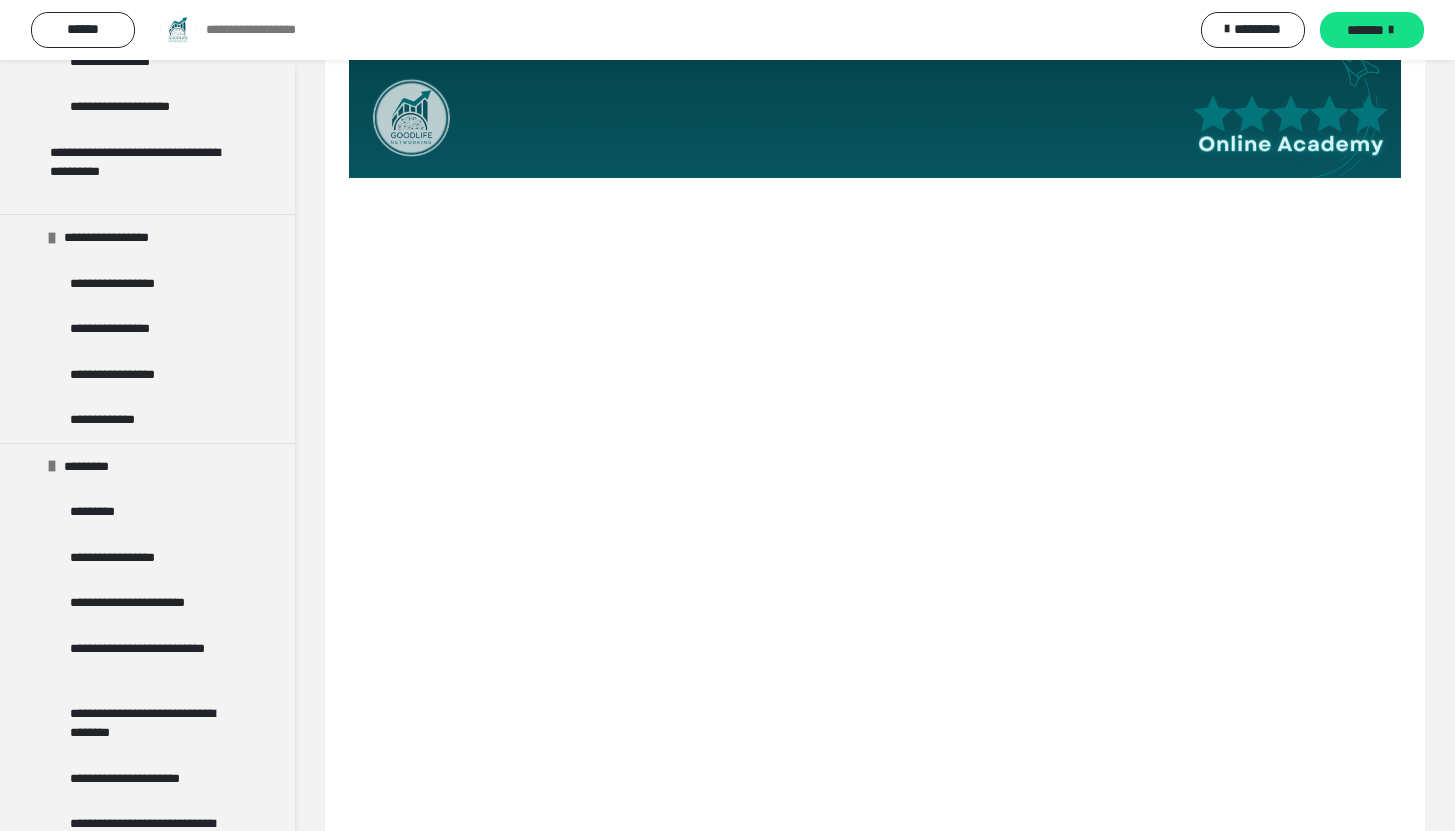 scroll, scrollTop: 3318, scrollLeft: 0, axis: vertical 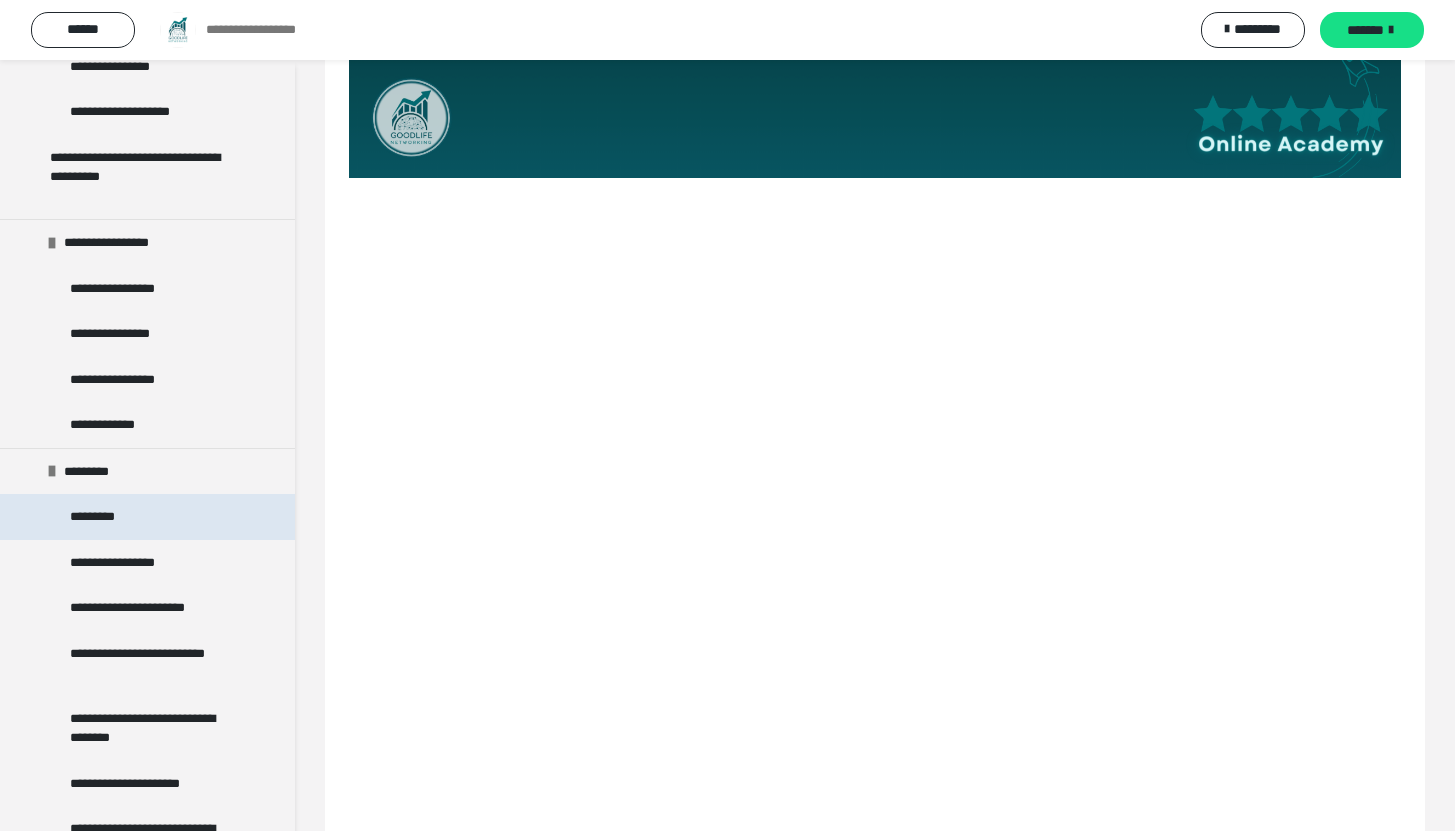 click on "*********" at bounding box center (96, 517) 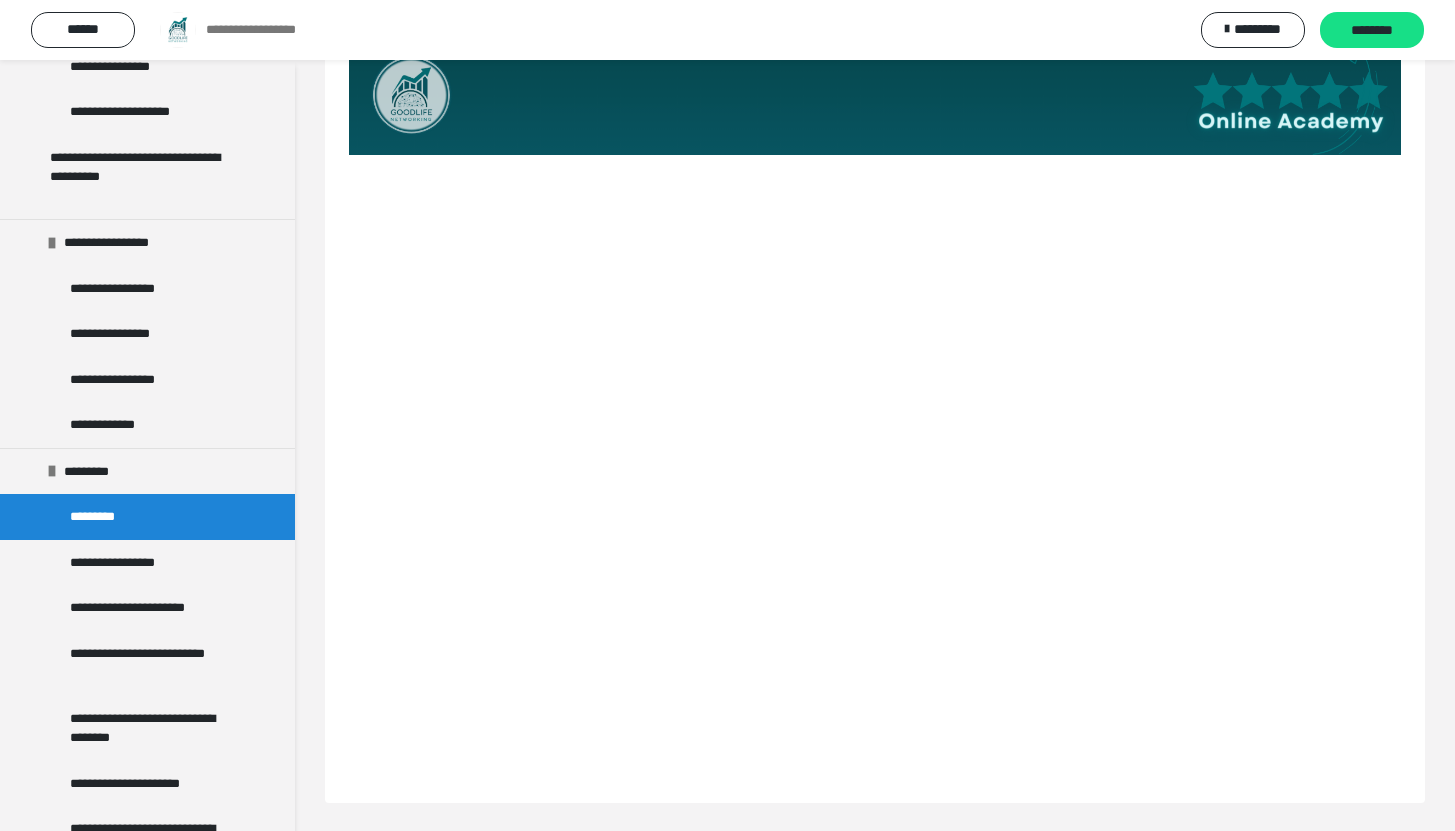 scroll, scrollTop: 317, scrollLeft: 0, axis: vertical 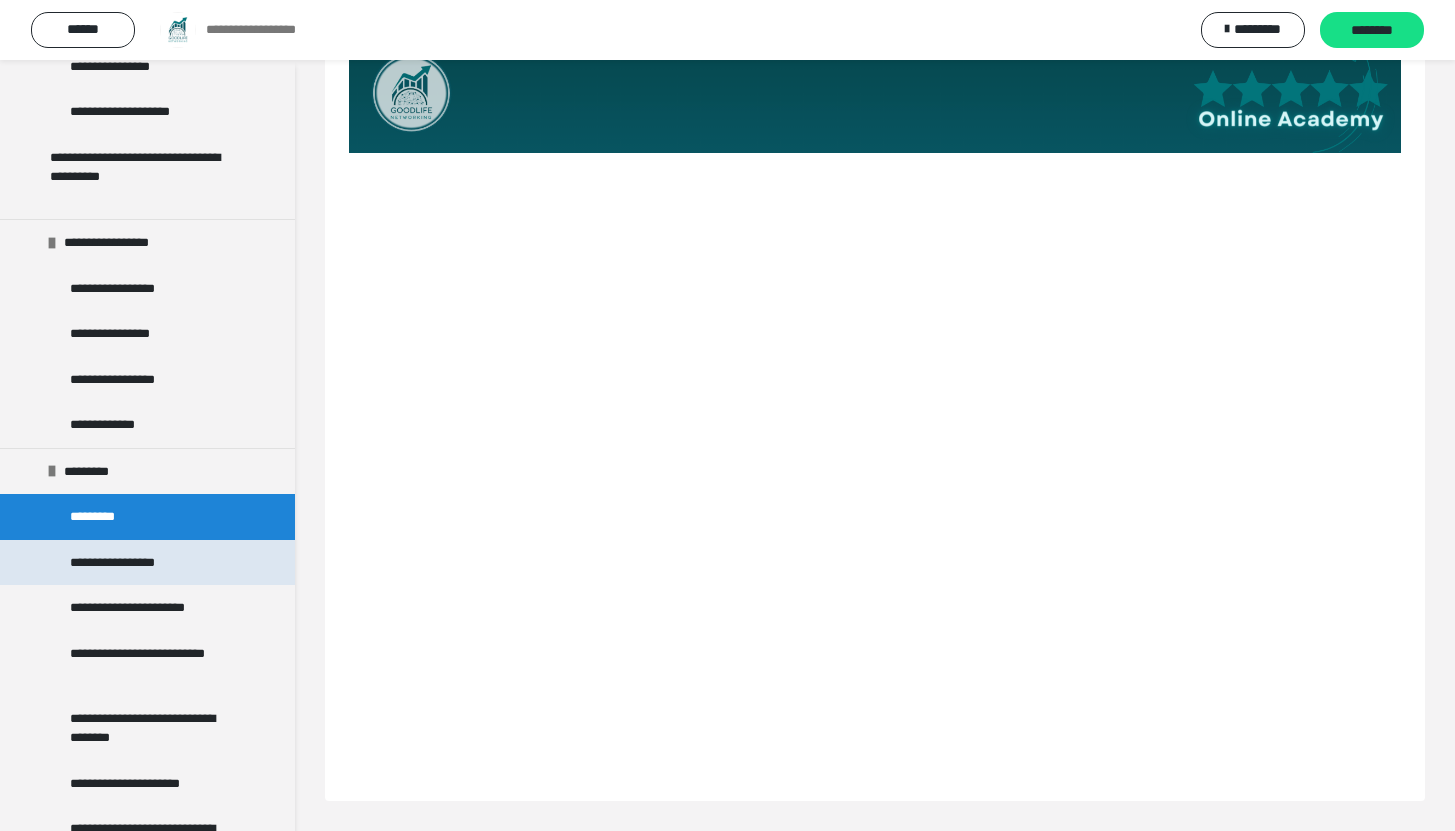 click on "**********" at bounding box center [133, 563] 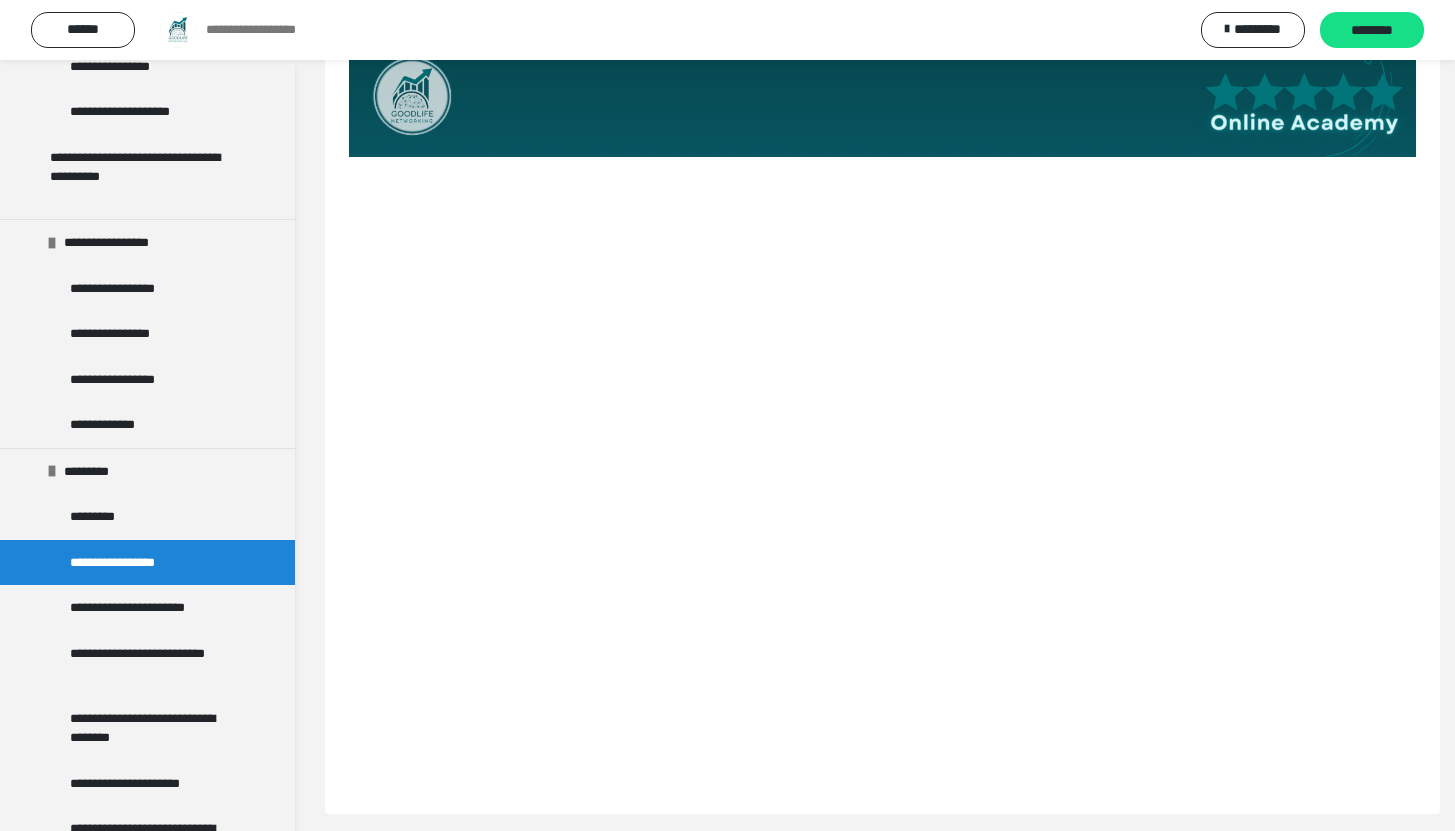 scroll, scrollTop: 229, scrollLeft: 0, axis: vertical 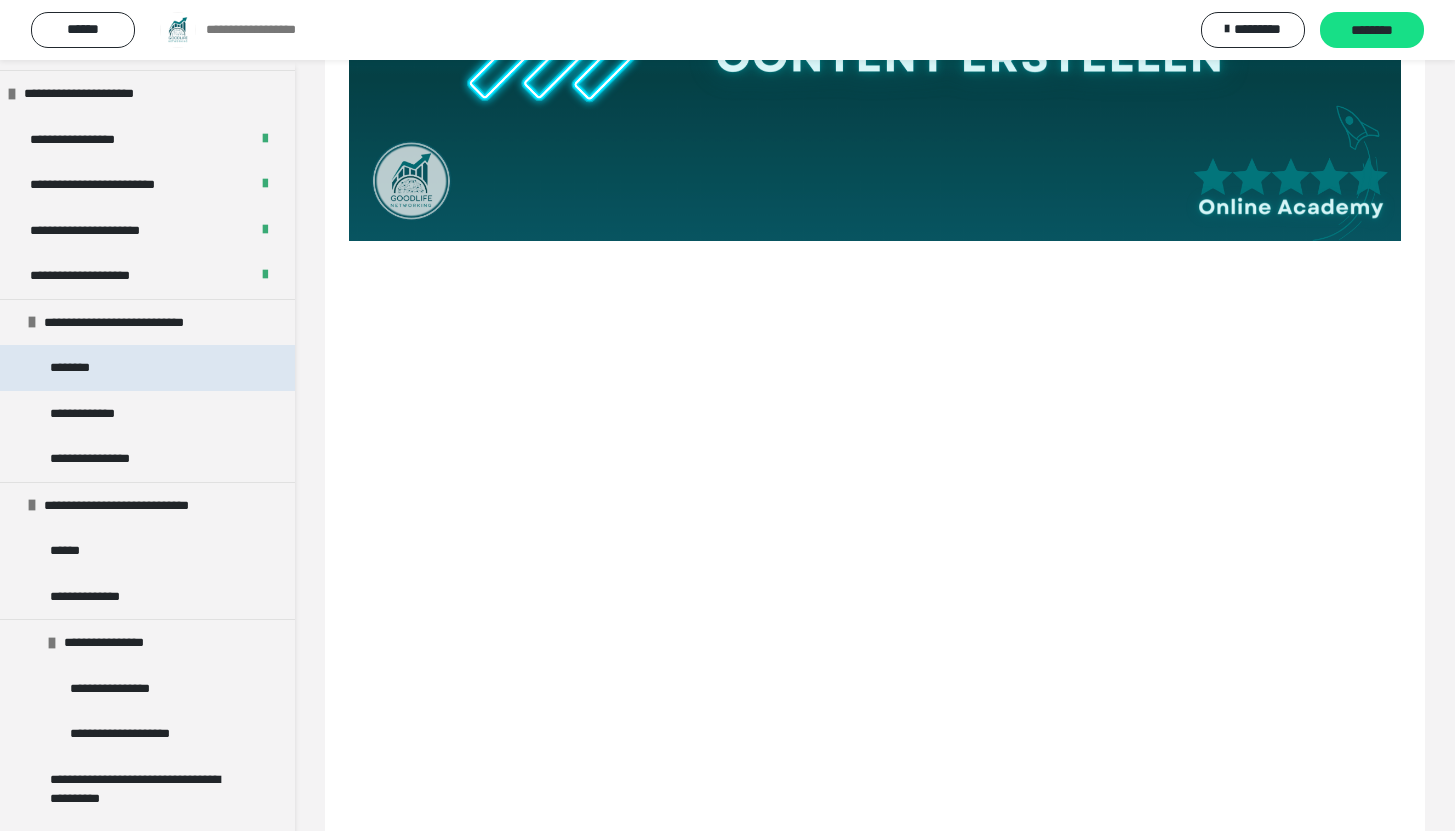 click on "********" at bounding box center (82, 368) 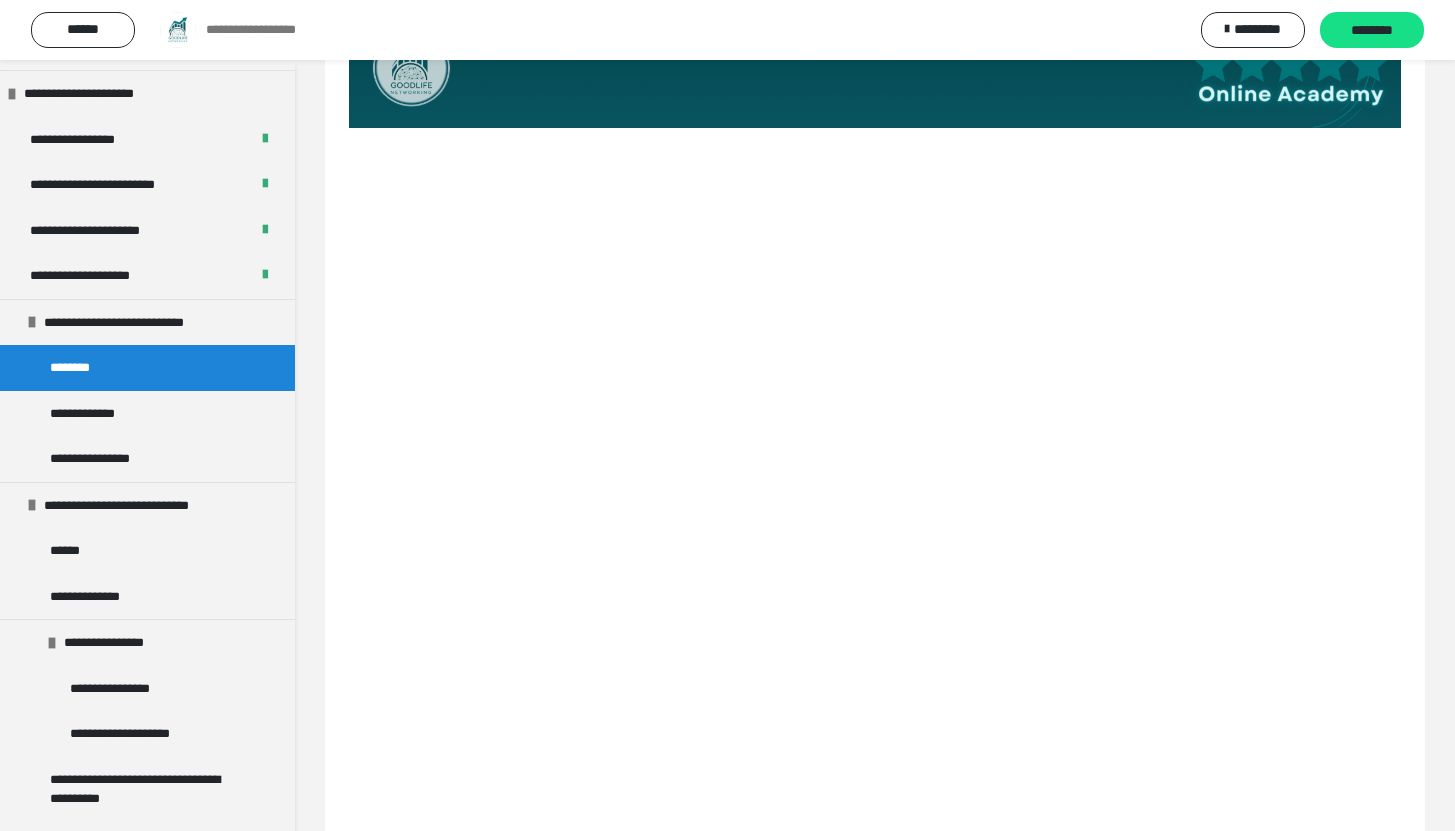 scroll, scrollTop: 380, scrollLeft: 0, axis: vertical 